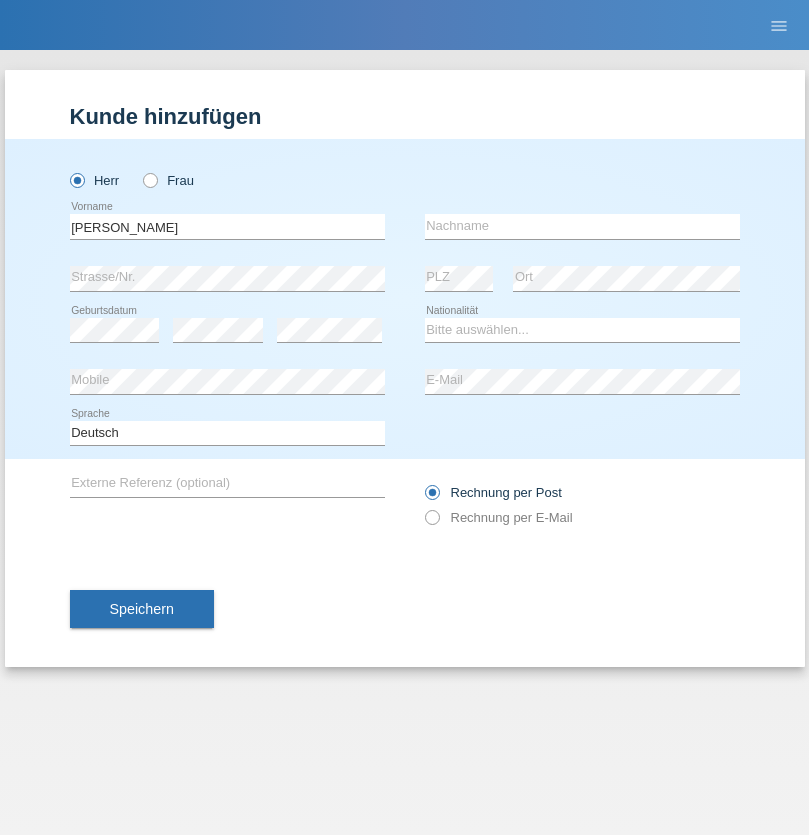 scroll, scrollTop: 0, scrollLeft: 0, axis: both 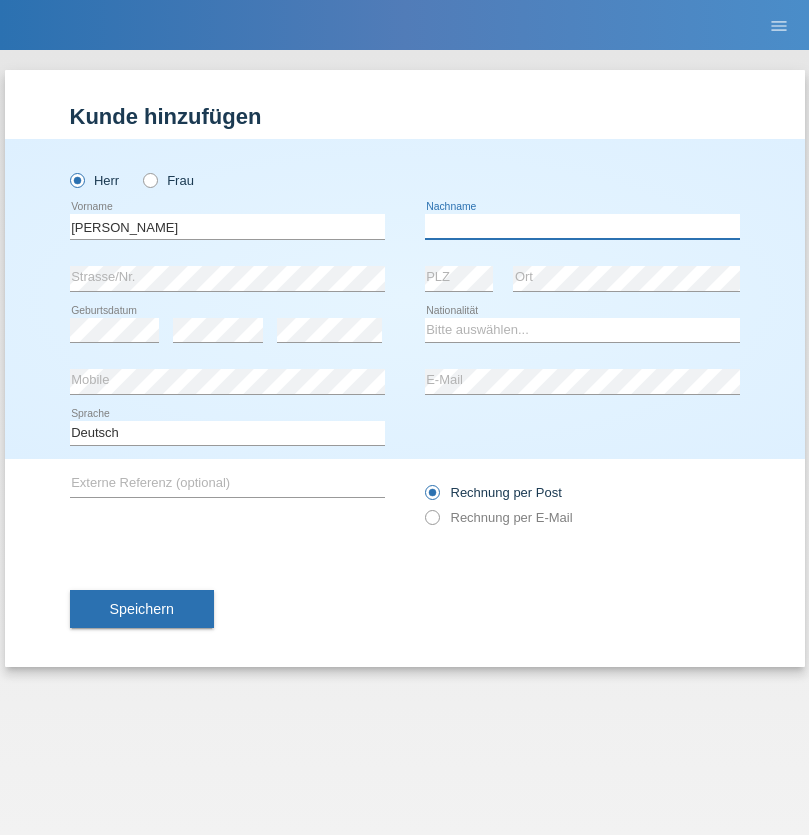 click at bounding box center [582, 226] 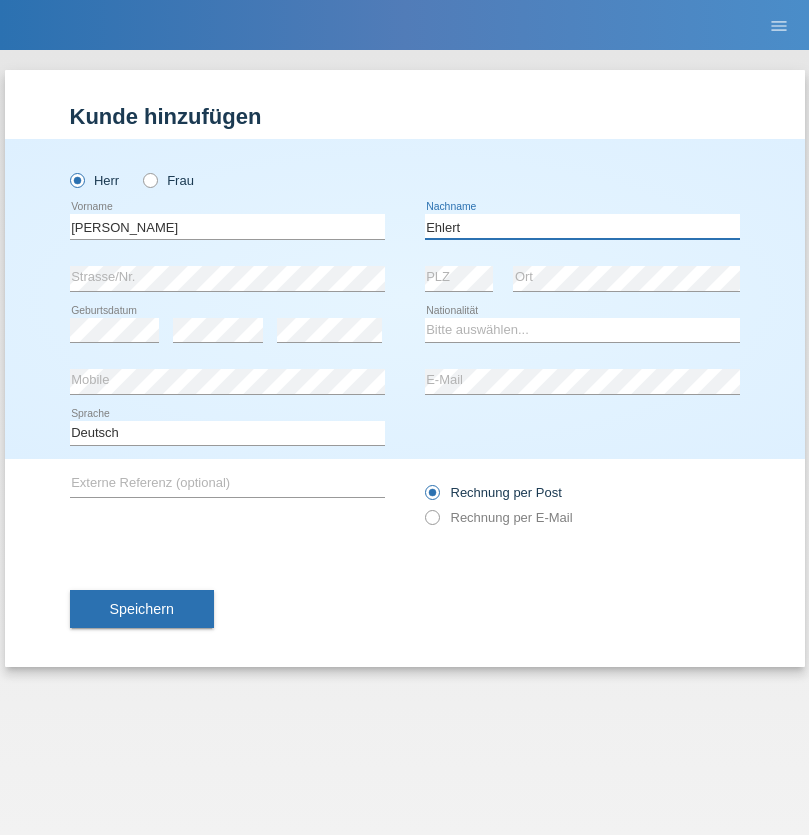 type on "Ehlert" 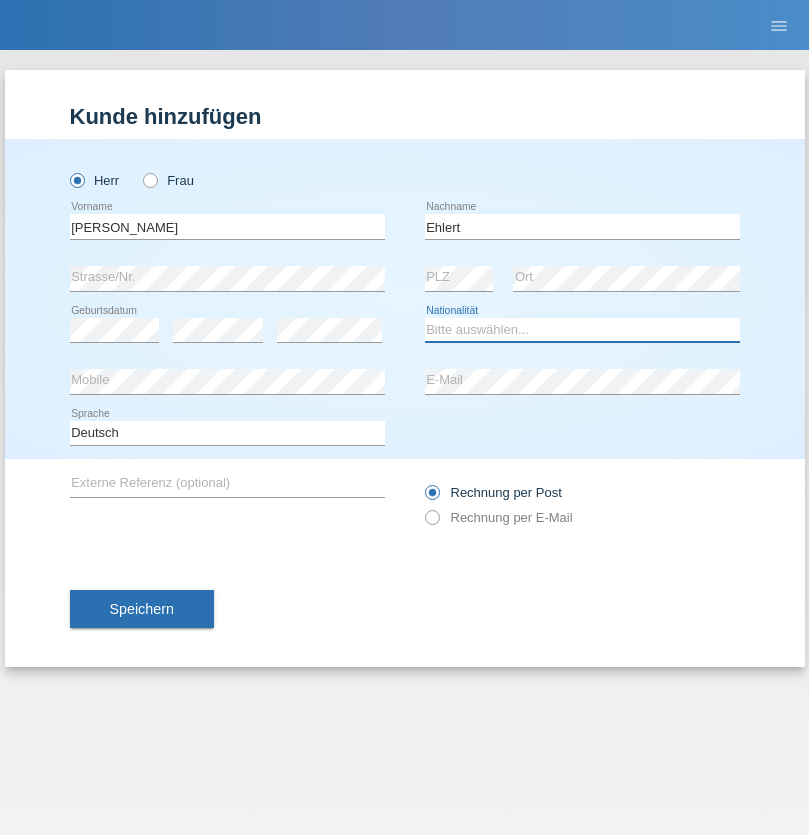 select on "DE" 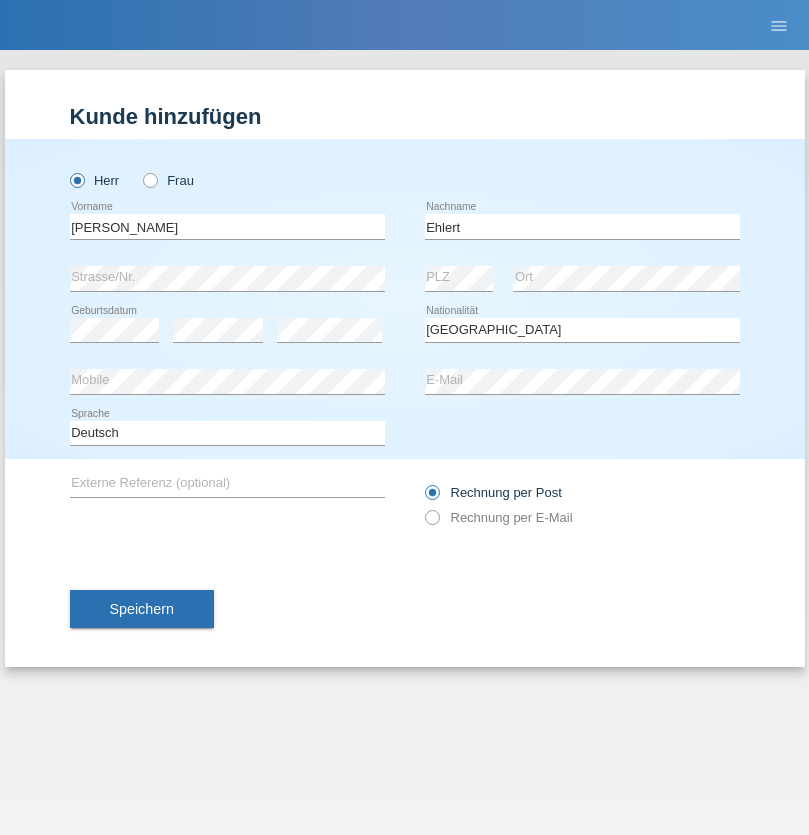 select on "C" 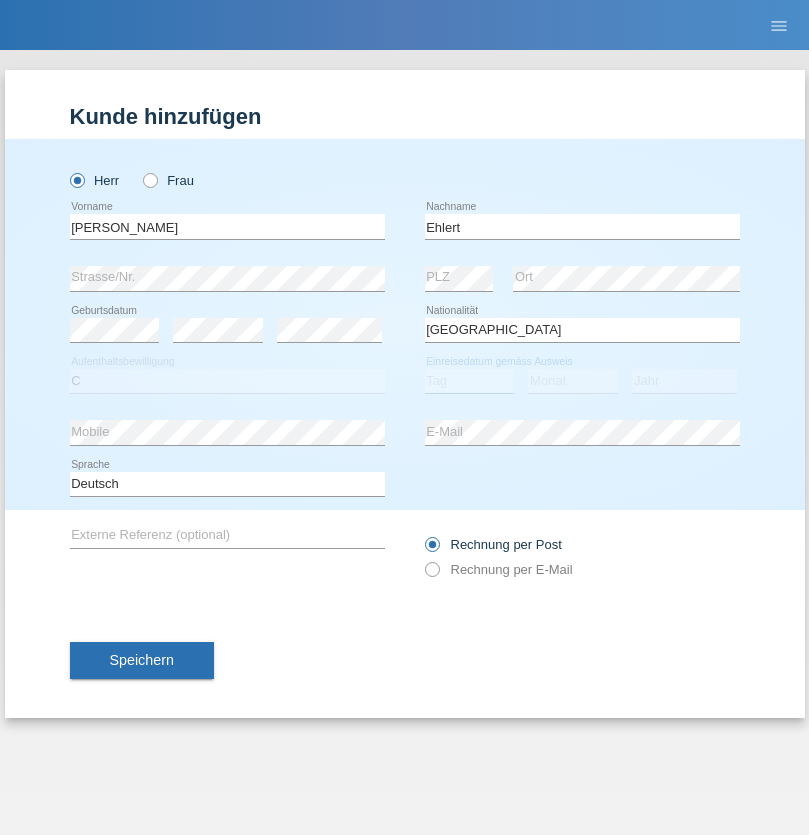 select on "01" 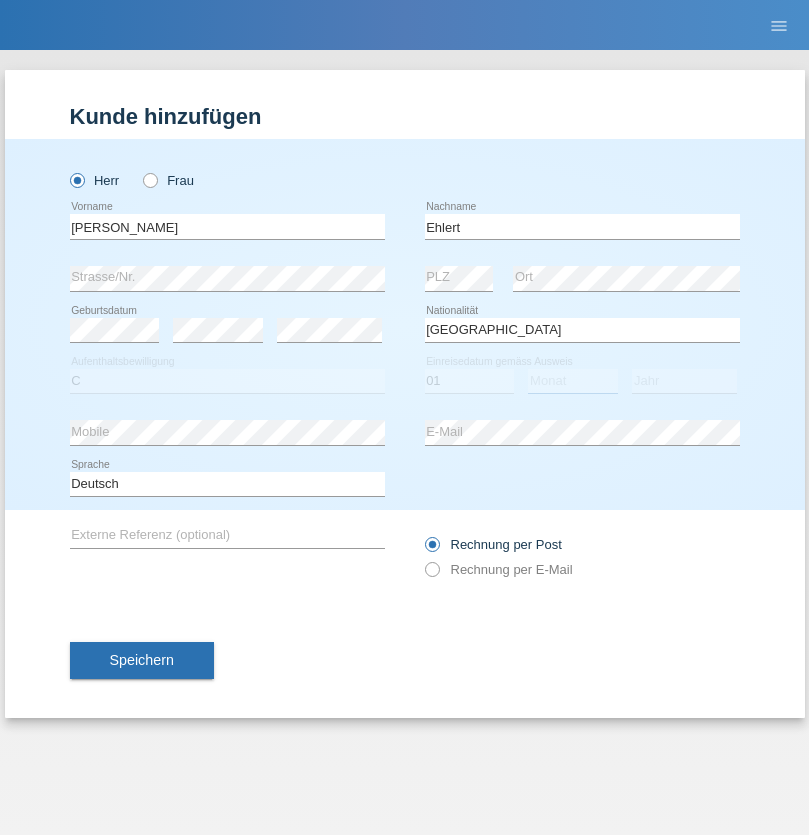 select on "03" 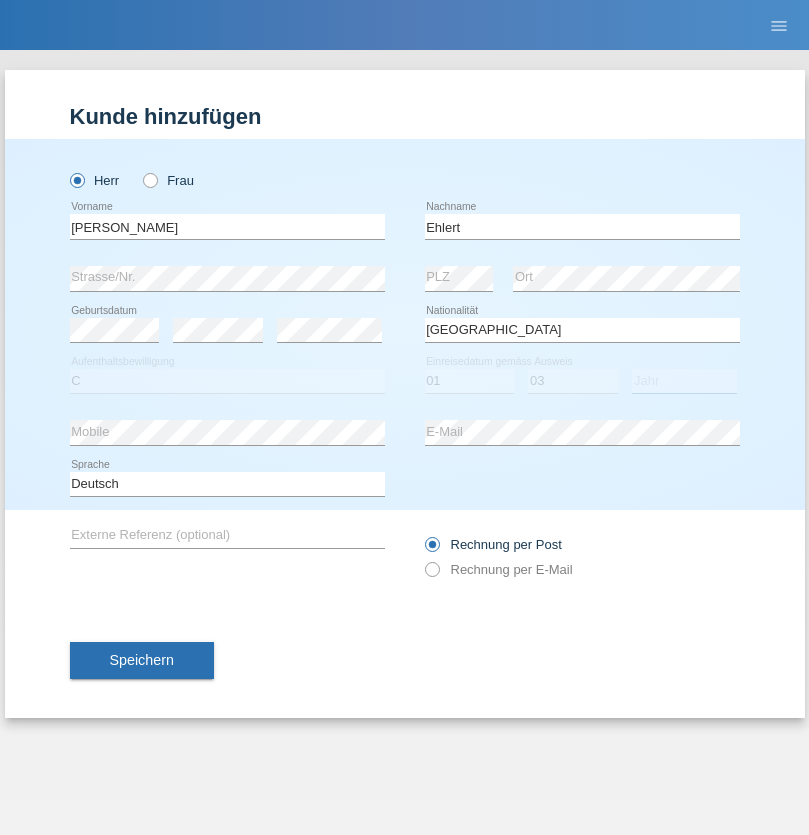 select on "2020" 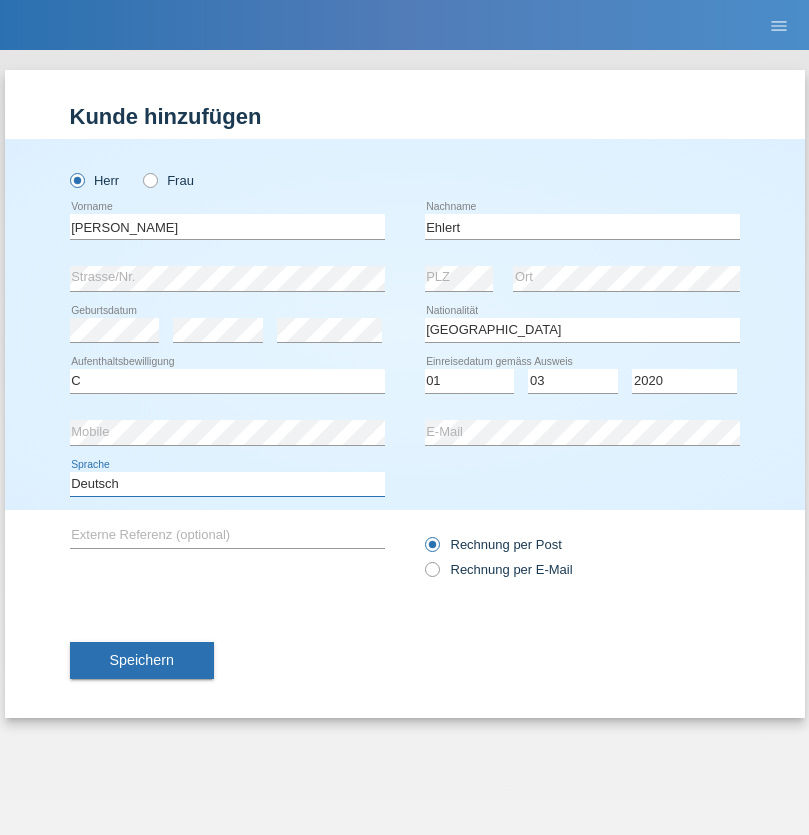 select on "en" 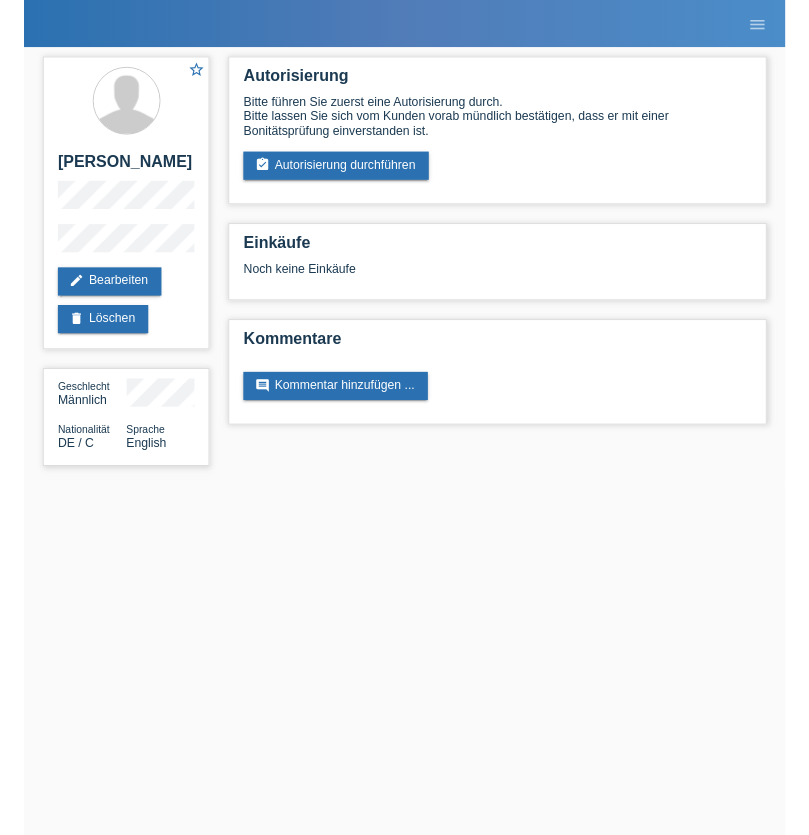 scroll, scrollTop: 0, scrollLeft: 0, axis: both 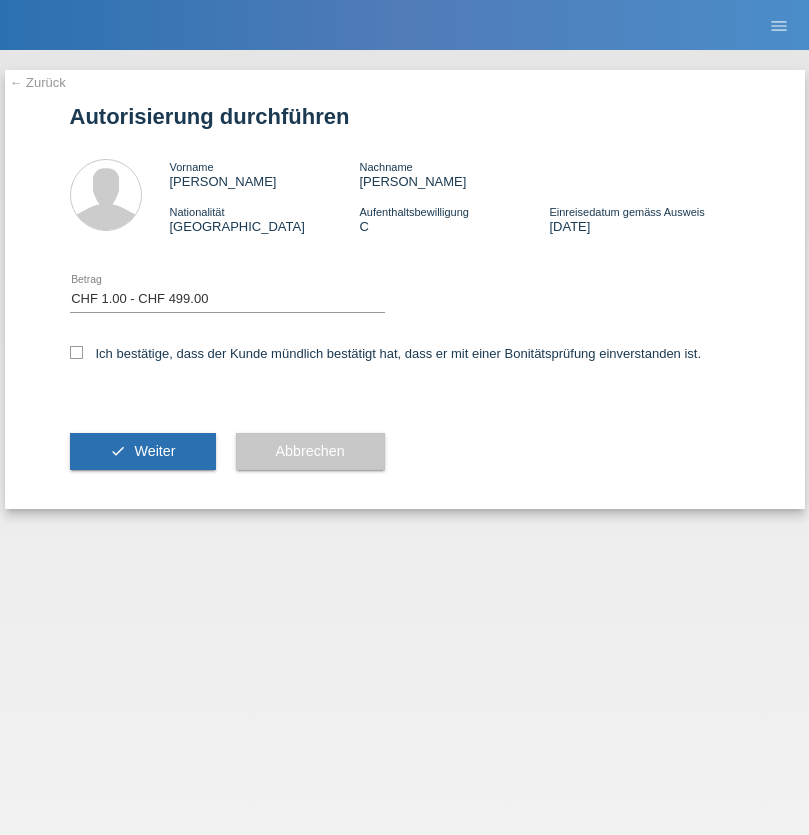 select on "1" 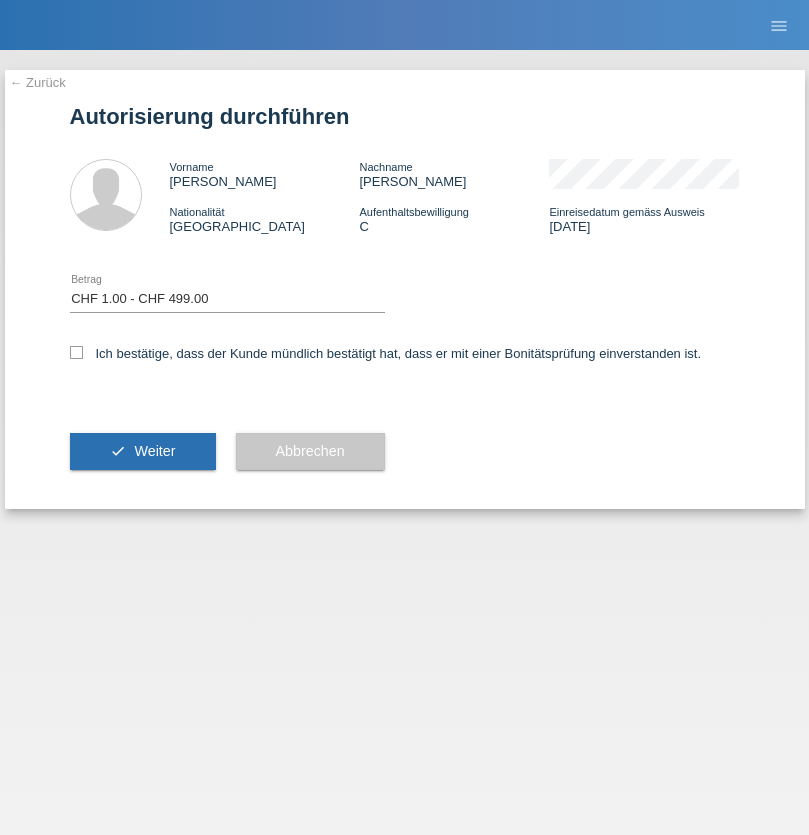 checkbox on "true" 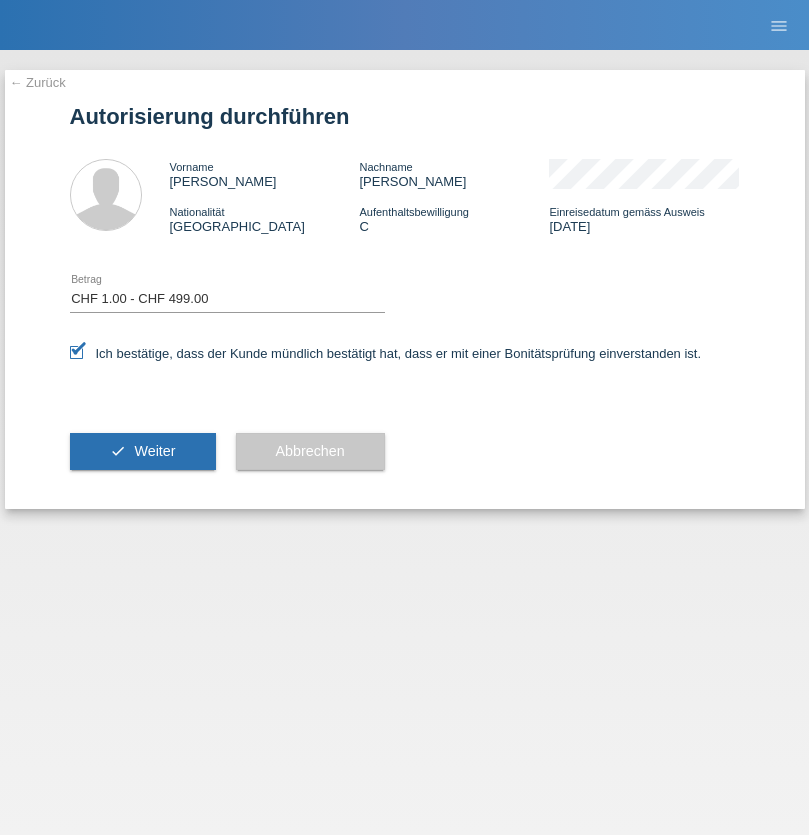 scroll, scrollTop: 0, scrollLeft: 0, axis: both 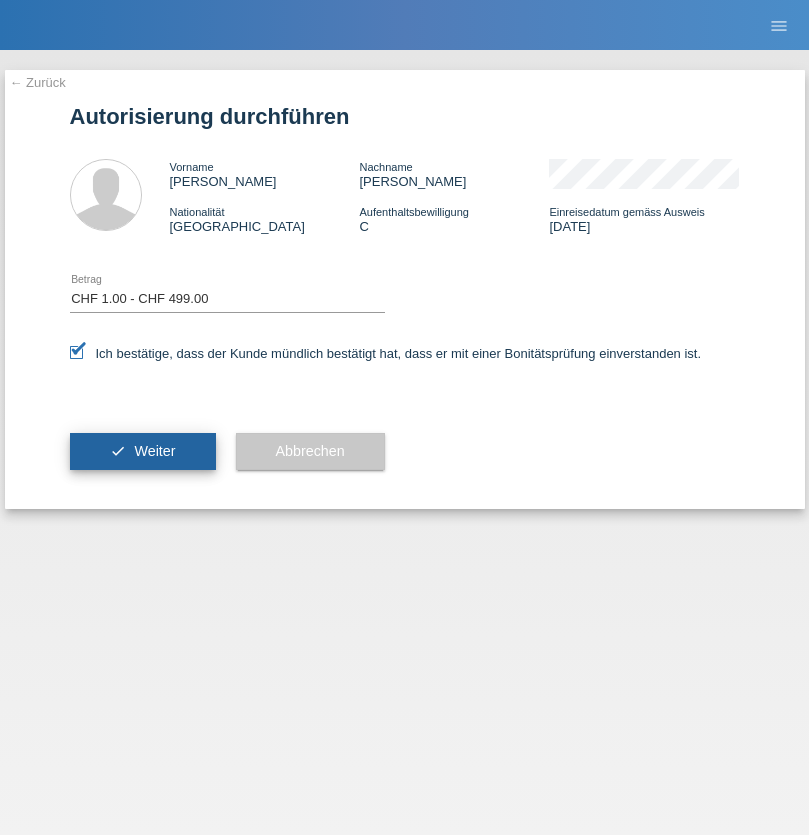 click on "Weiter" at bounding box center (154, 451) 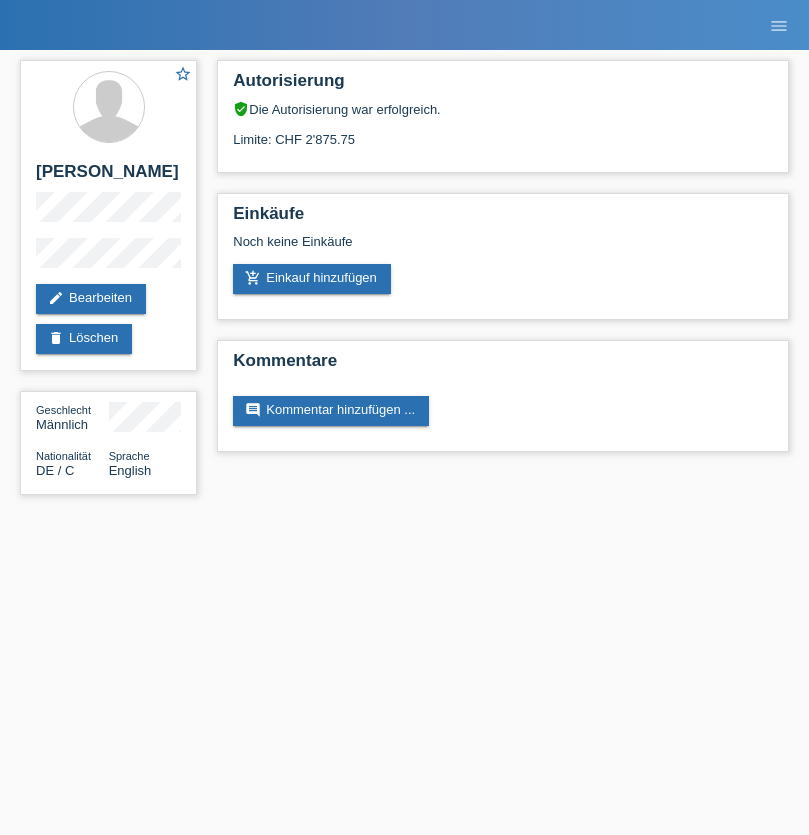 scroll, scrollTop: 0, scrollLeft: 0, axis: both 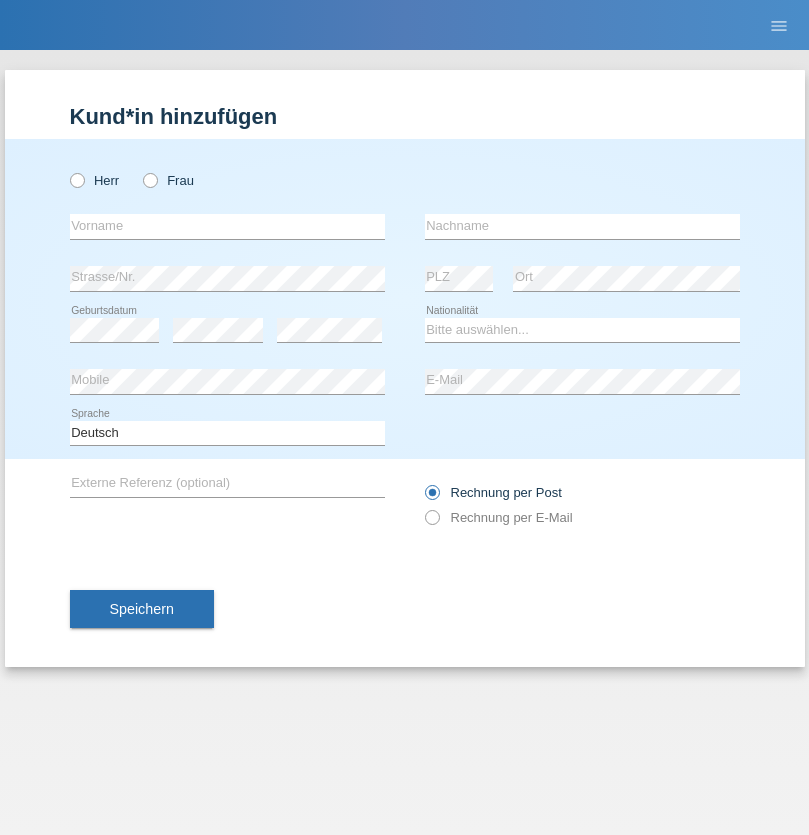 radio on "true" 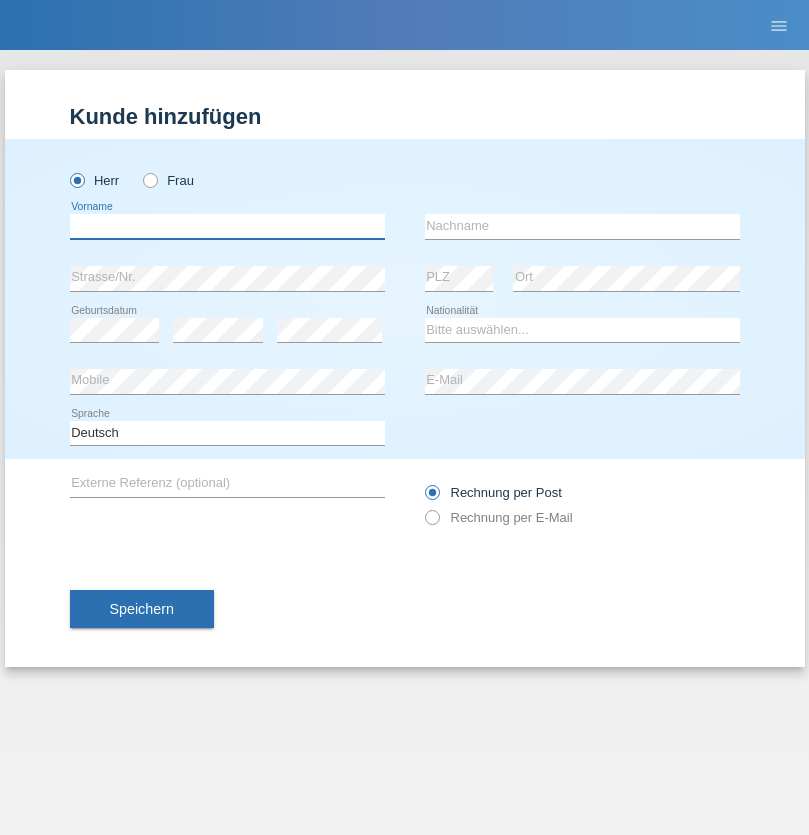 click at bounding box center (227, 226) 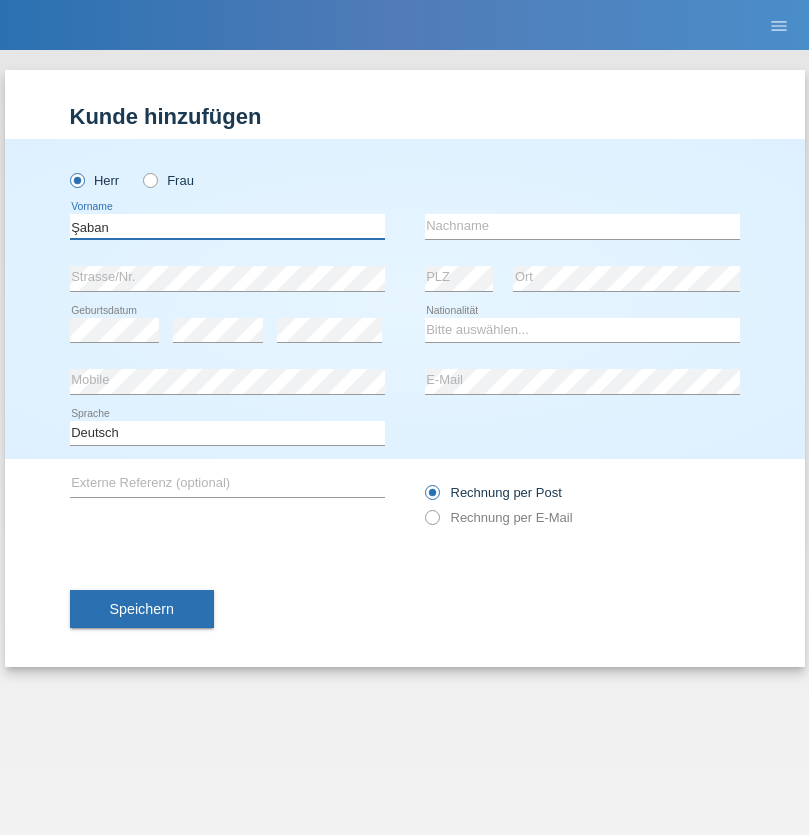 type on "Şaban" 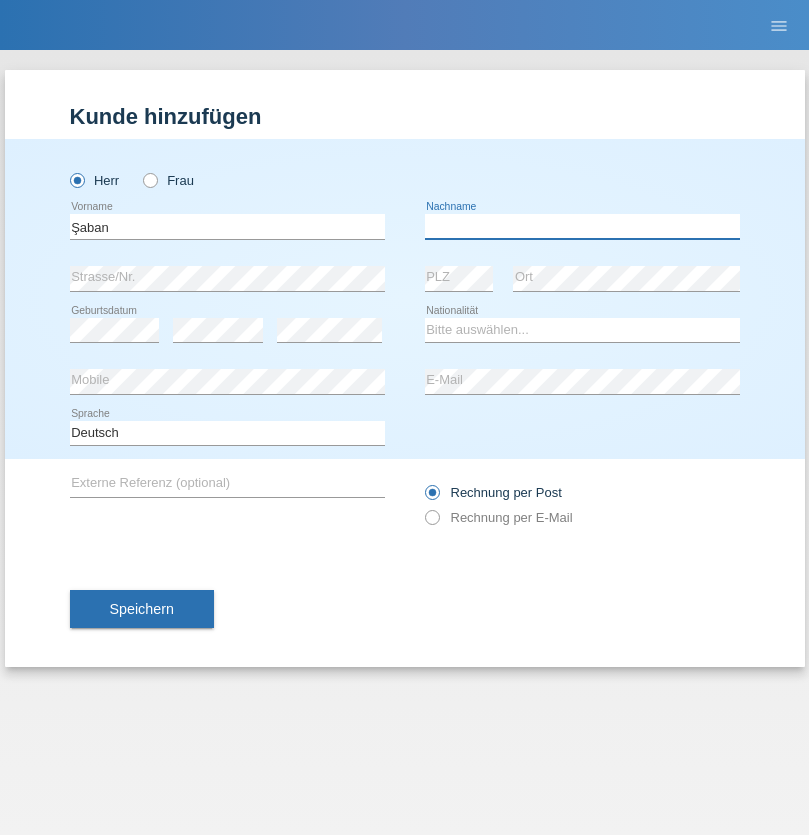 click at bounding box center [582, 226] 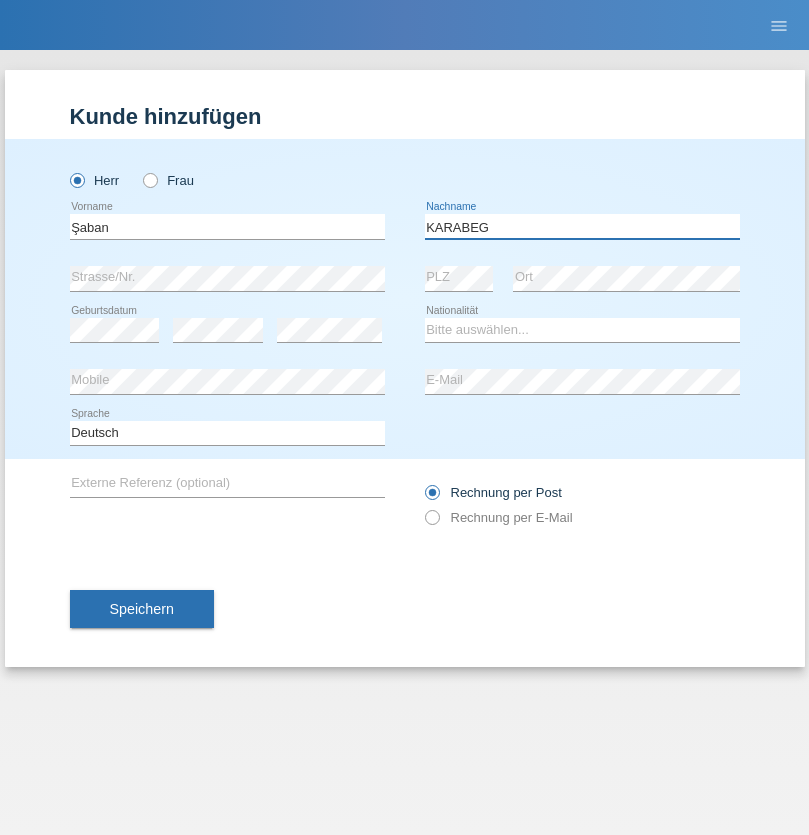 type on "KARABEG" 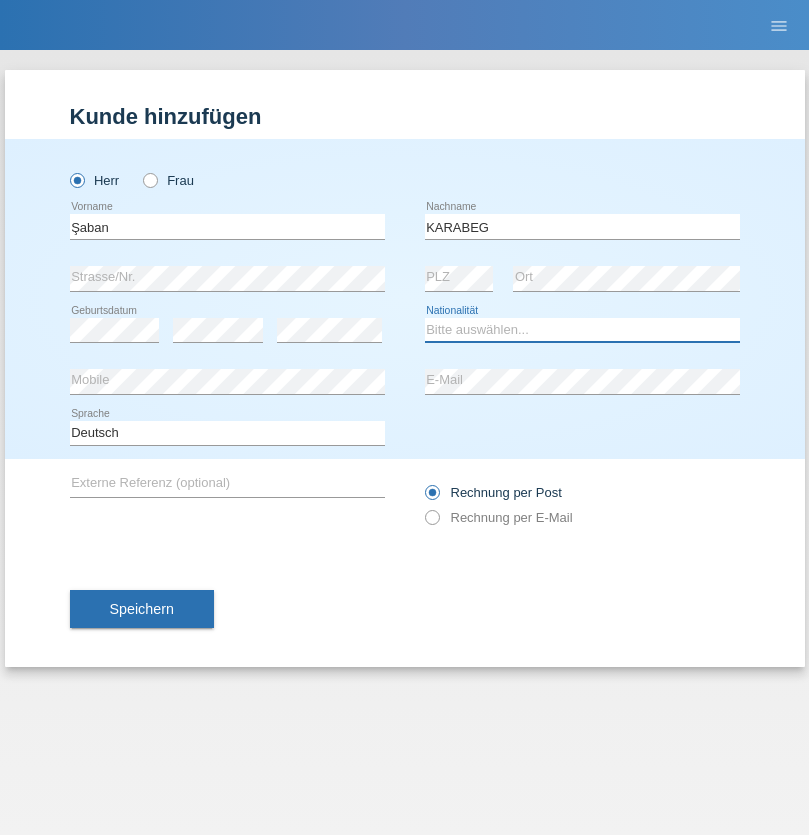 select on "TR" 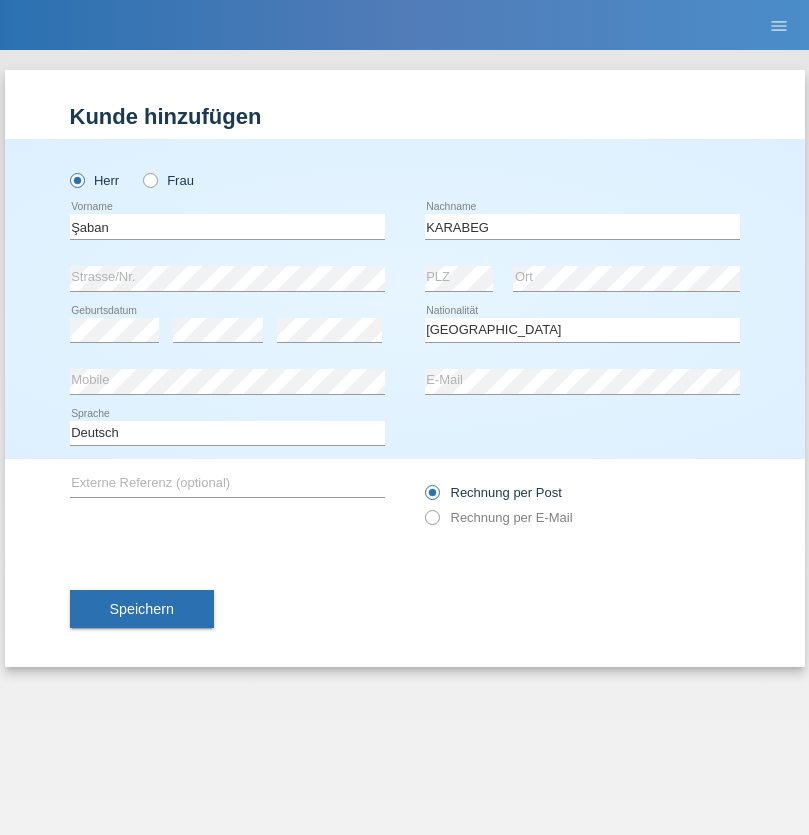 select on "C" 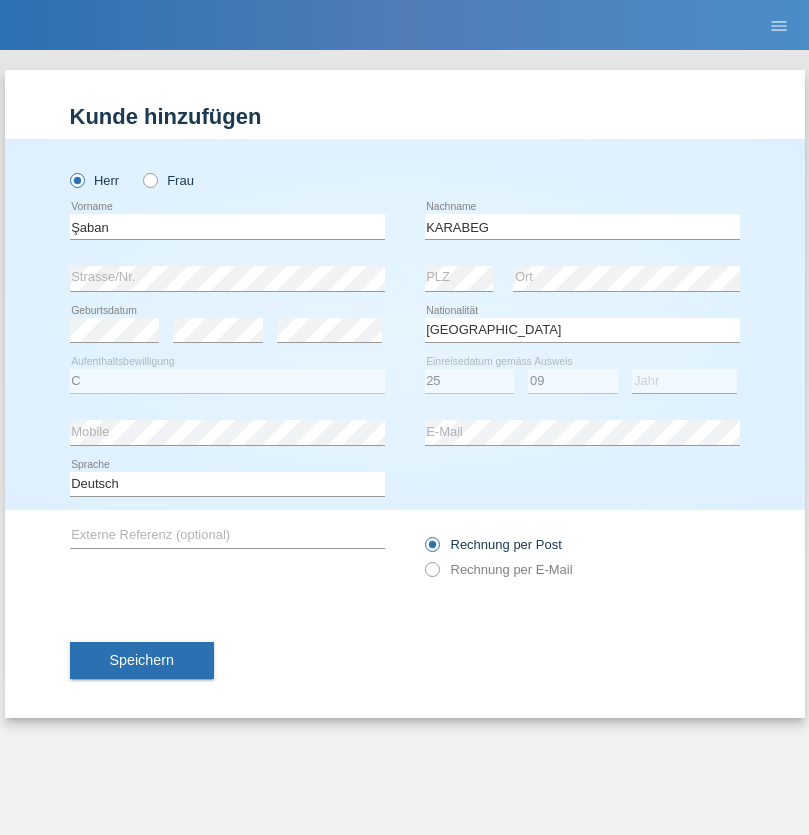 select on "2021" 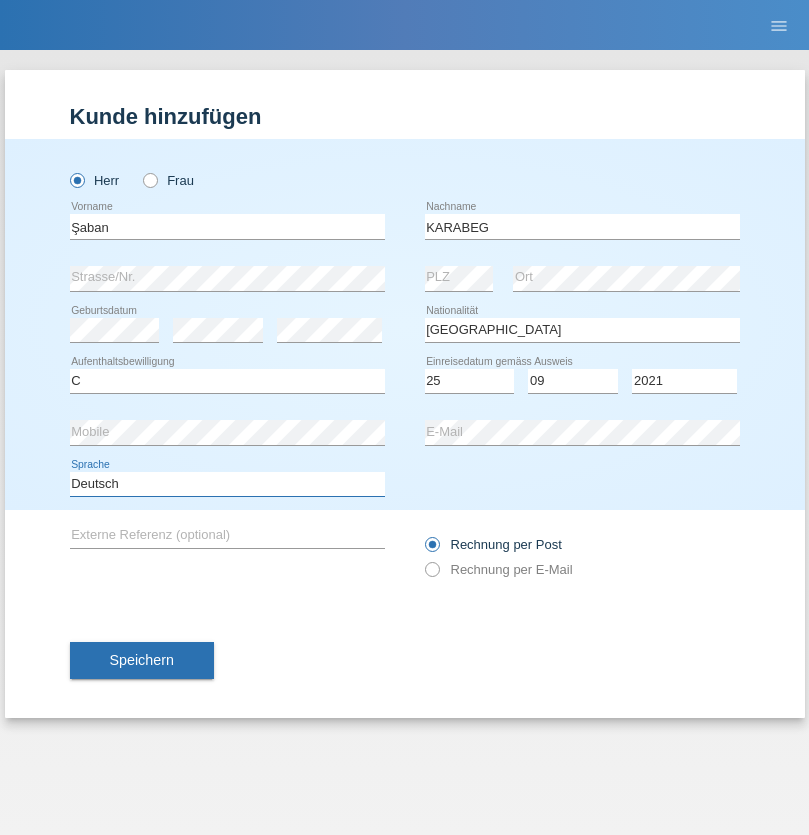 select on "en" 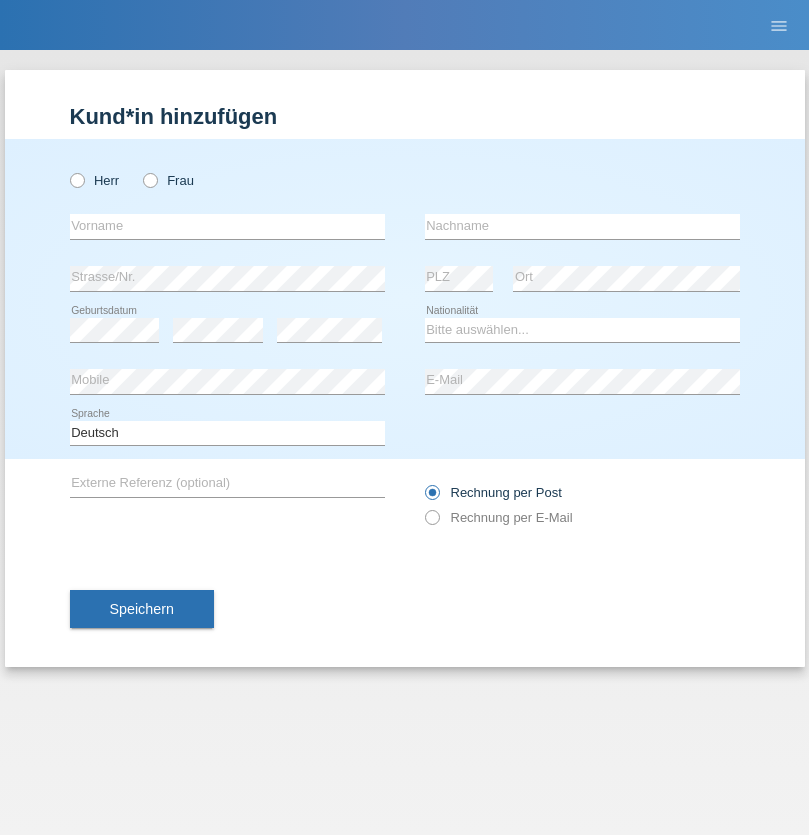 scroll, scrollTop: 0, scrollLeft: 0, axis: both 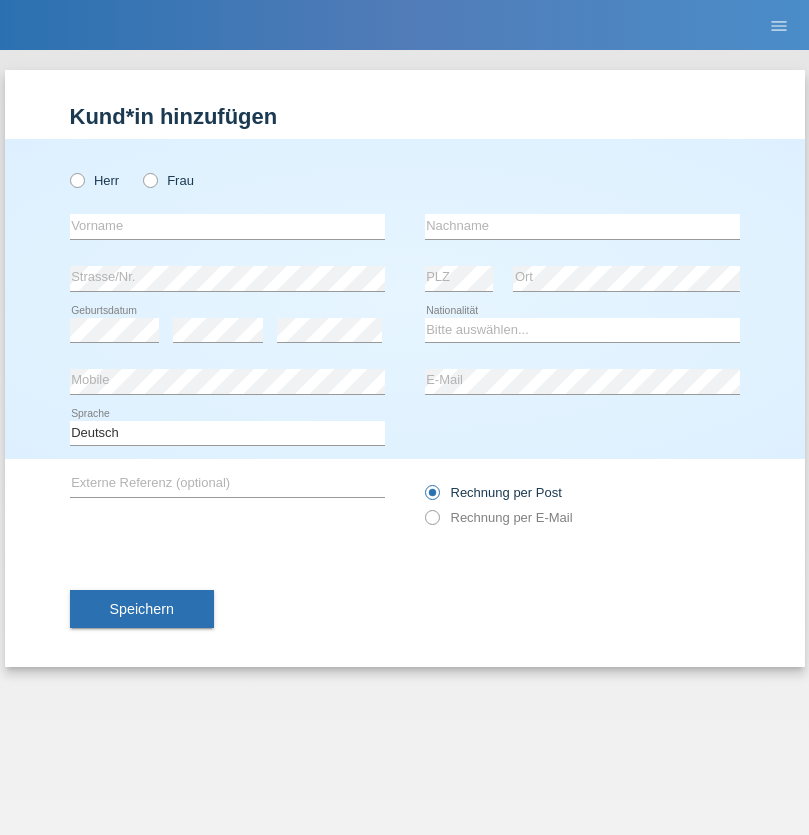 radio on "true" 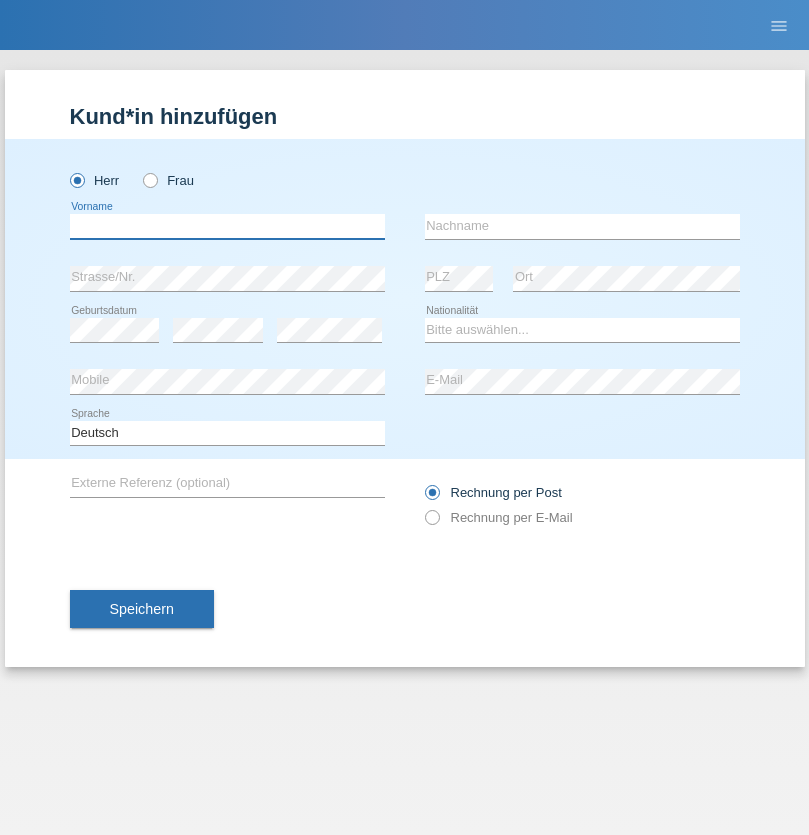 click at bounding box center (227, 226) 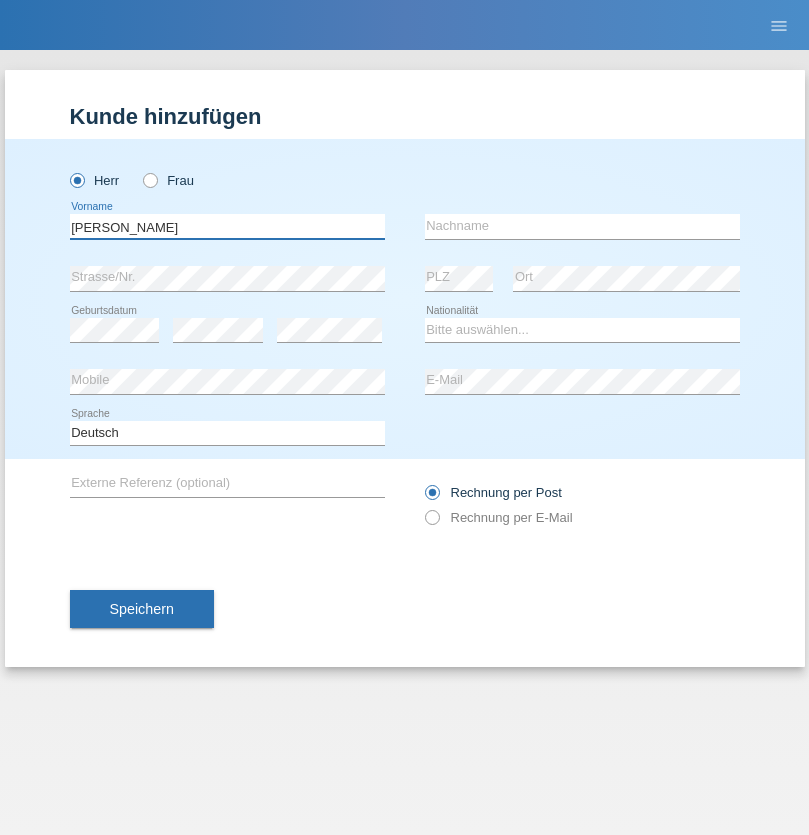 type on "[PERSON_NAME]" 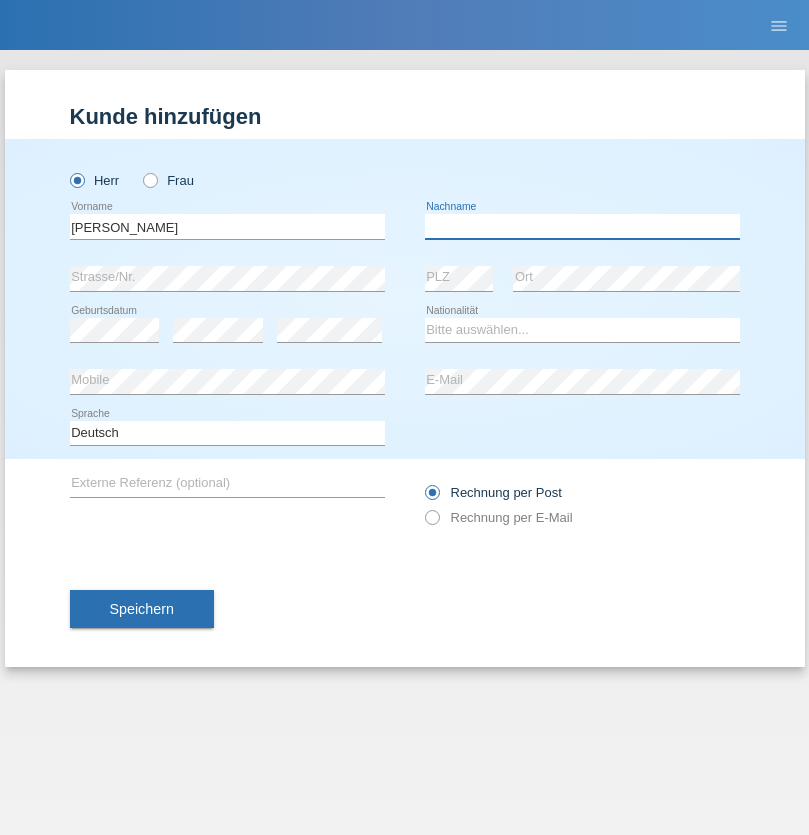 click at bounding box center (582, 226) 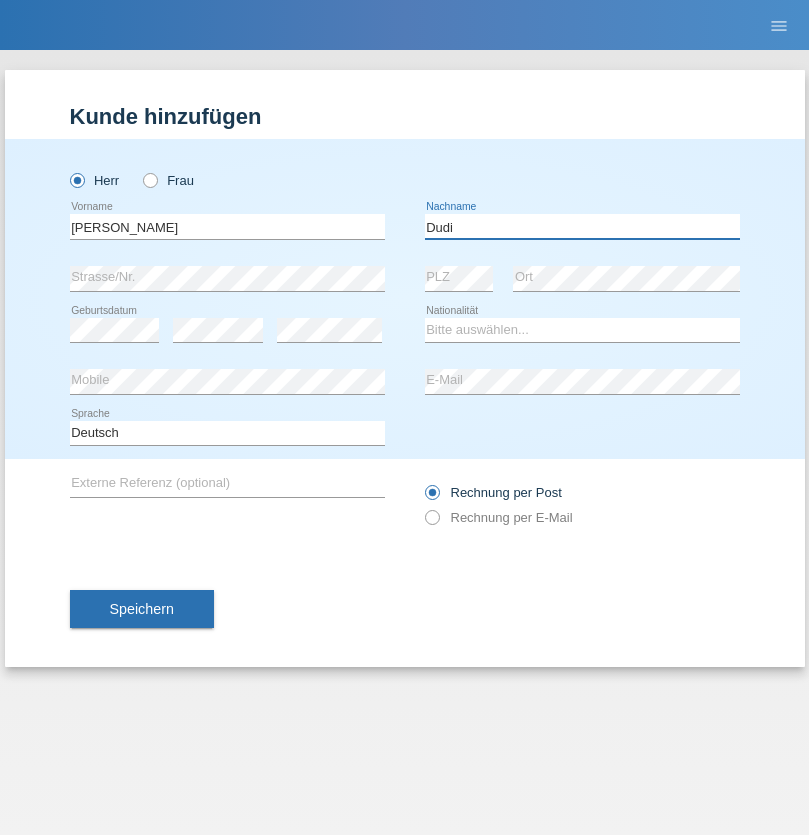 type on "Dudi" 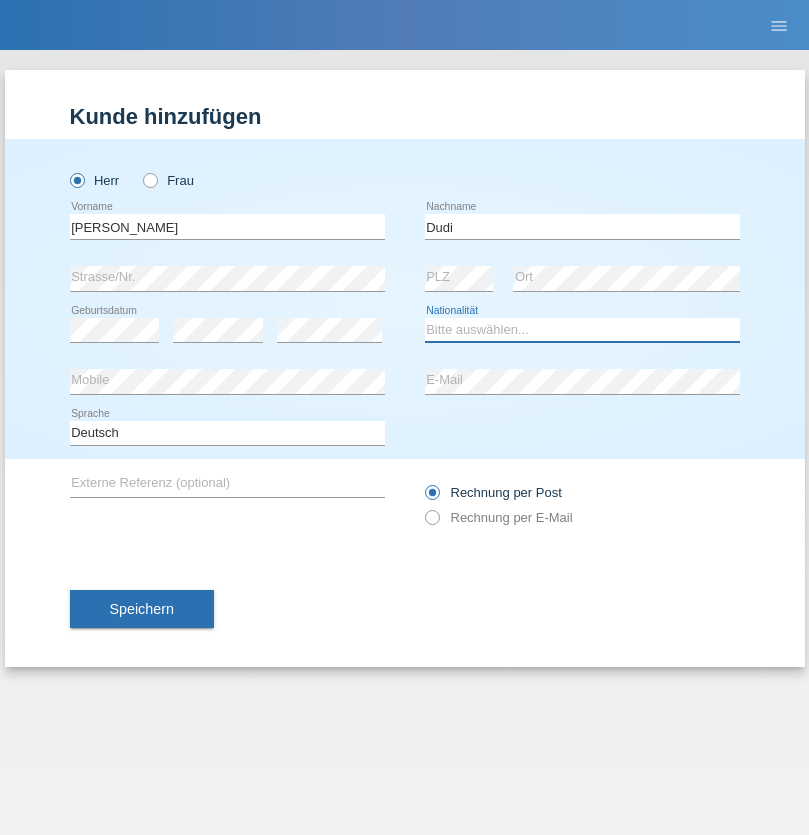 select on "SK" 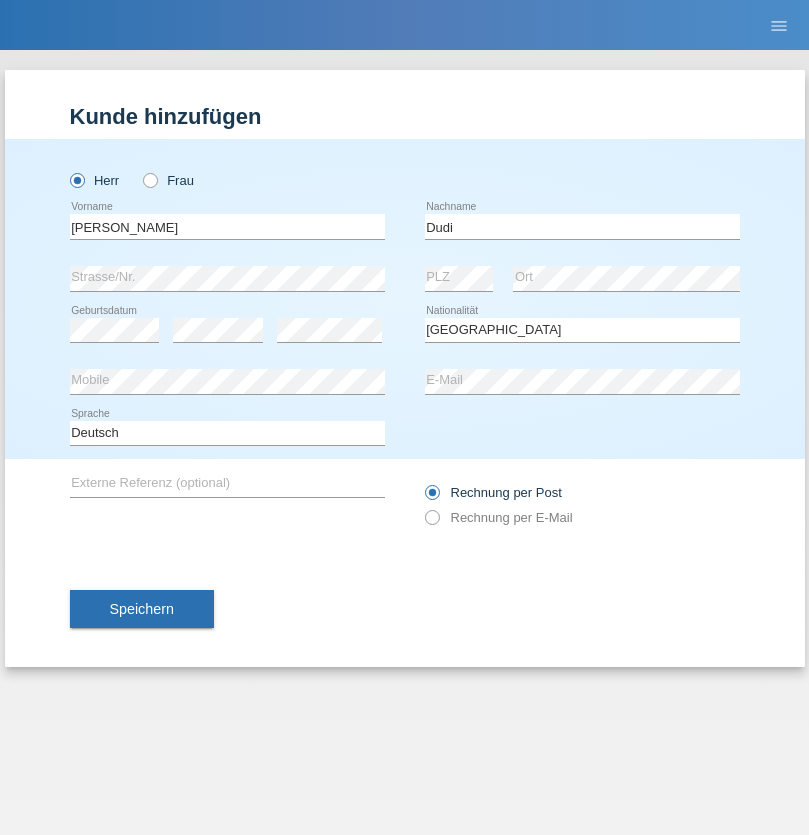 select on "C" 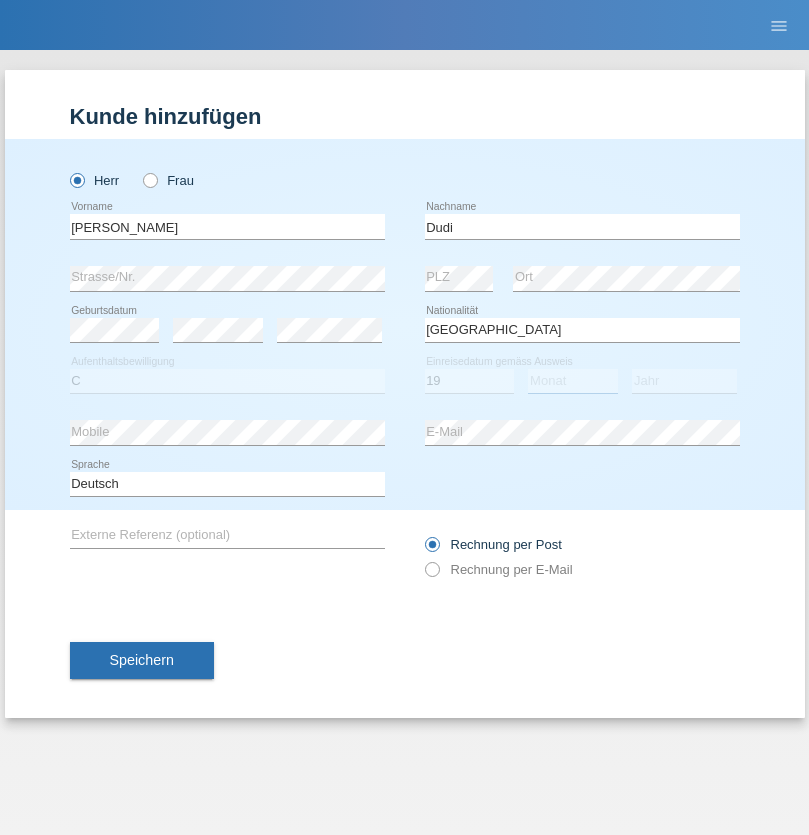 select on "06" 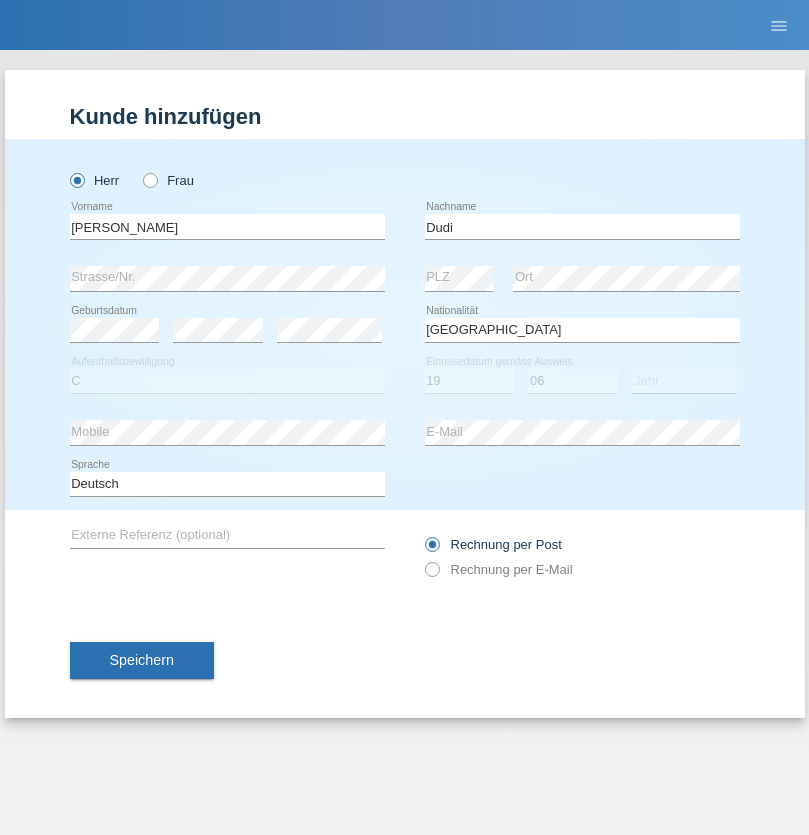select on "2021" 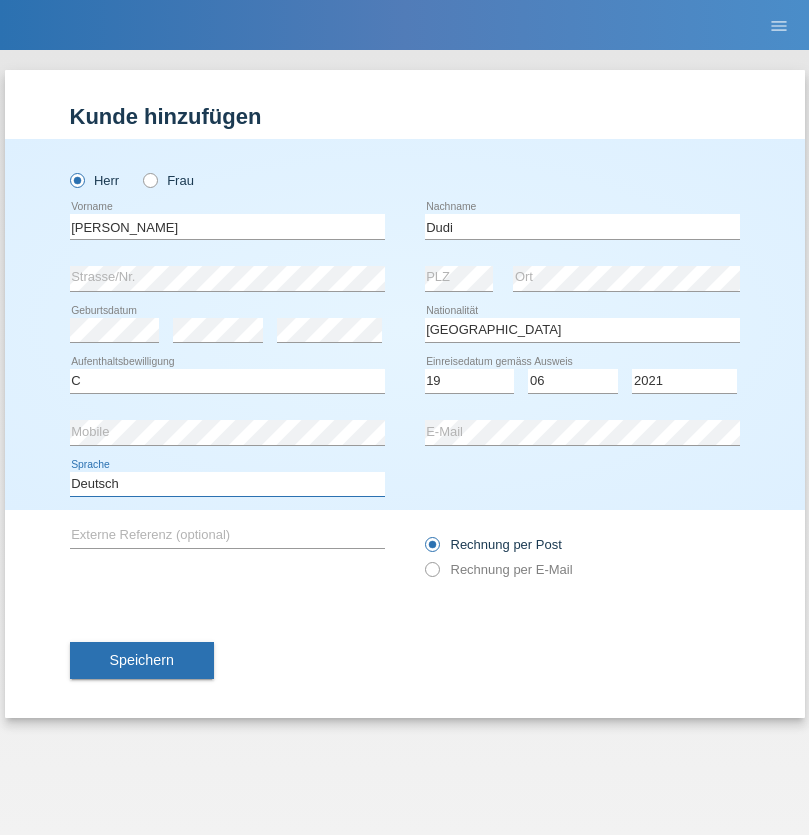 select on "en" 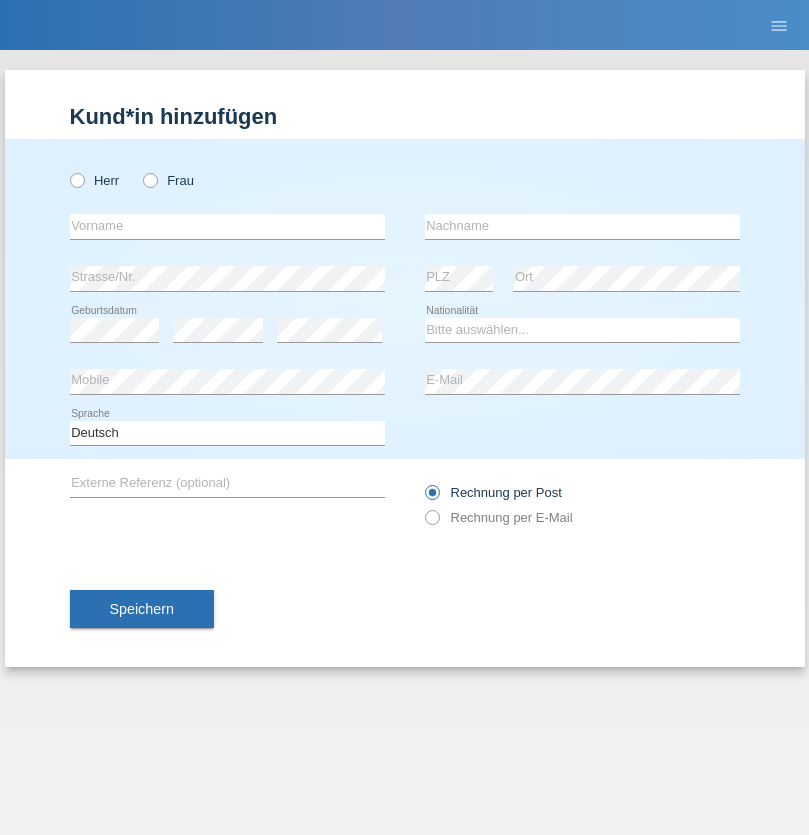 scroll, scrollTop: 0, scrollLeft: 0, axis: both 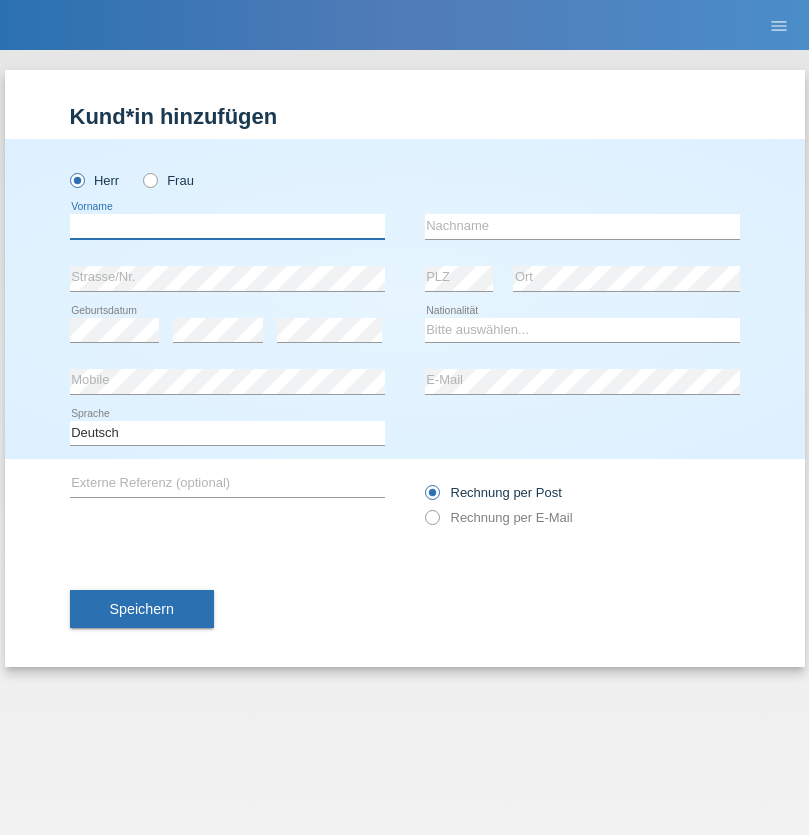 click at bounding box center [227, 226] 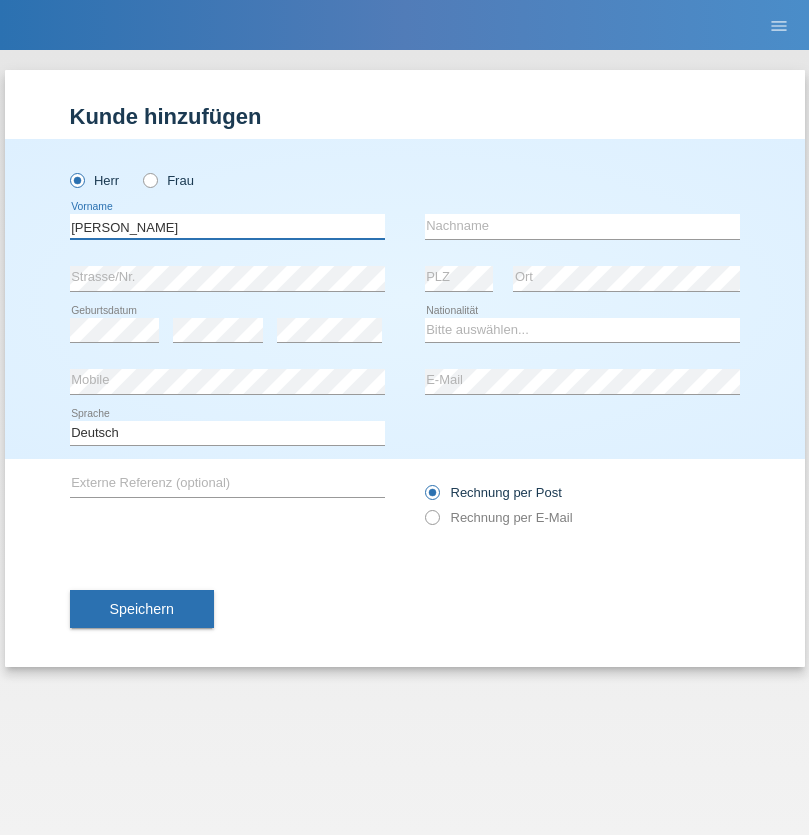 type on "[PERSON_NAME]" 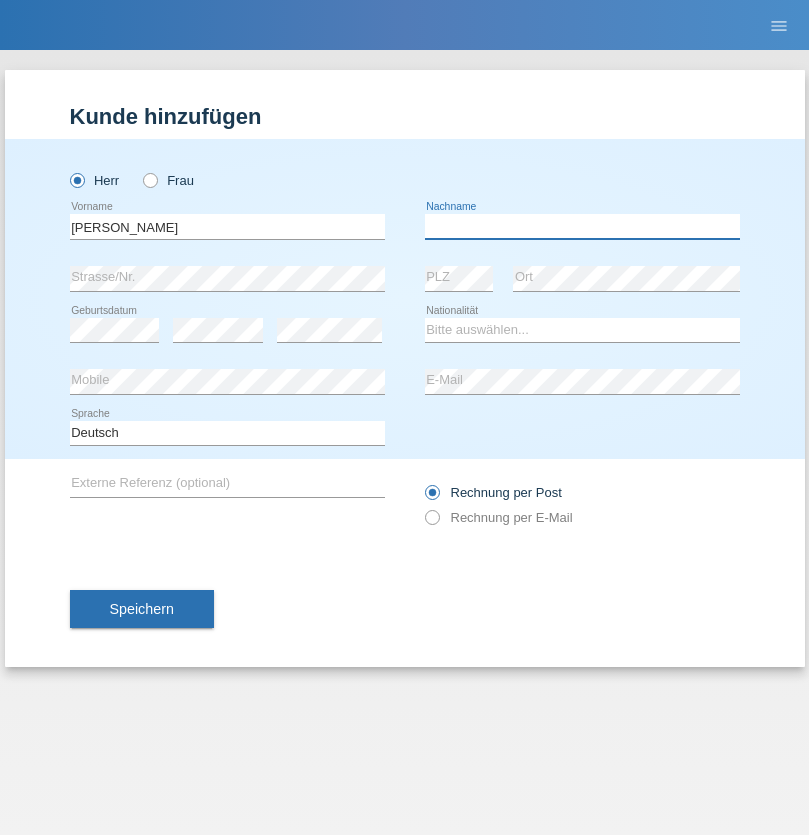 click at bounding box center [582, 226] 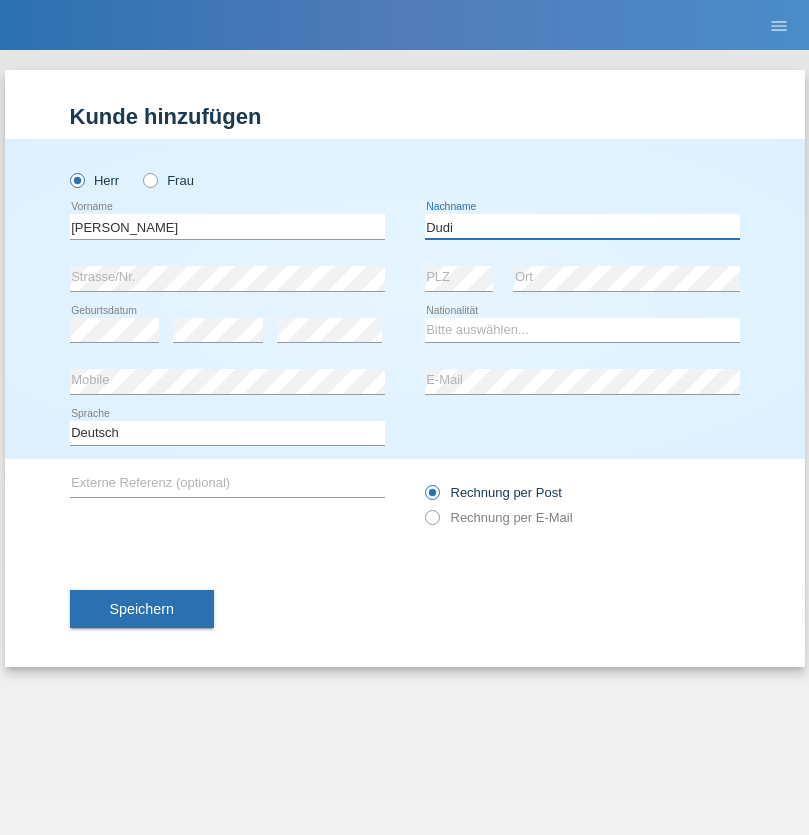 type on "Dudi" 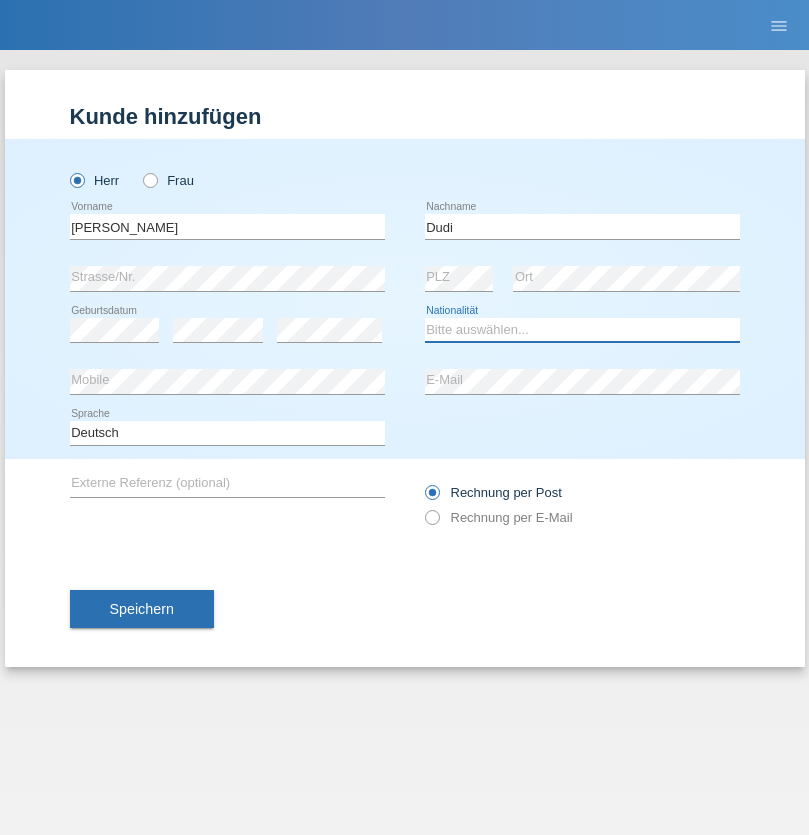 select on "SK" 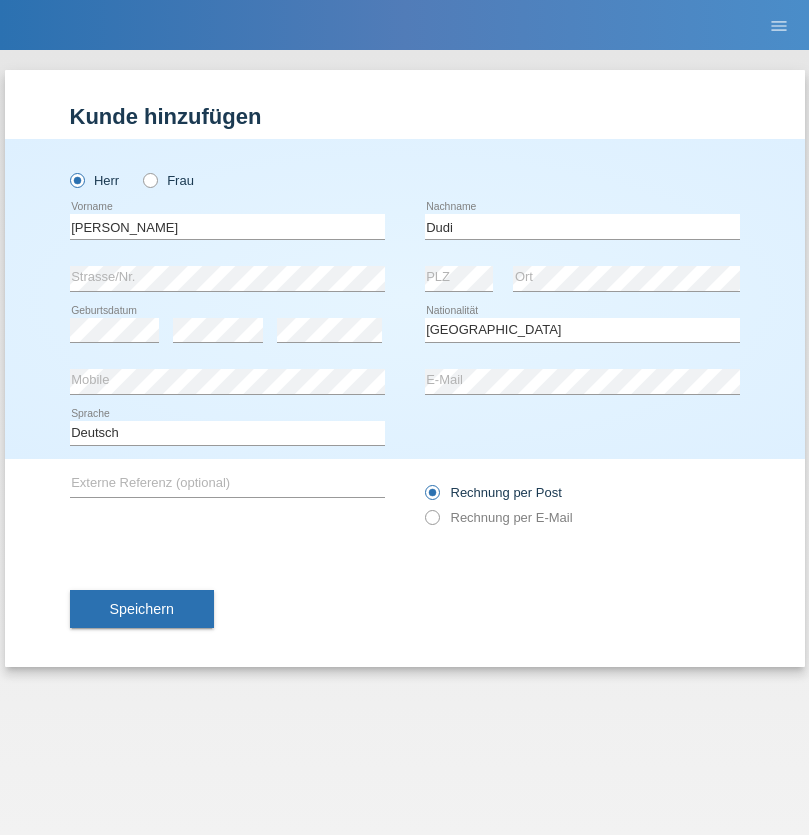 select on "C" 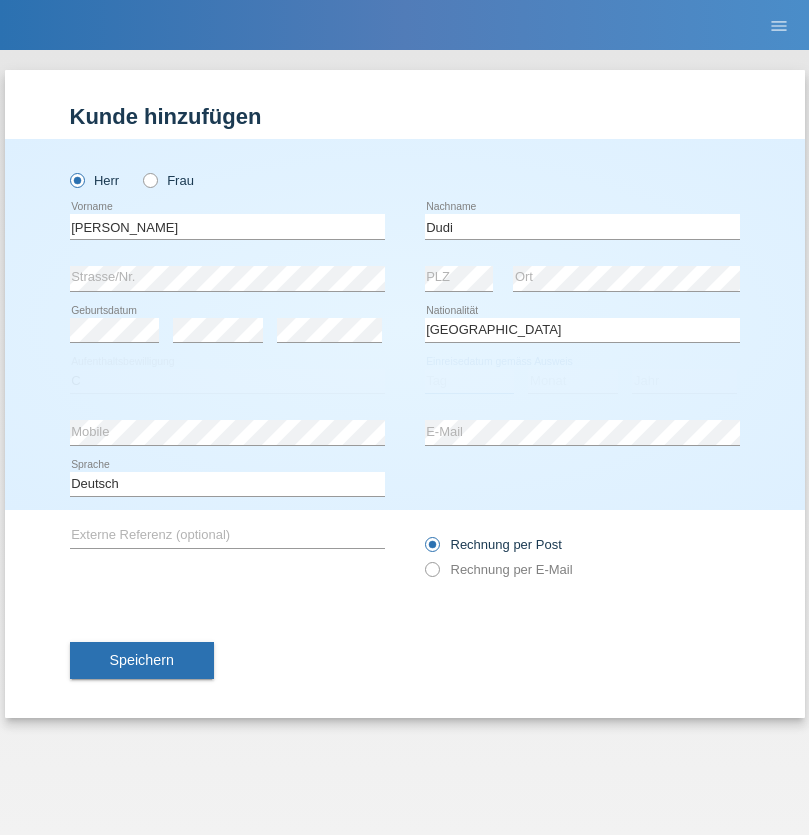 select on "13" 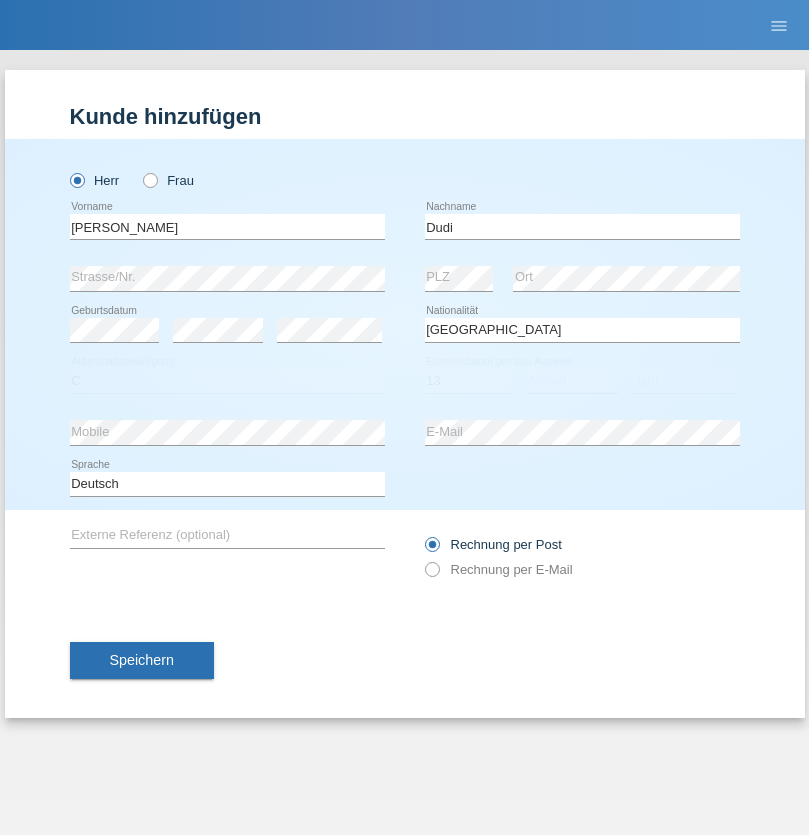 select on "06" 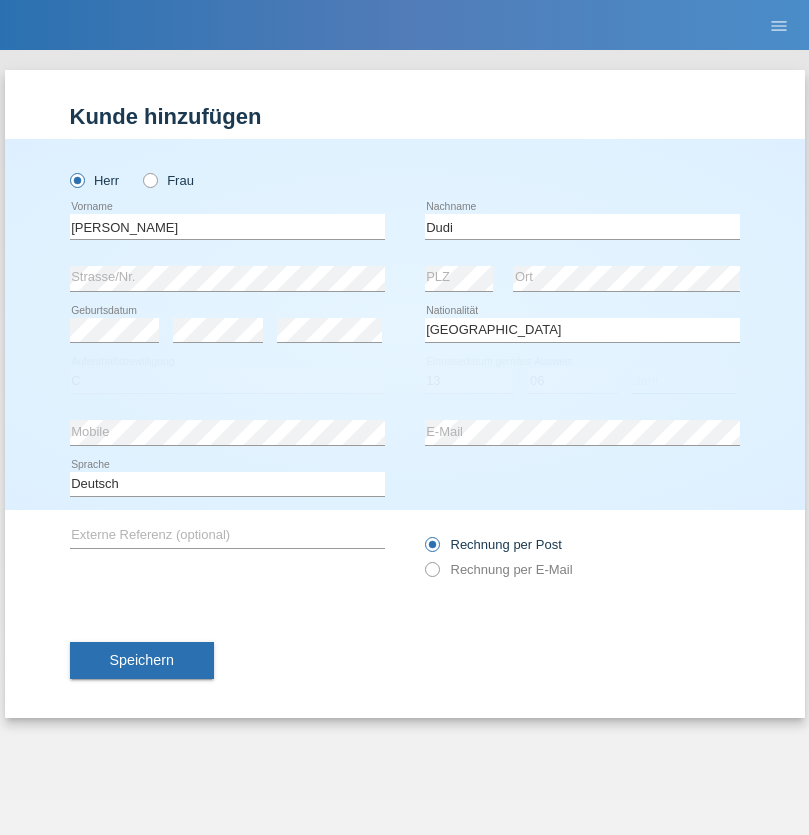 select on "2021" 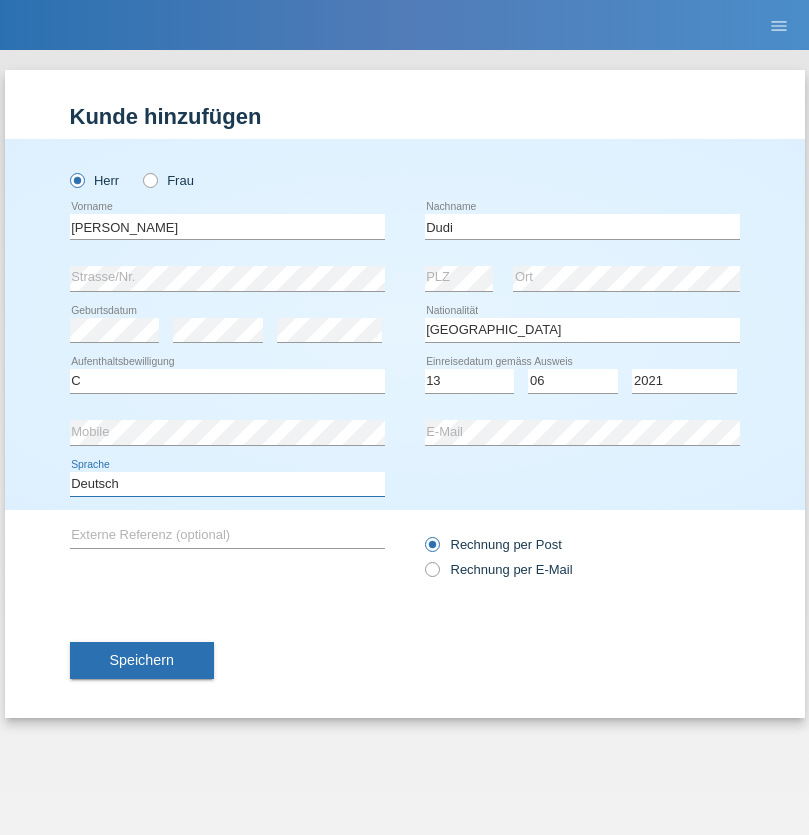 select on "en" 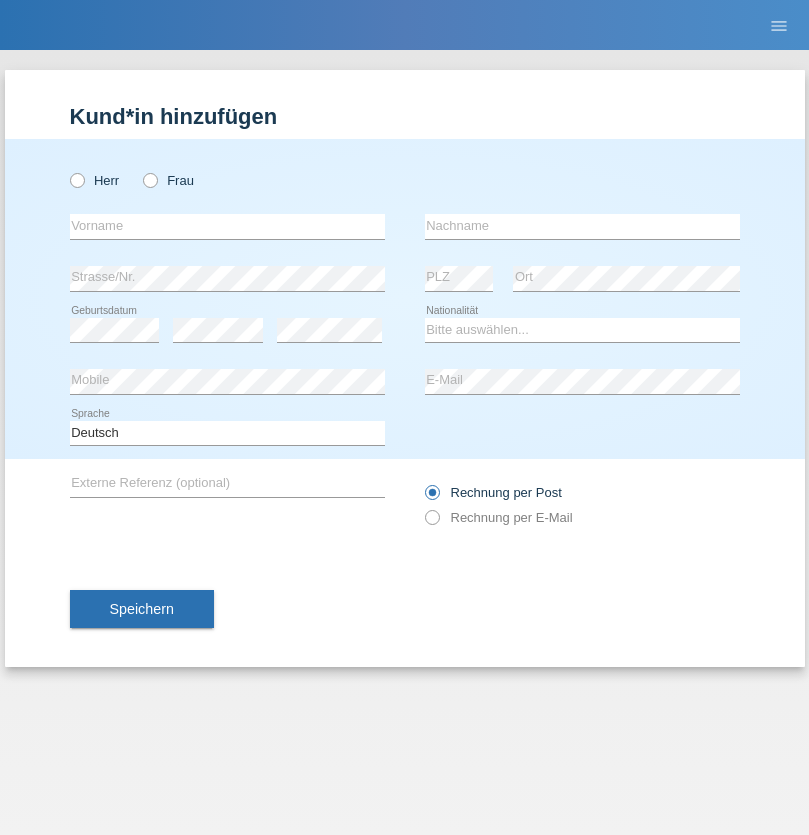 scroll, scrollTop: 0, scrollLeft: 0, axis: both 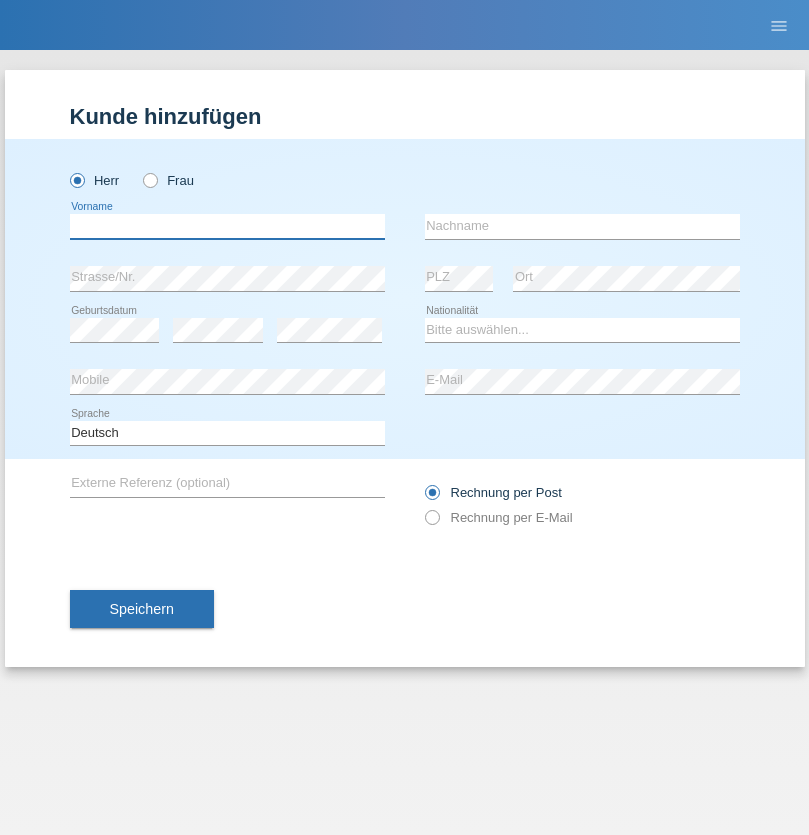 click at bounding box center (227, 226) 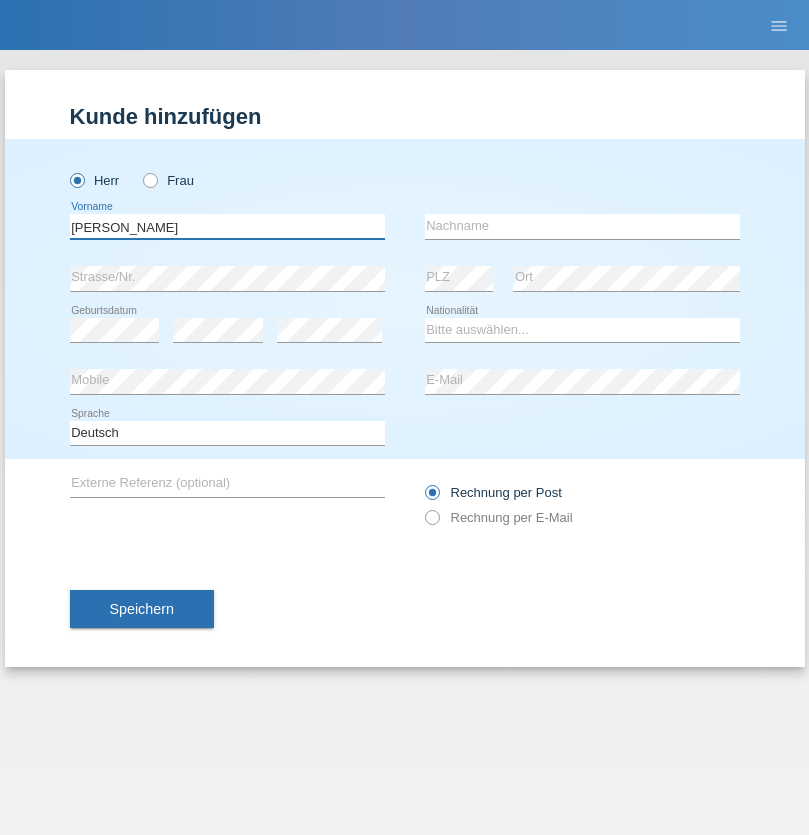 type on "[PERSON_NAME]" 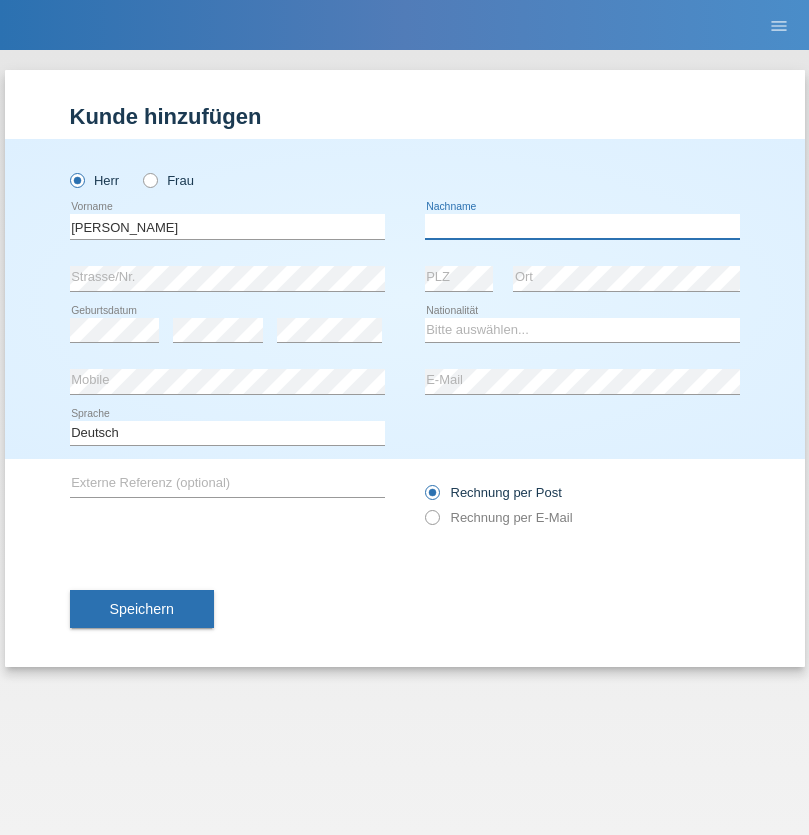 click at bounding box center (582, 226) 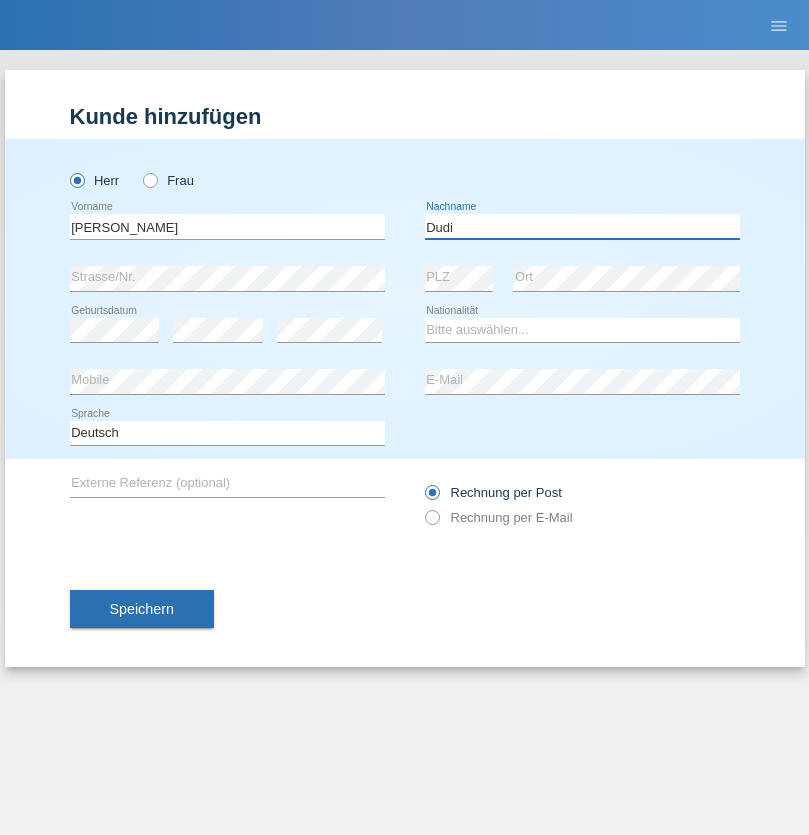 type on "Dudi" 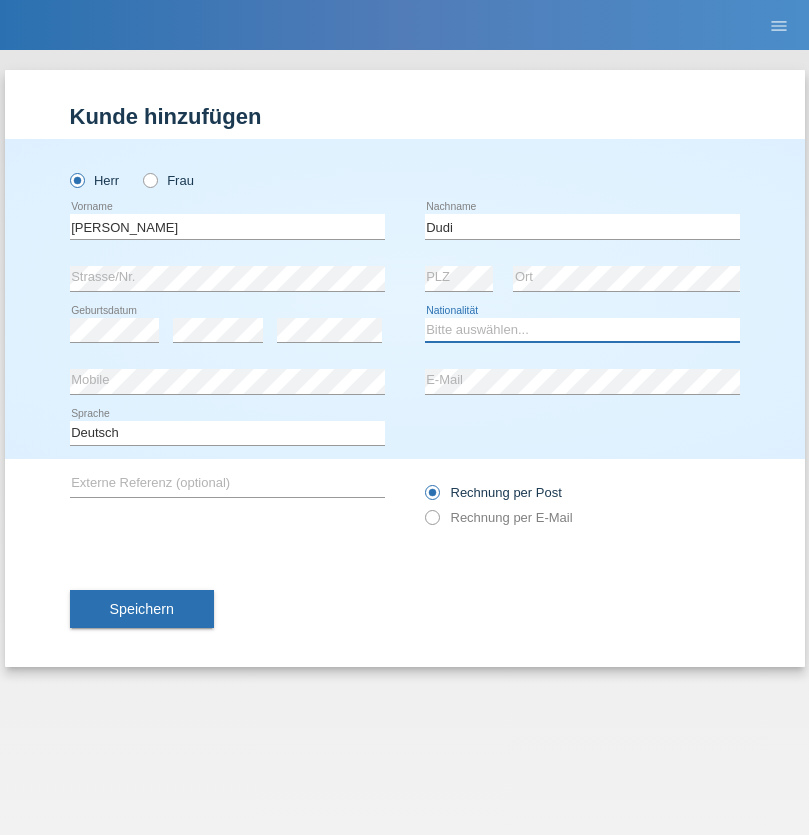 select on "SK" 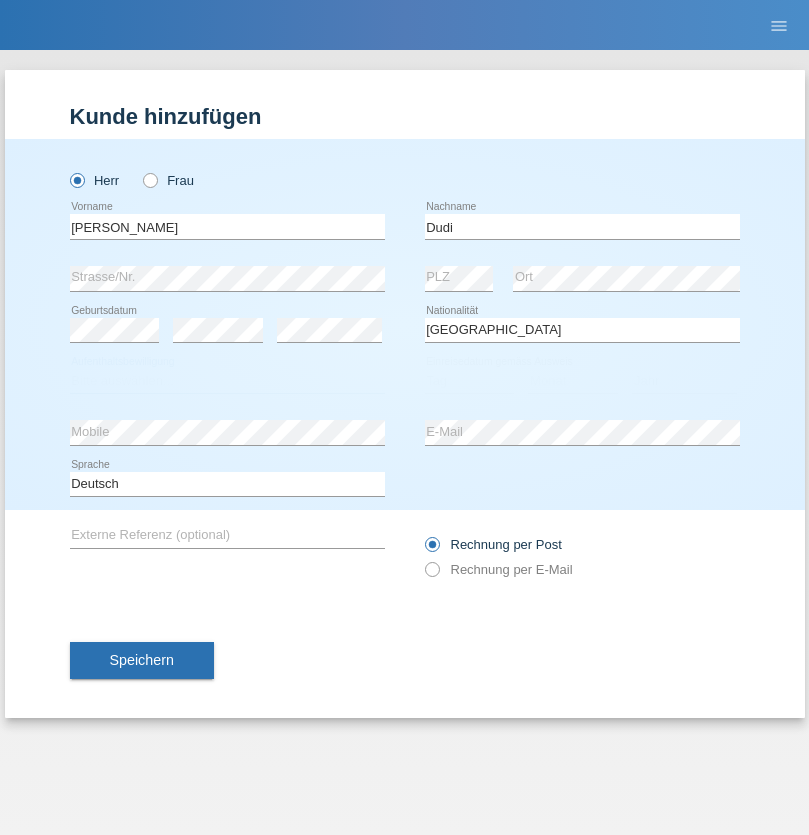 select on "C" 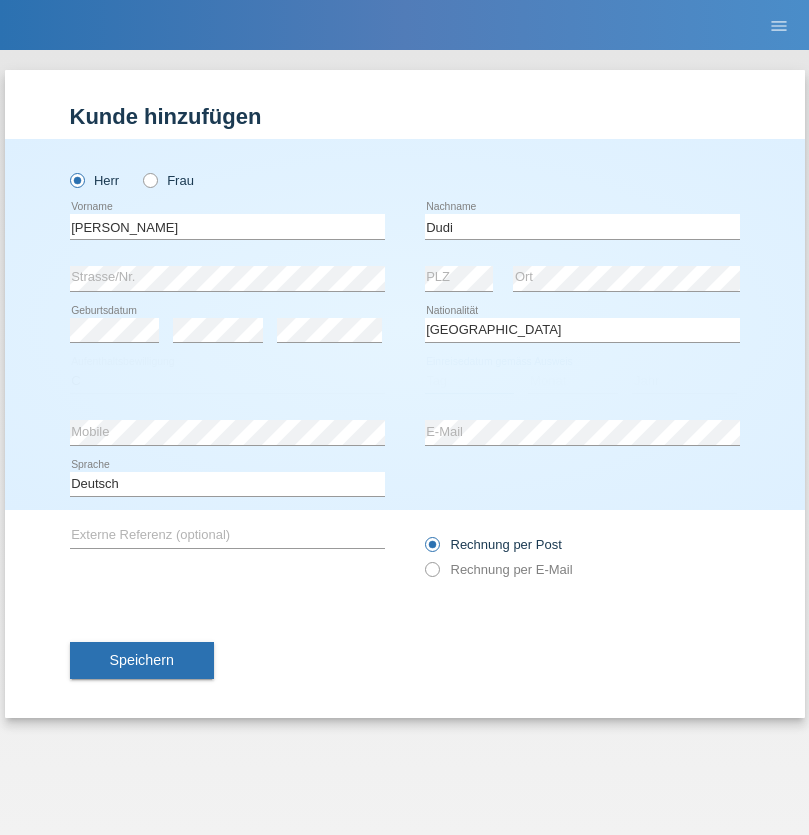 select on "13" 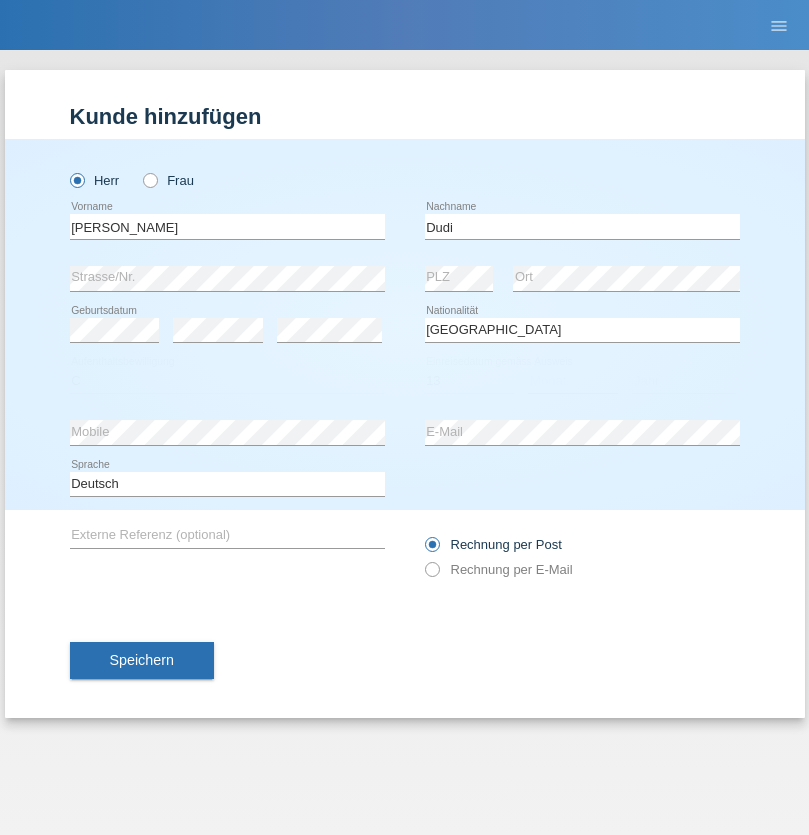 select on "06" 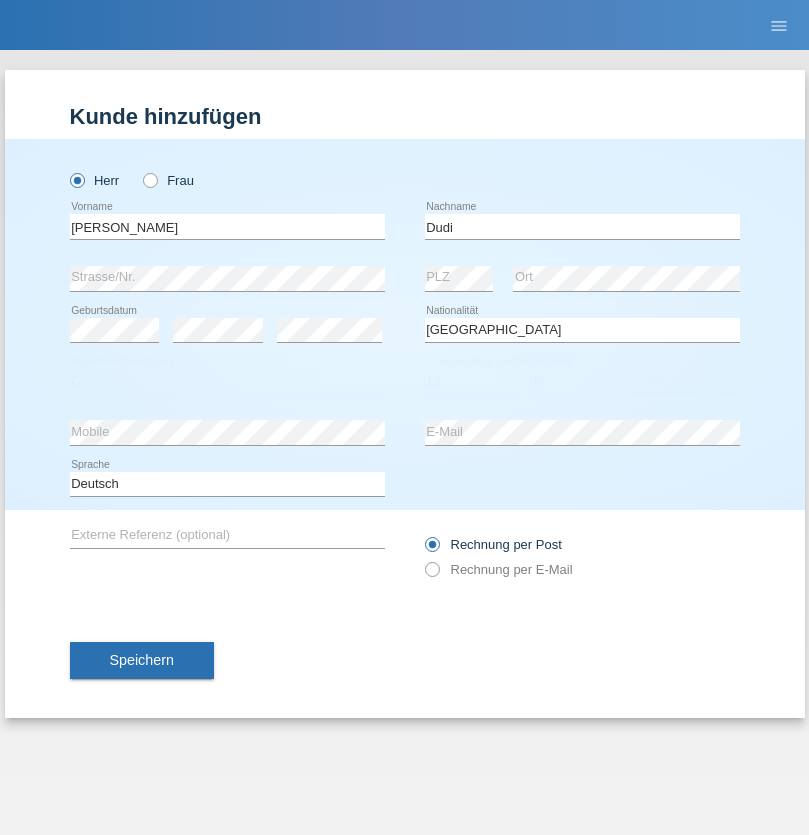 select on "2021" 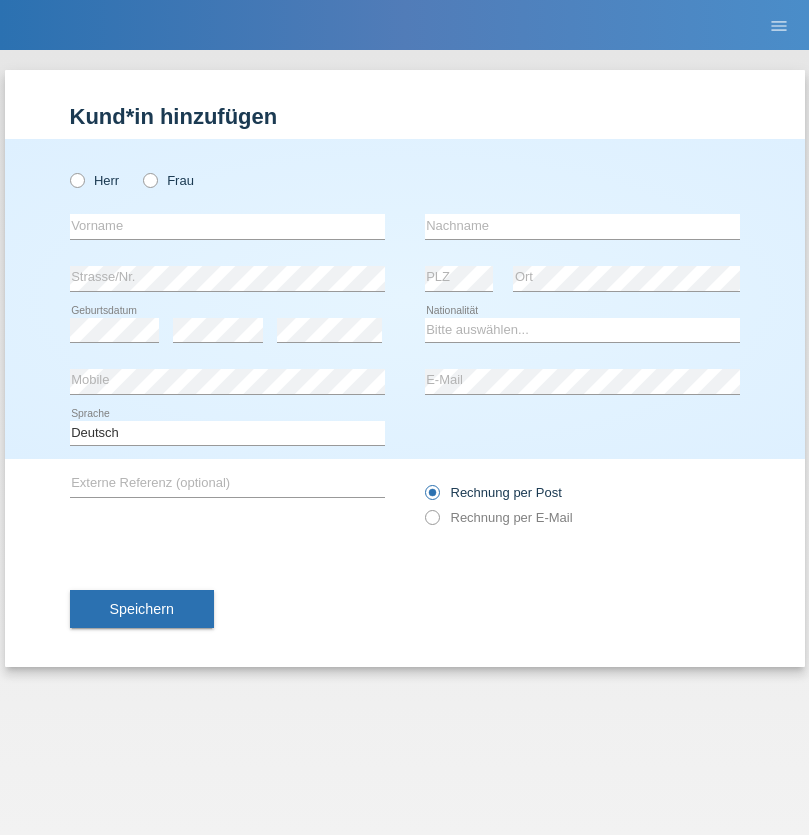 scroll, scrollTop: 0, scrollLeft: 0, axis: both 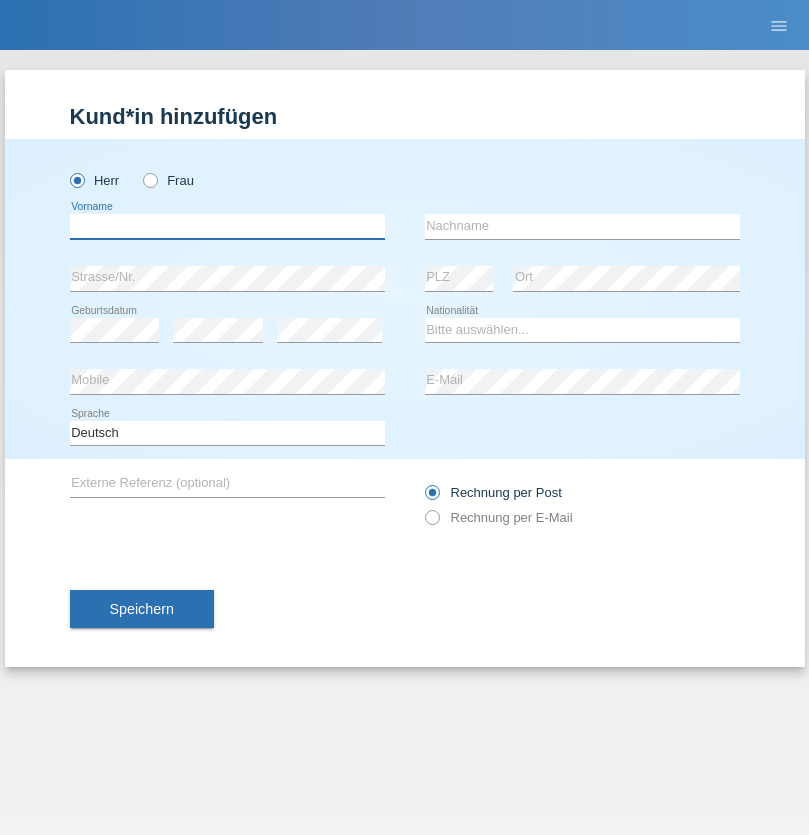 click at bounding box center (227, 226) 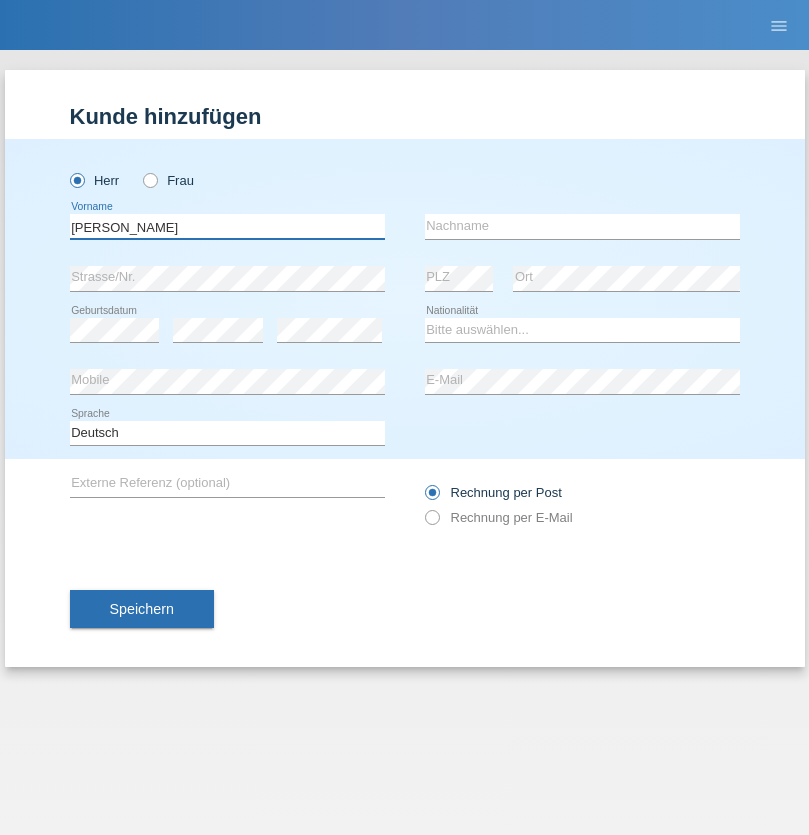 type on "[PERSON_NAME]" 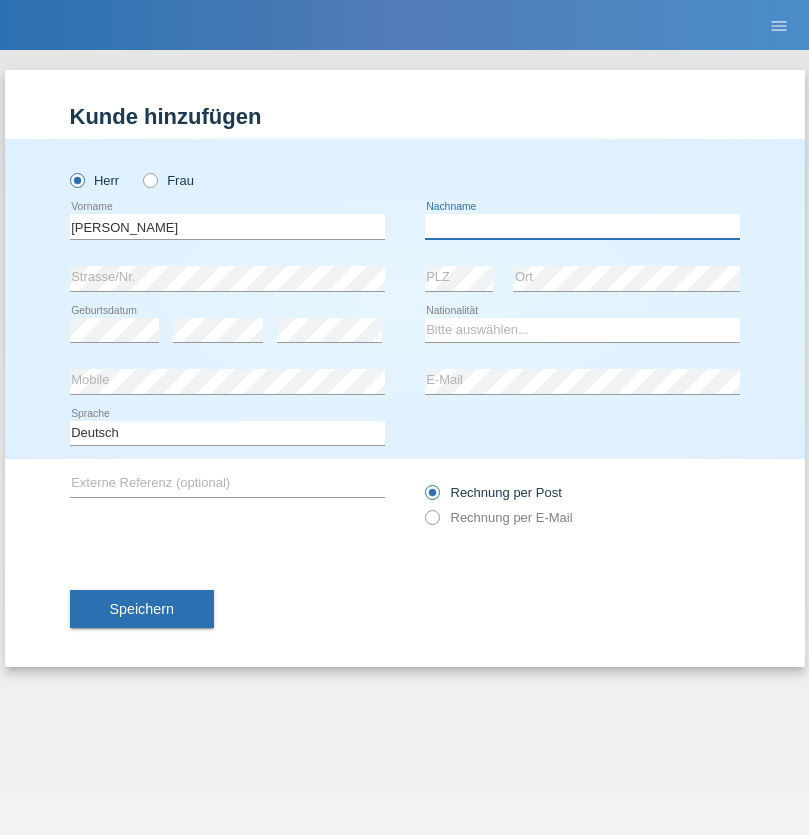 click at bounding box center [582, 226] 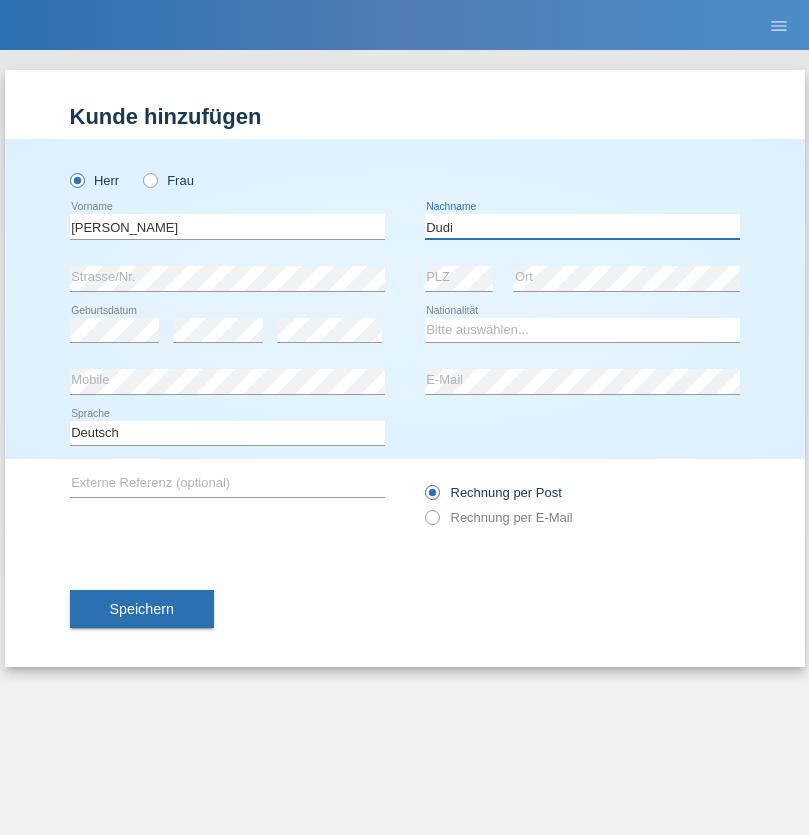 type on "Dudi" 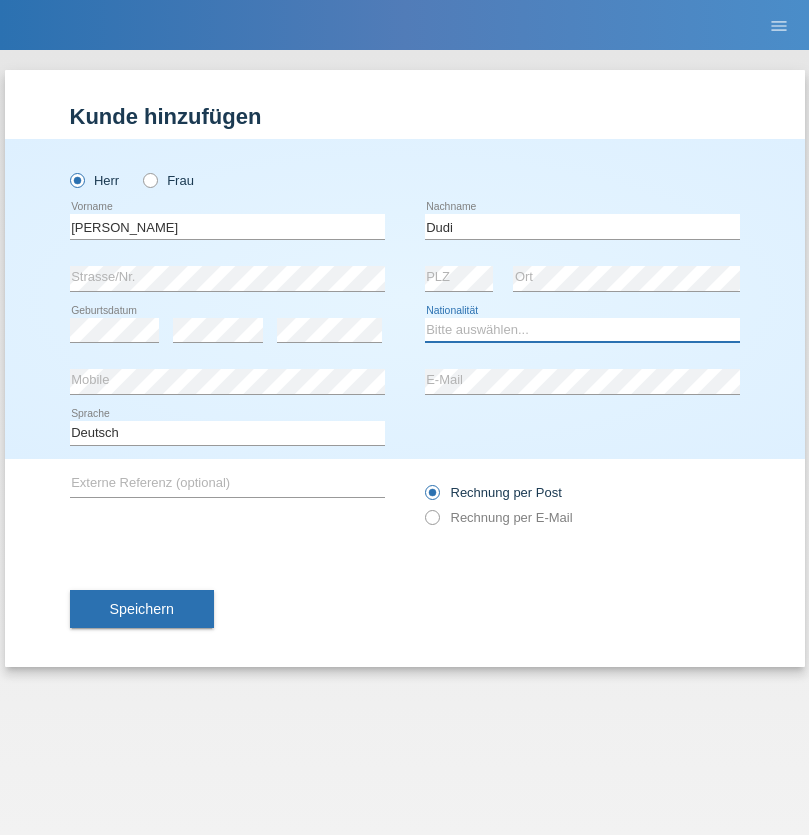 select on "SK" 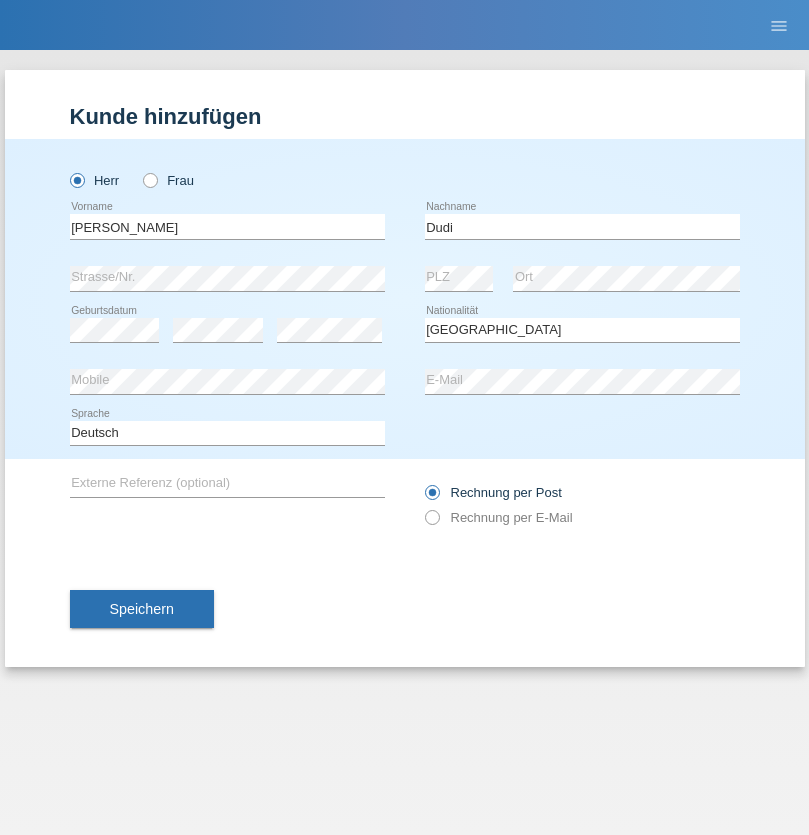 select on "C" 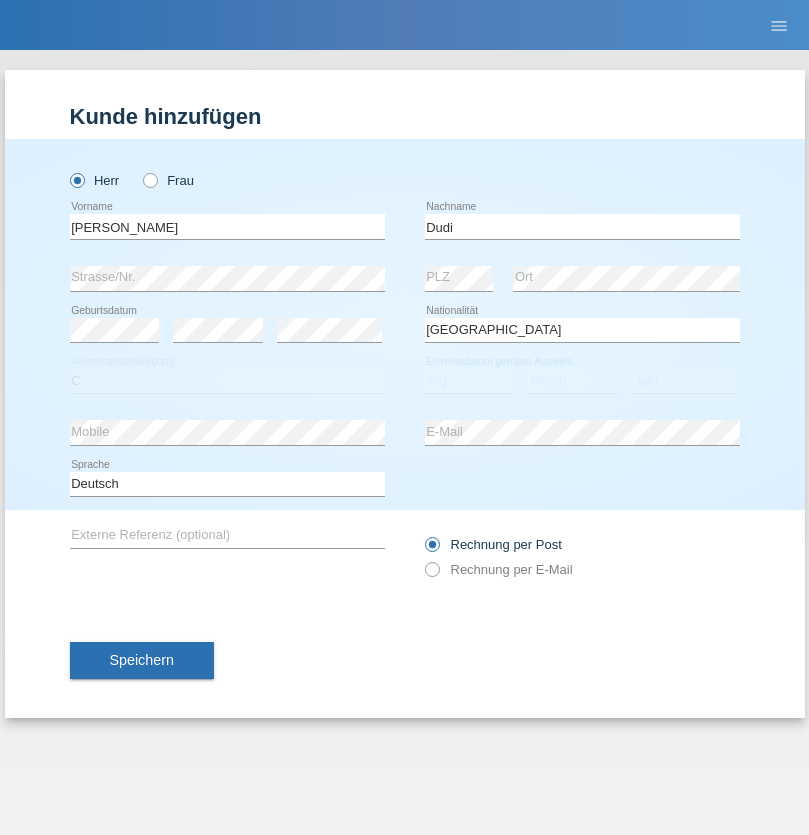 select on "19" 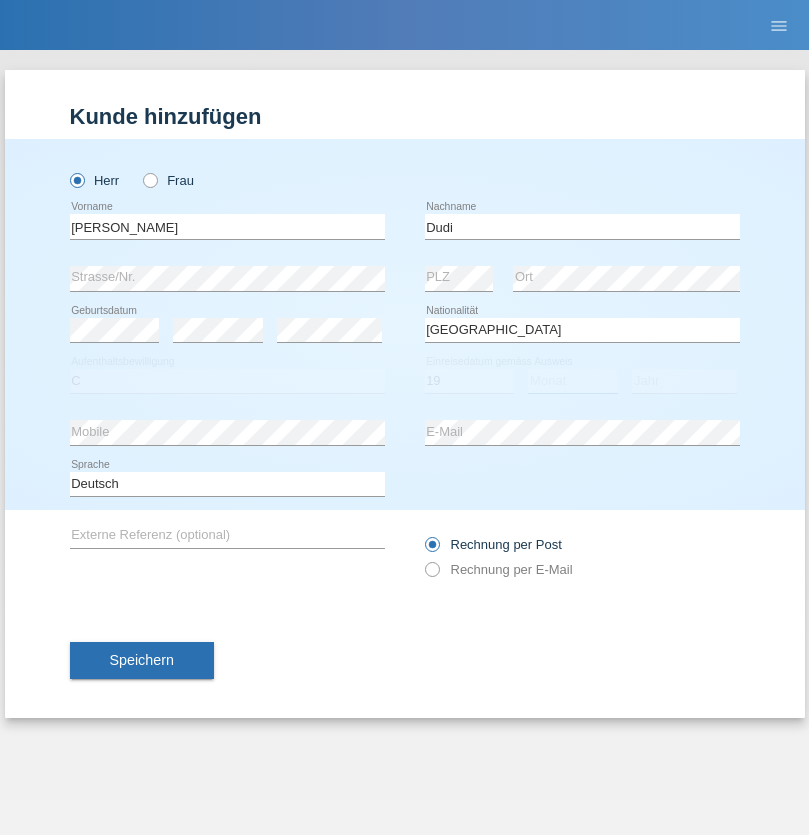 select on "07" 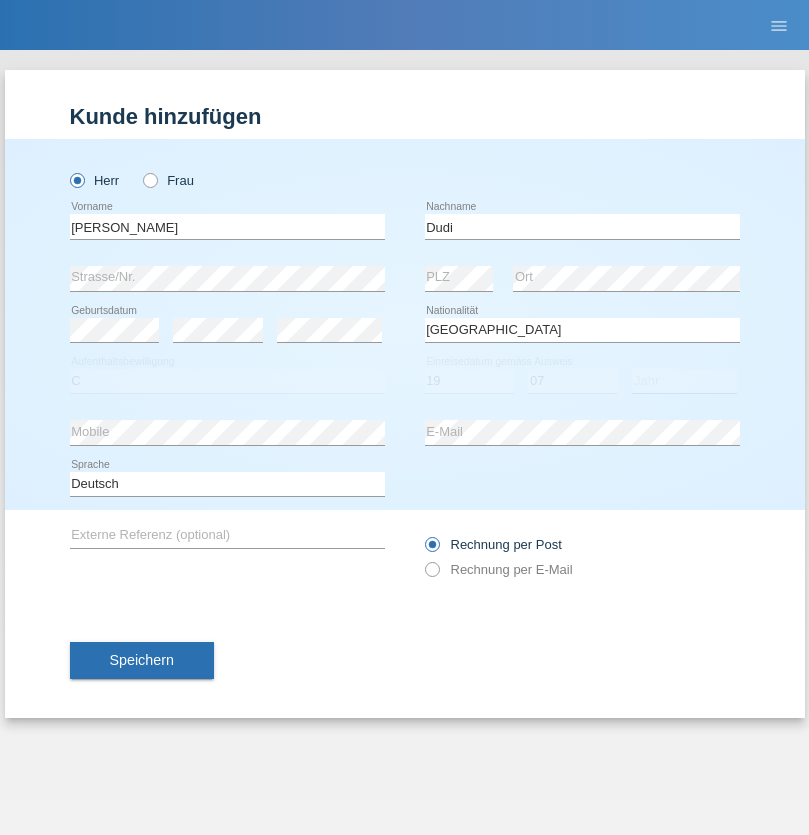 select on "2021" 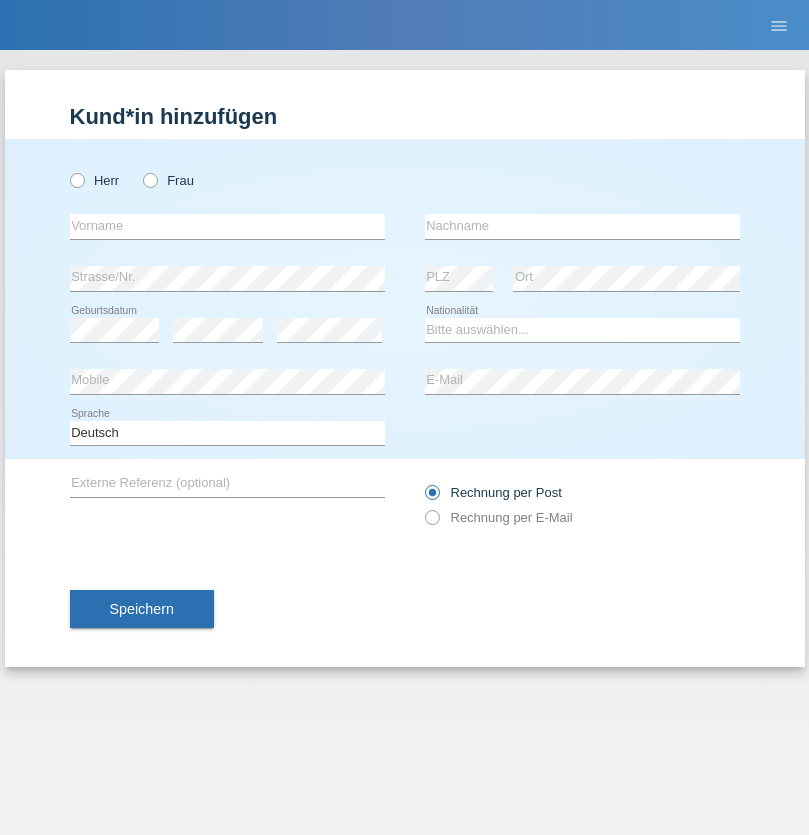 scroll, scrollTop: 0, scrollLeft: 0, axis: both 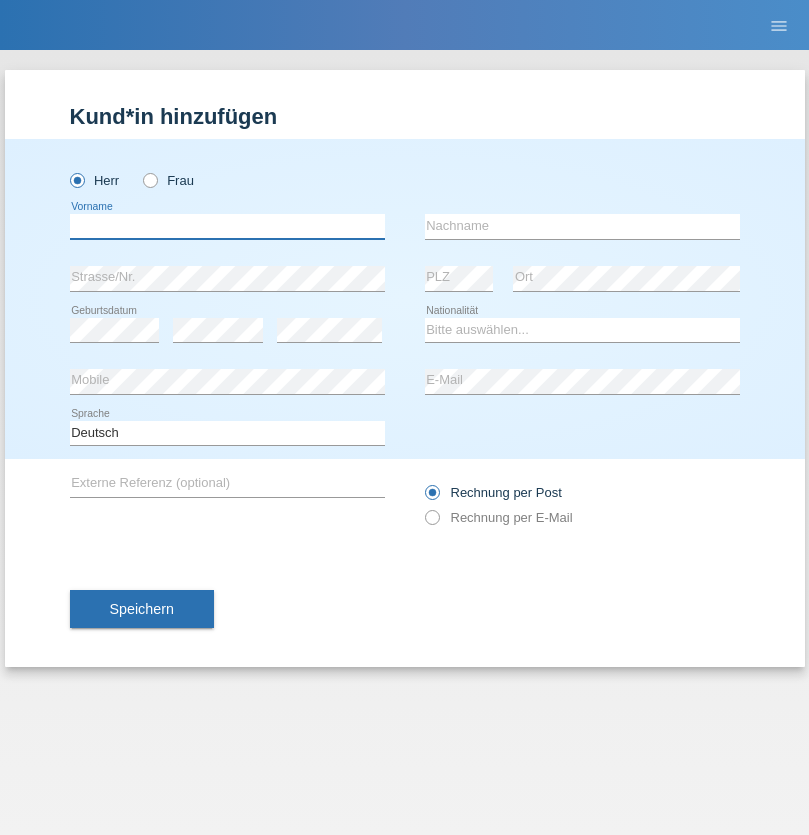 click at bounding box center (227, 226) 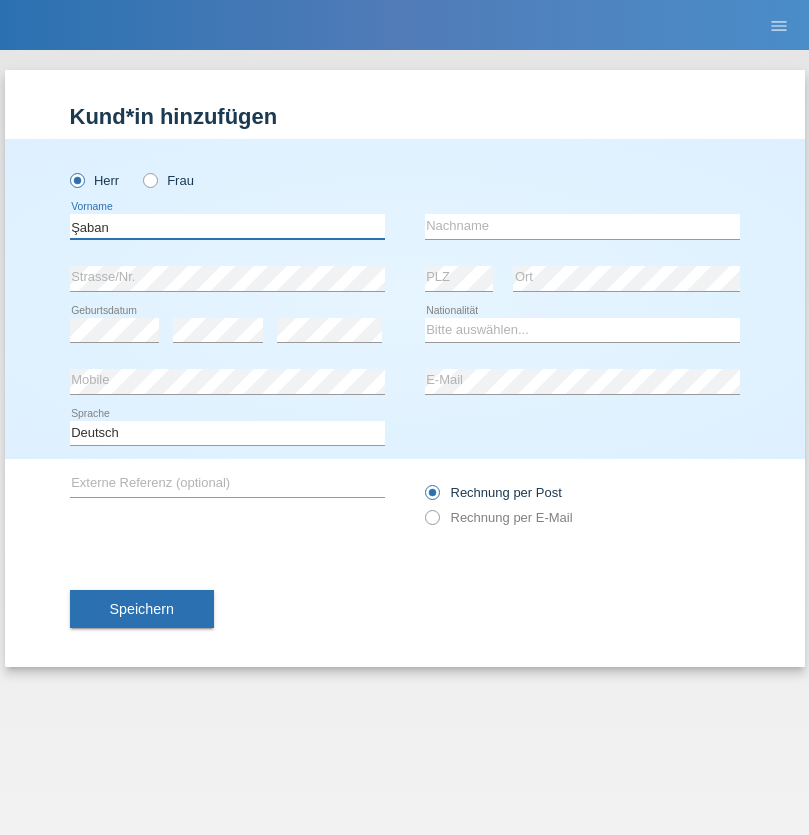 type on "Şaban" 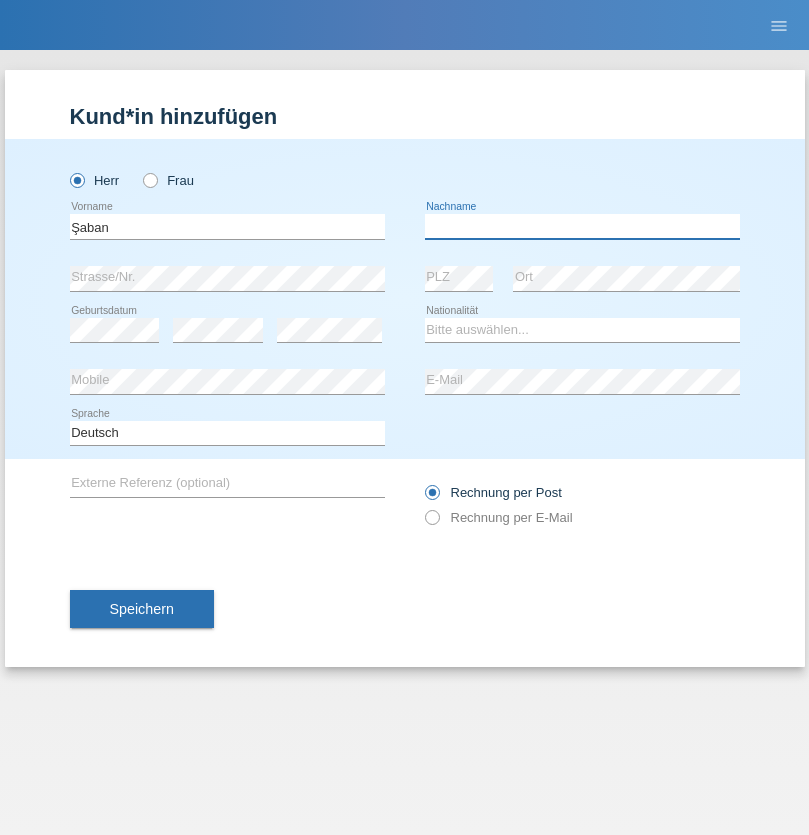 click at bounding box center [582, 226] 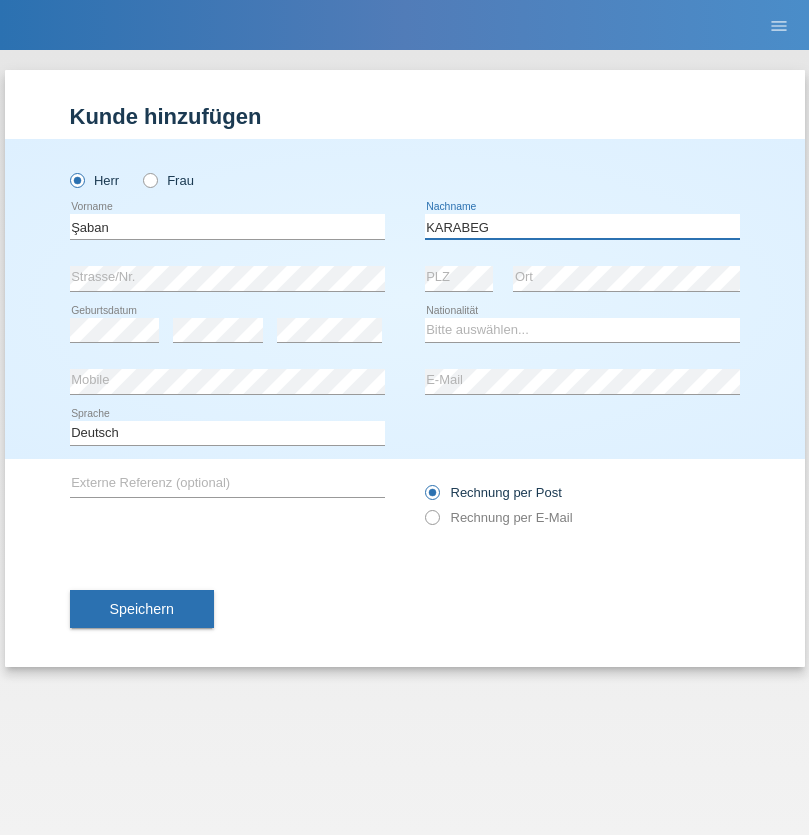 type on "KARABEG" 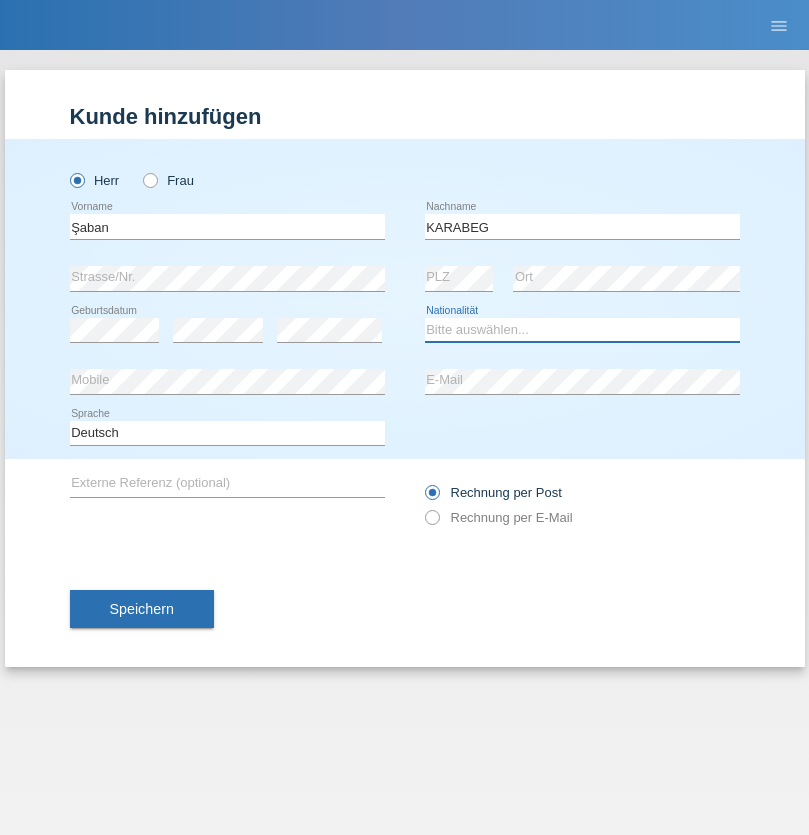 select on "TR" 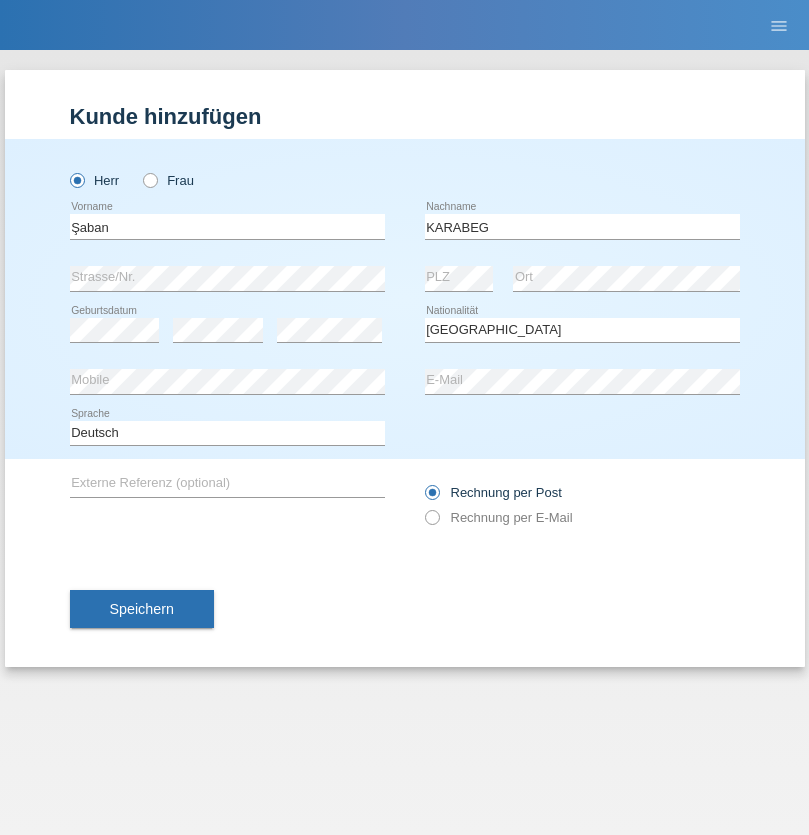 select on "C" 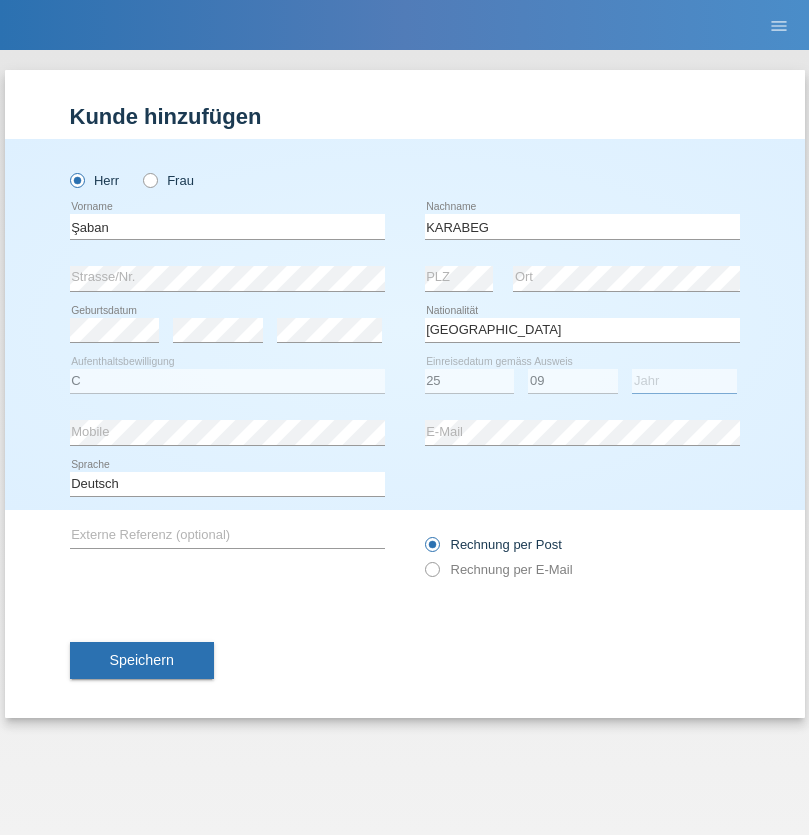 select on "2021" 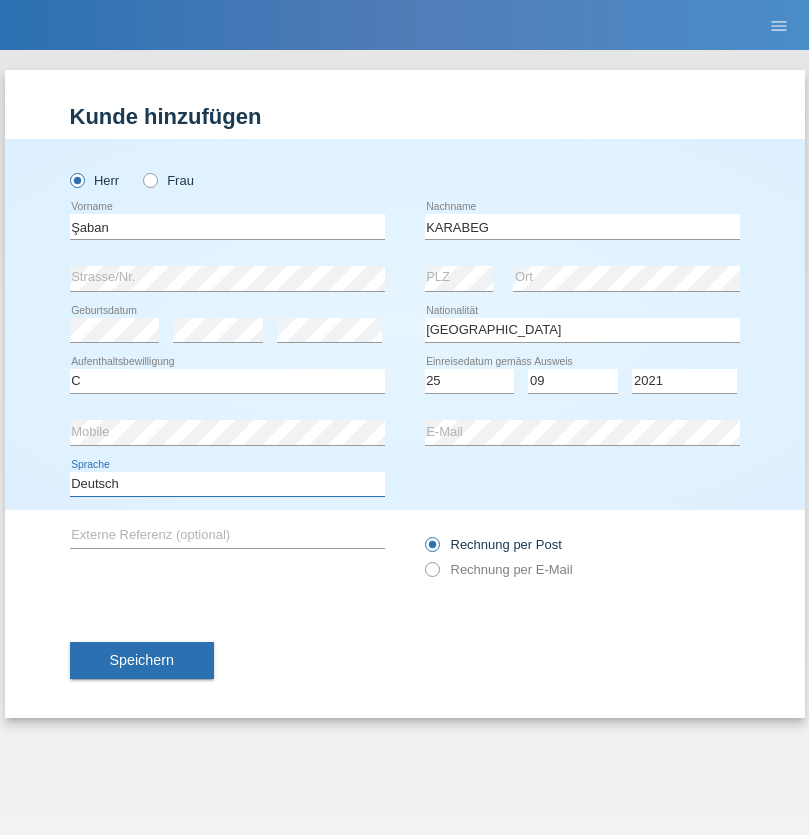 select on "en" 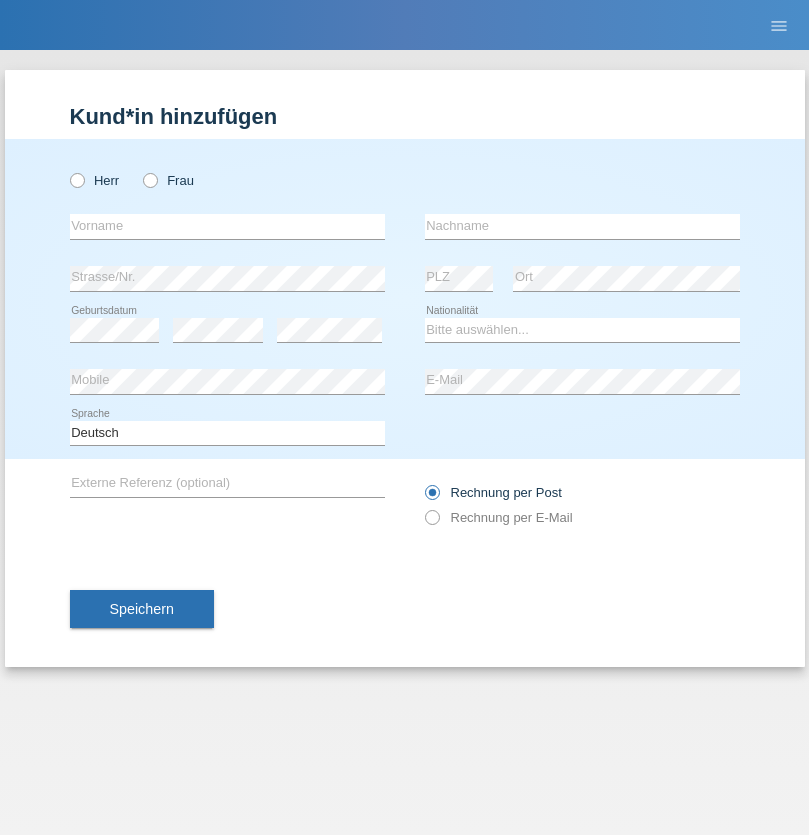 scroll, scrollTop: 0, scrollLeft: 0, axis: both 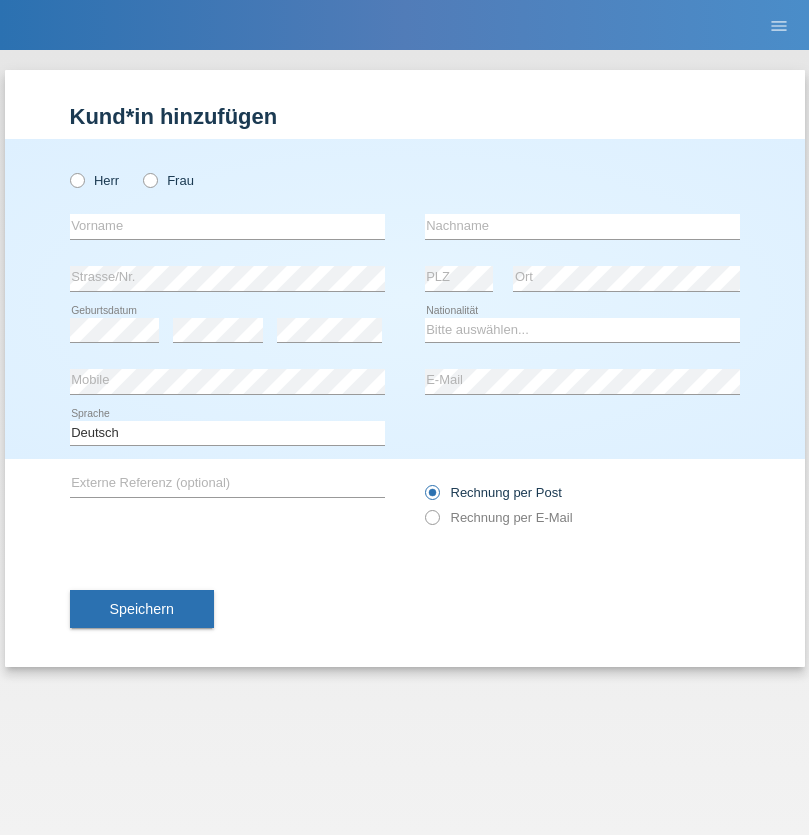radio on "true" 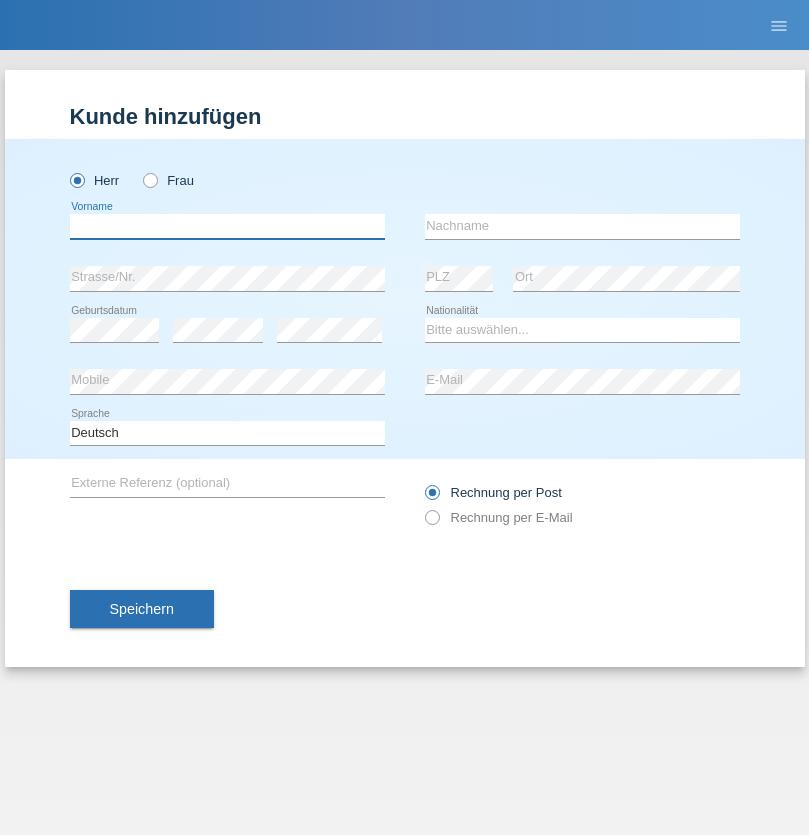 click at bounding box center [227, 226] 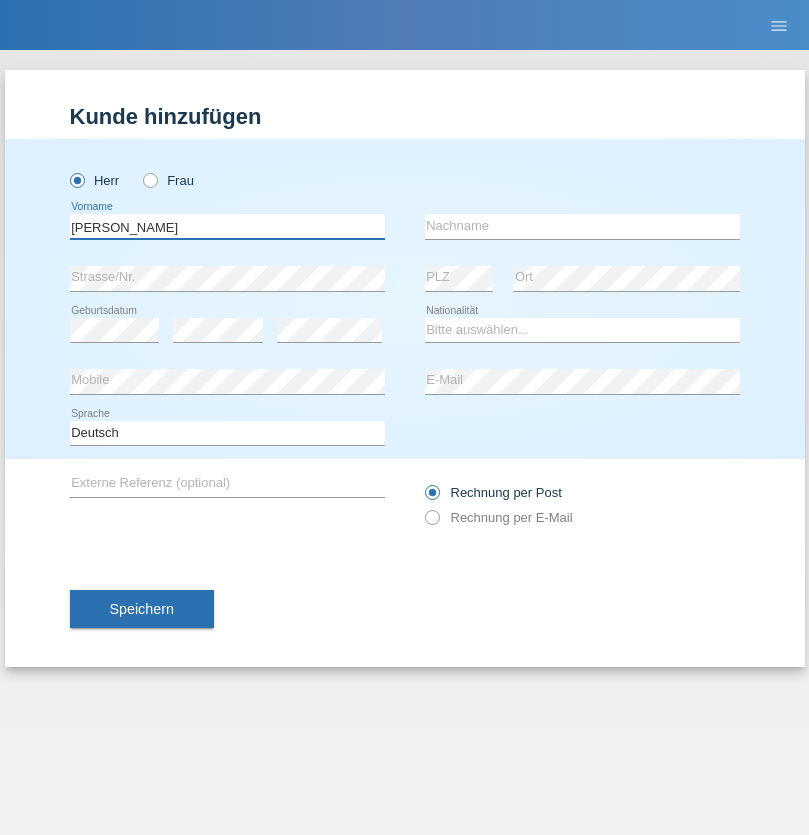 type on "[PERSON_NAME]" 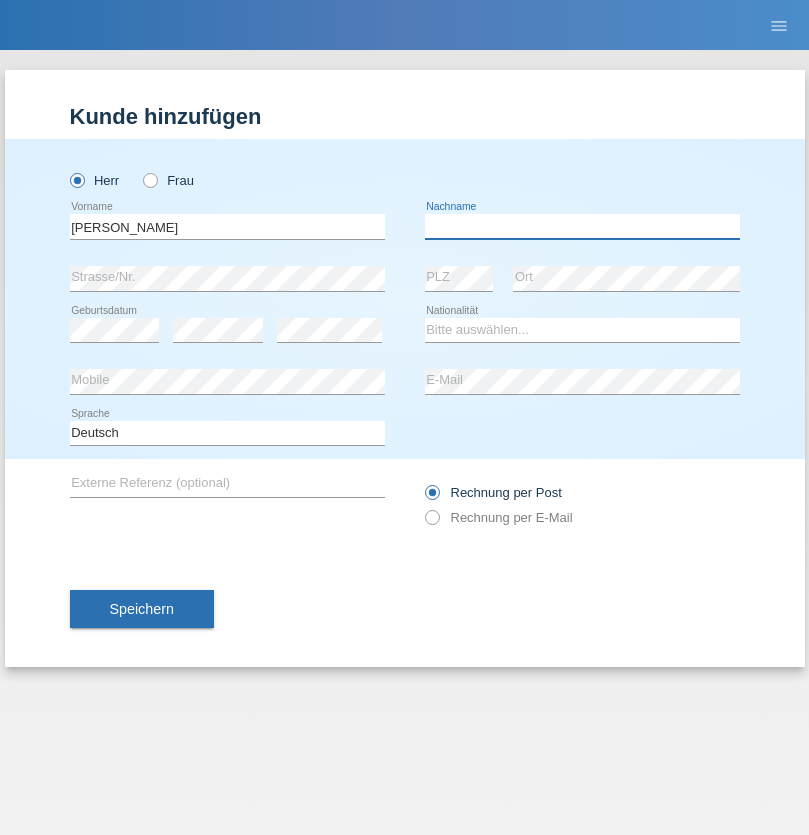 click at bounding box center [582, 226] 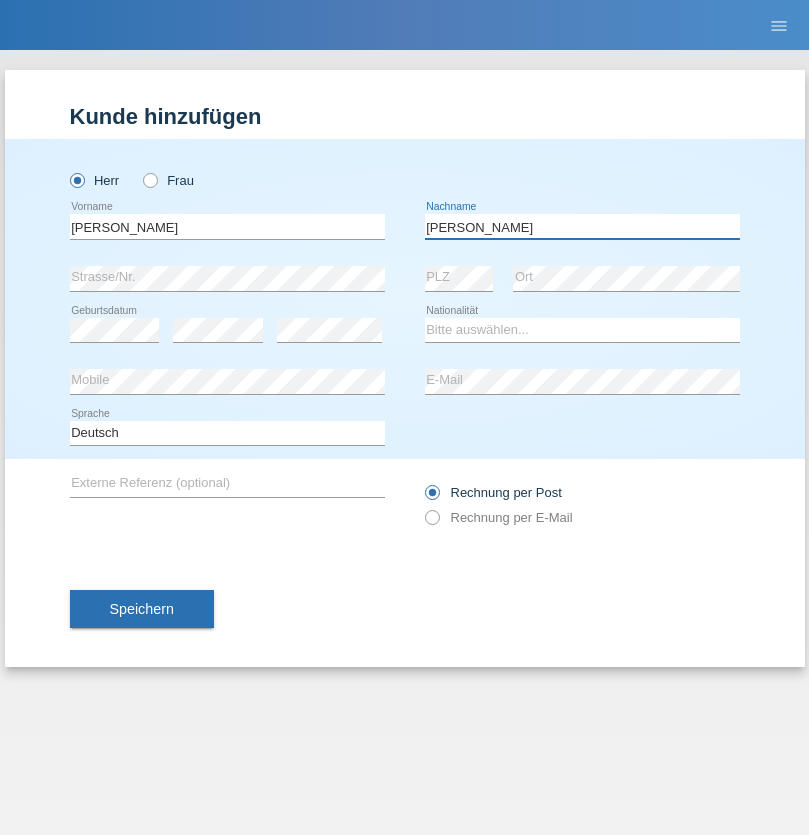 type on "Romero romero" 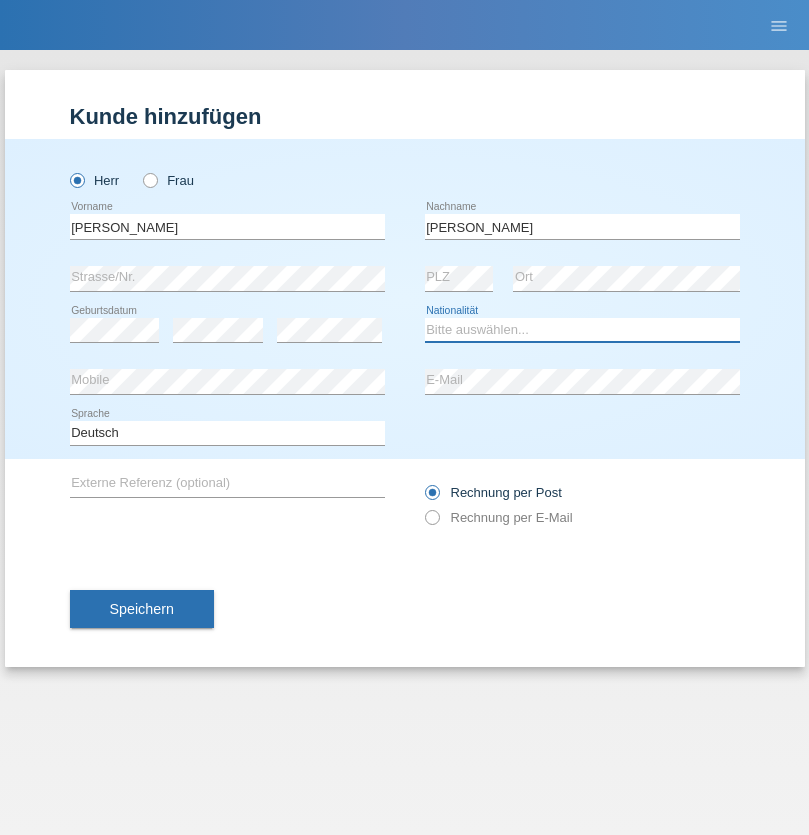 select on "AO" 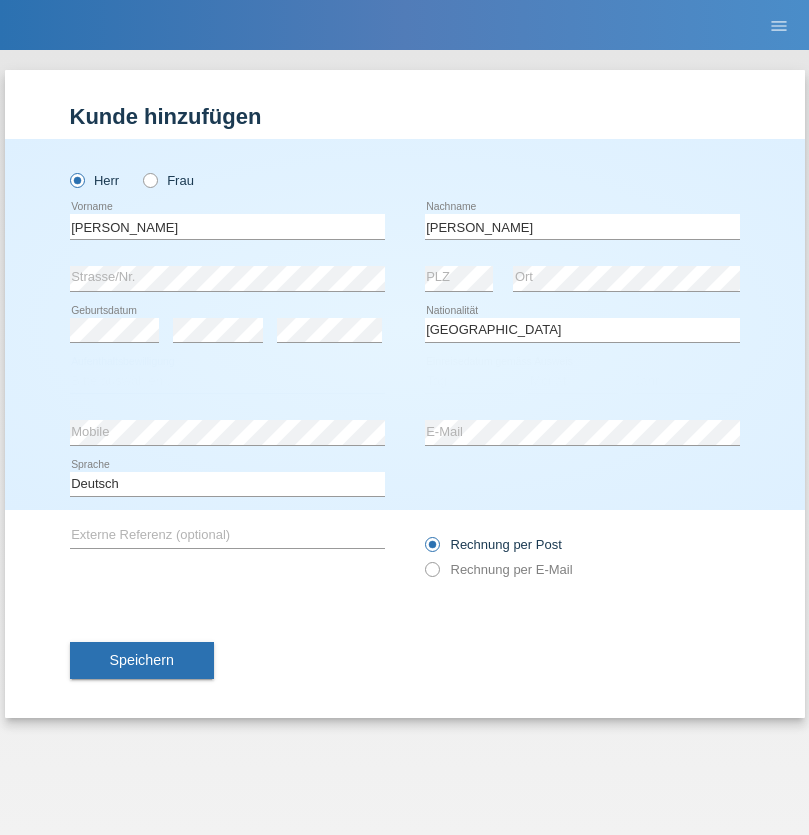 select on "C" 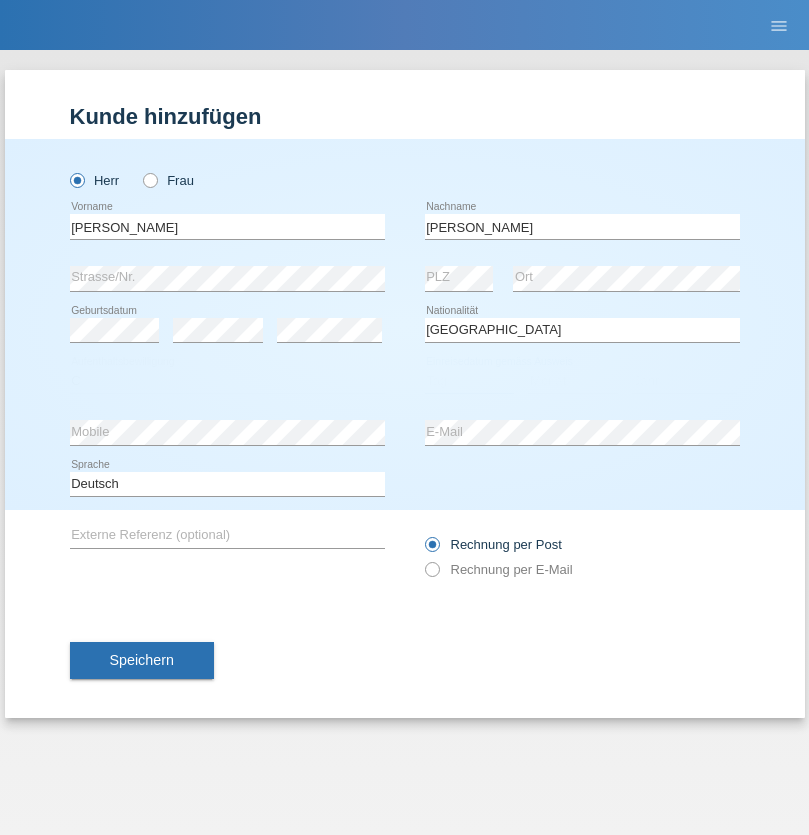 select on "17" 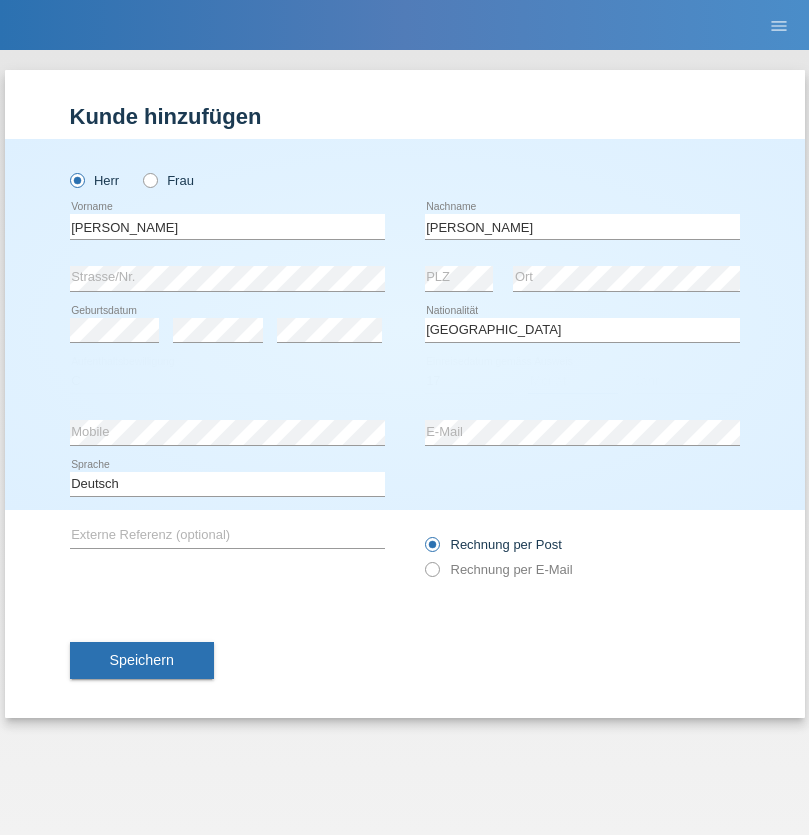 select on "10" 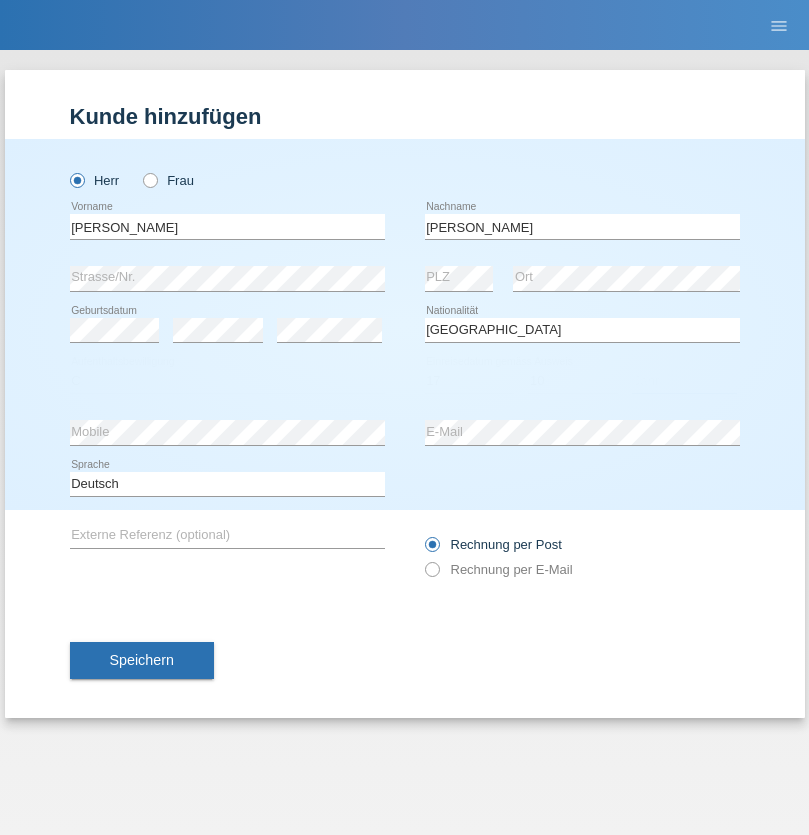 select on "2021" 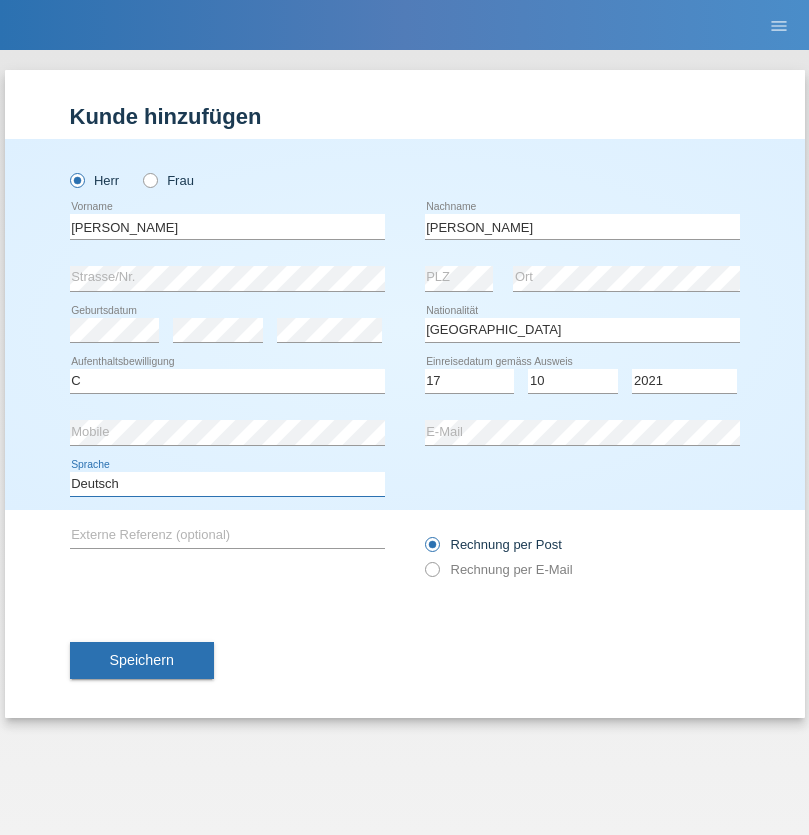 select on "en" 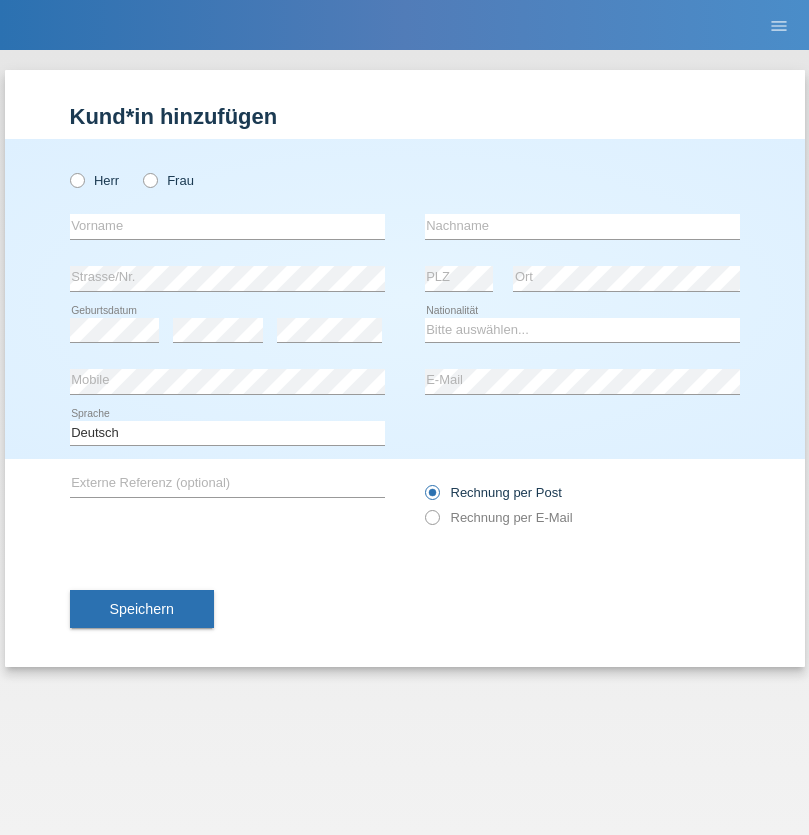 scroll, scrollTop: 0, scrollLeft: 0, axis: both 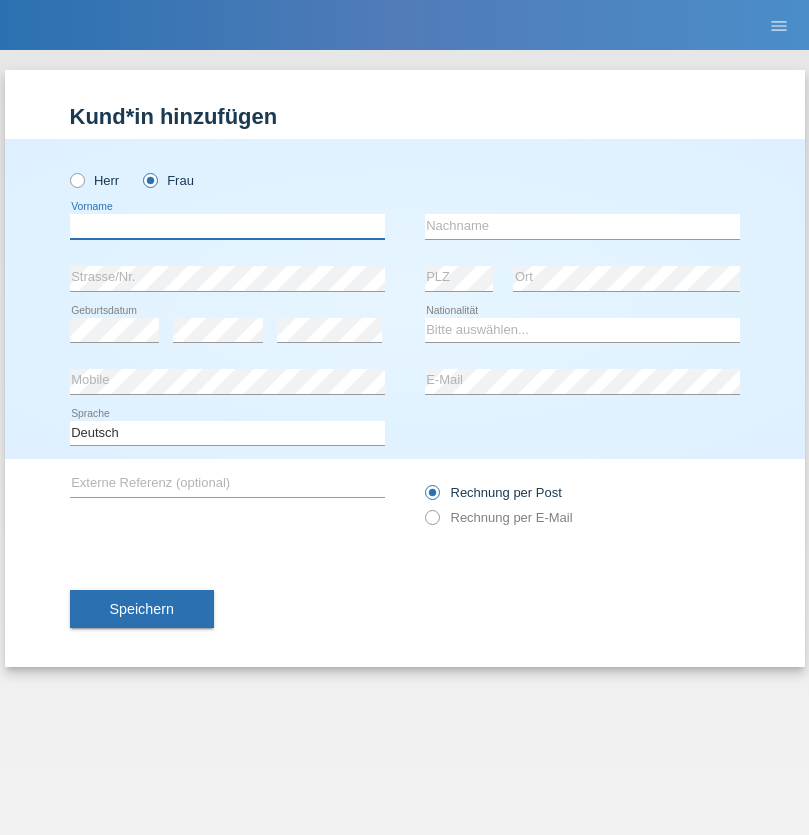 click at bounding box center [227, 226] 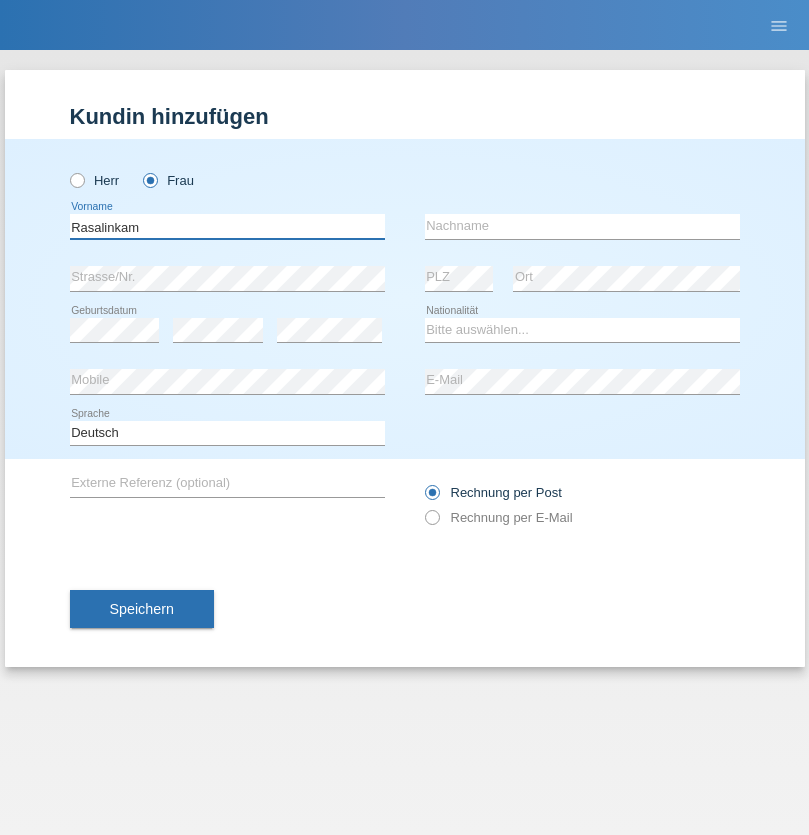 type on "Rasalinkam" 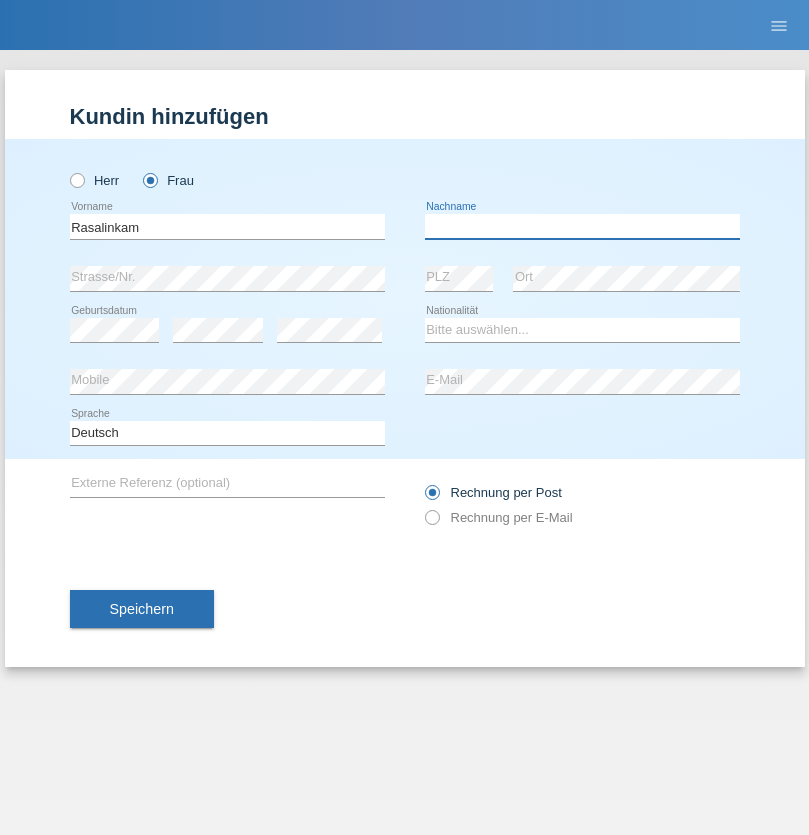 click at bounding box center [582, 226] 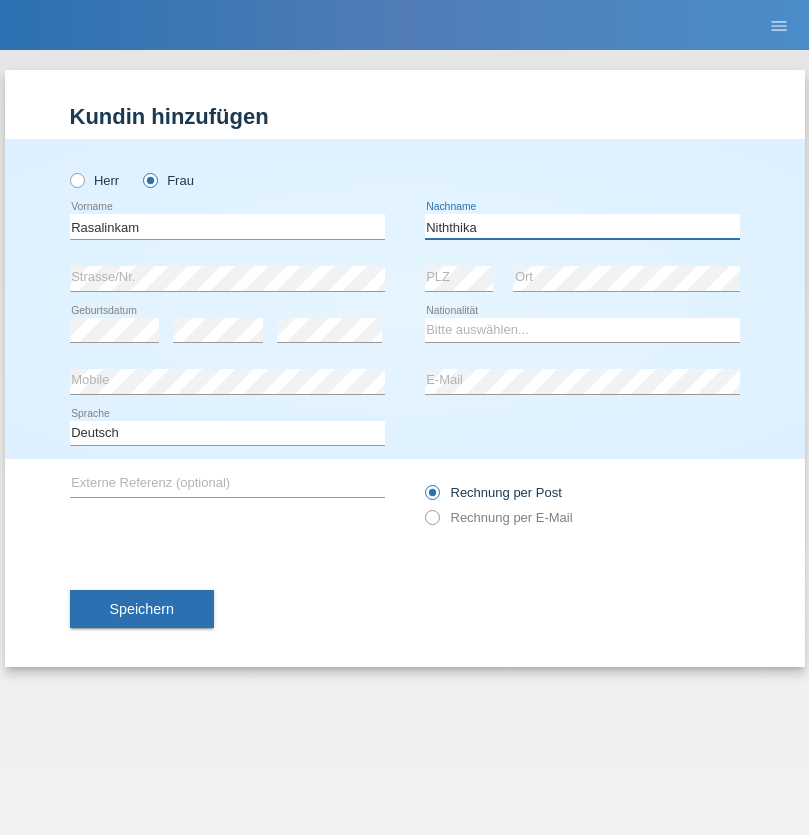 type on "Niththika" 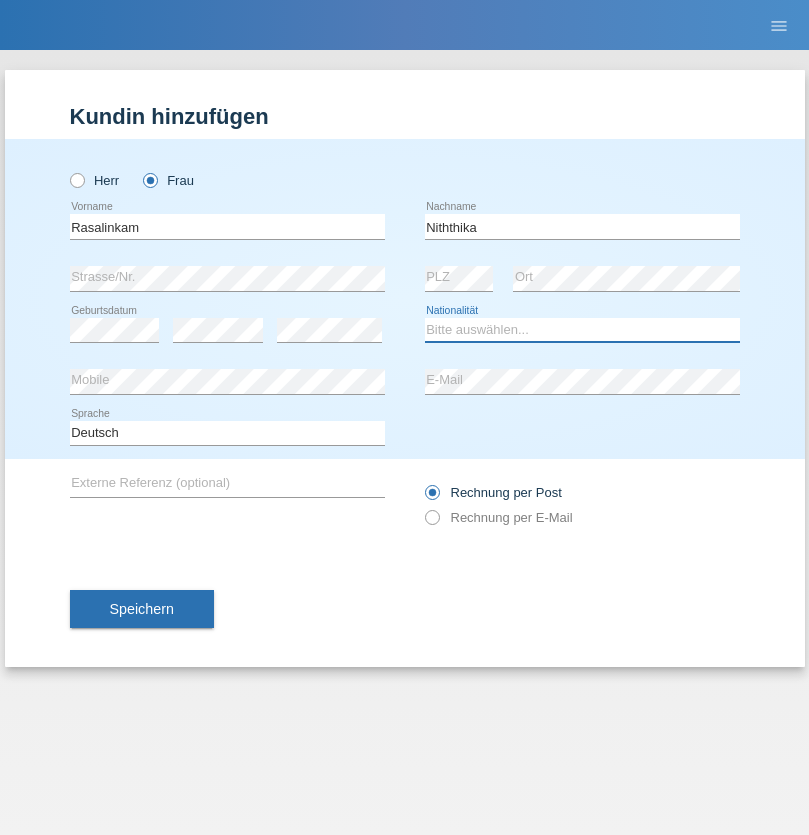 select on "LK" 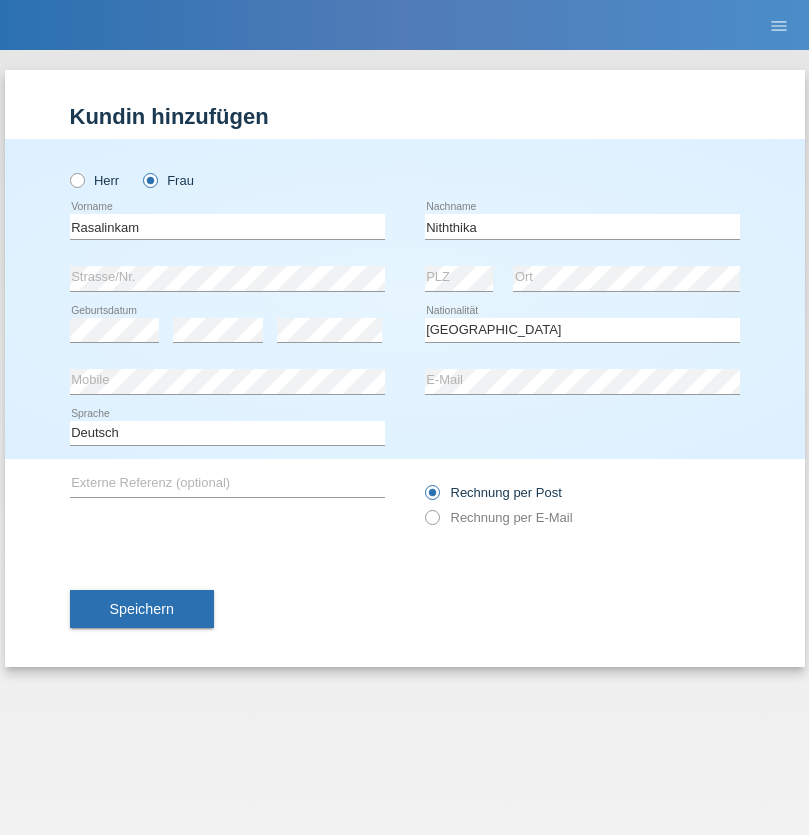 select on "C" 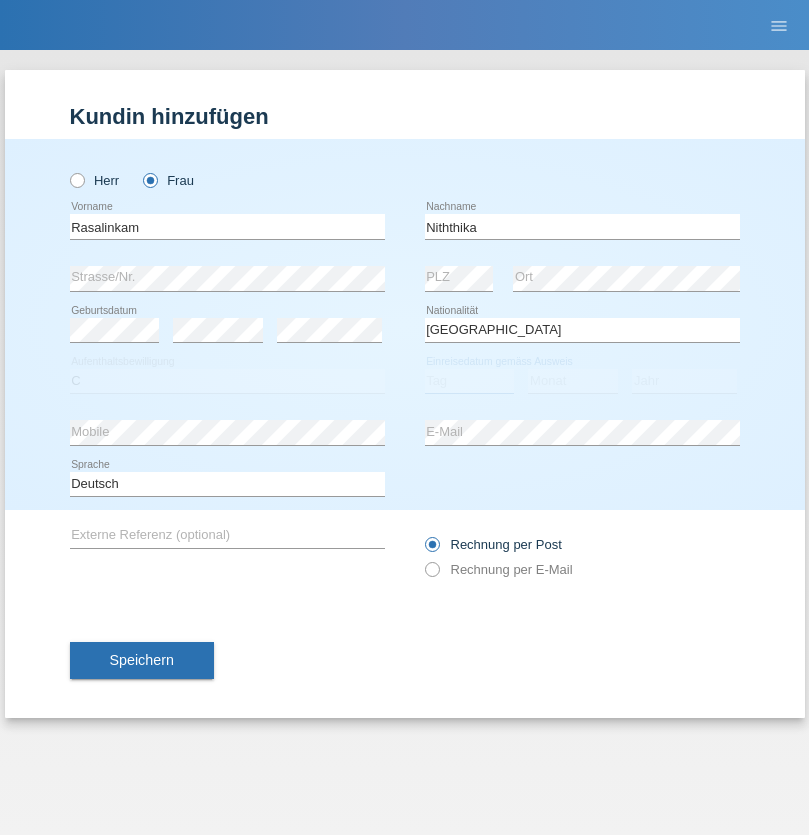 select on "21" 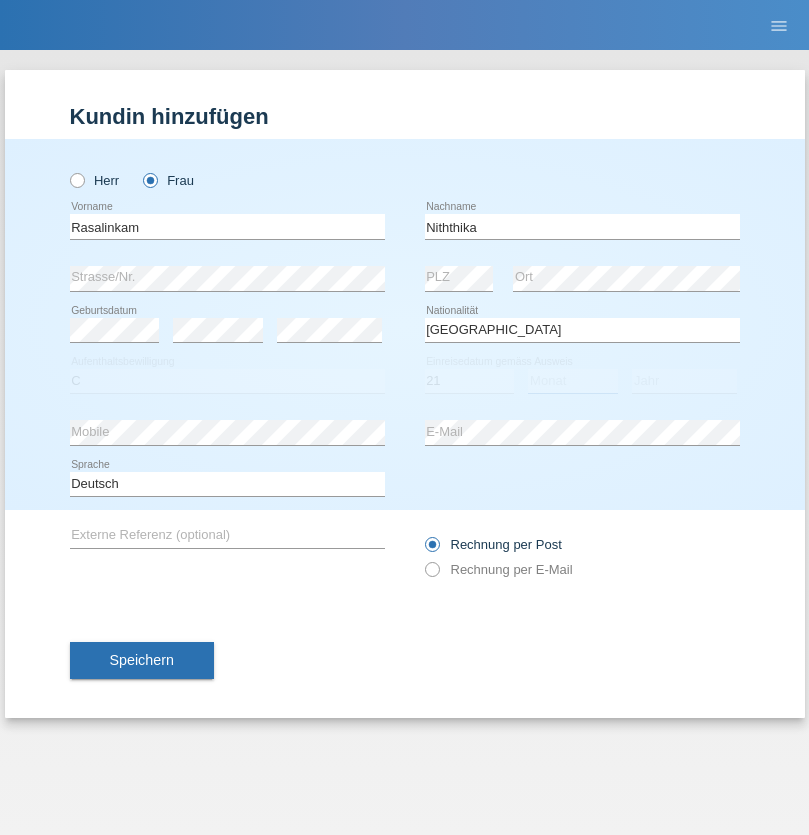 select on "07" 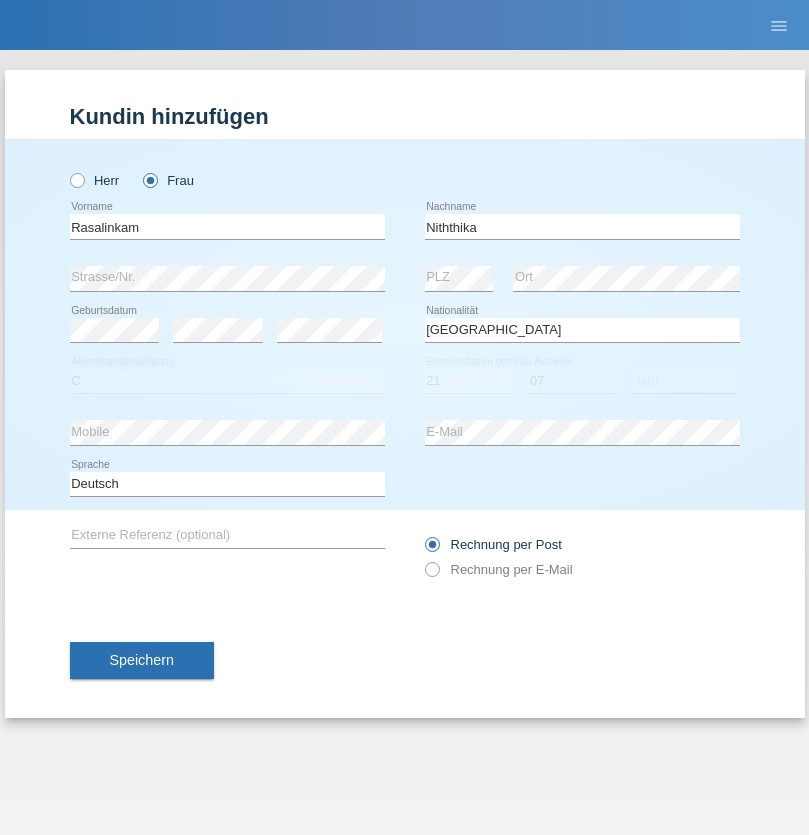 select on "2021" 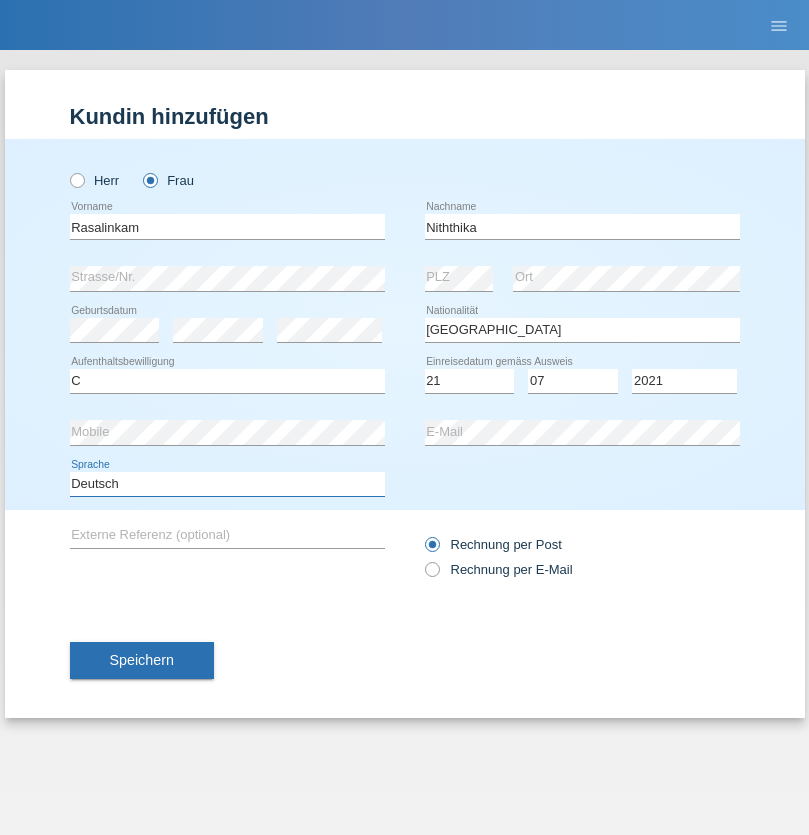select on "en" 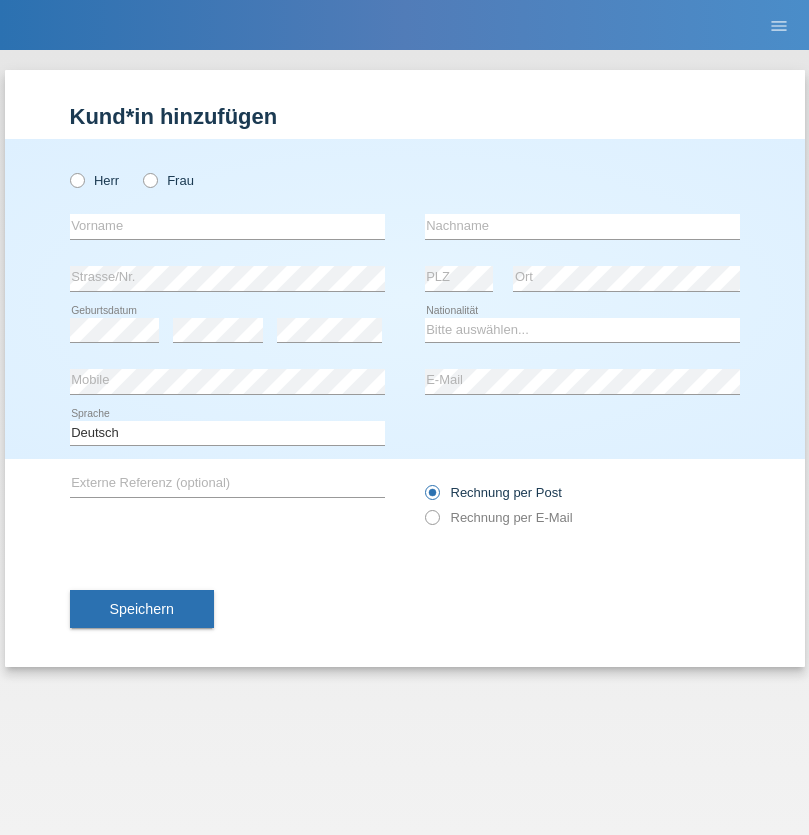 scroll, scrollTop: 0, scrollLeft: 0, axis: both 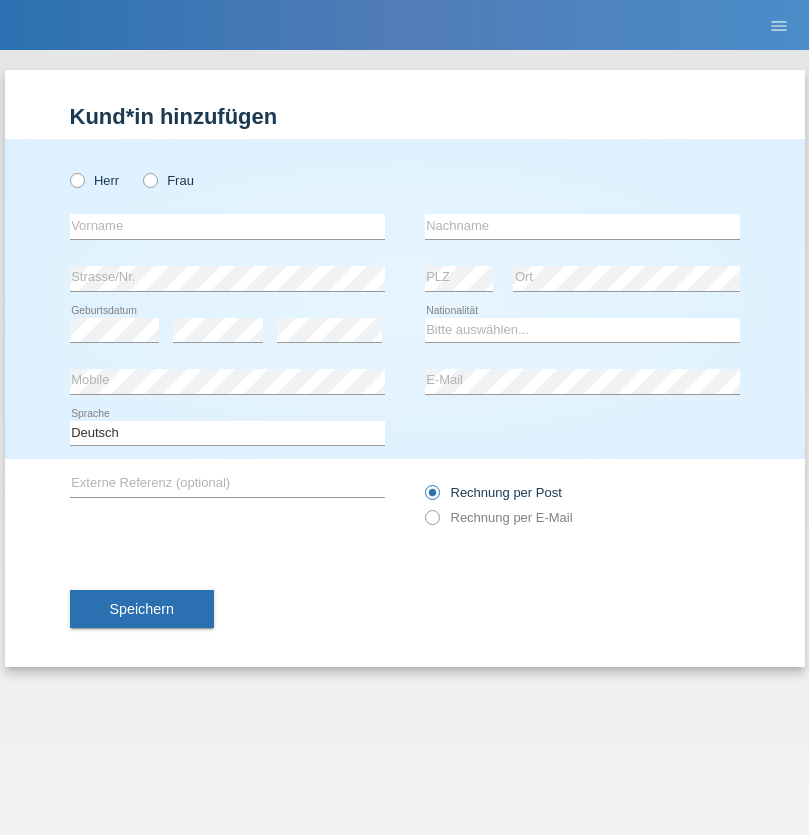 radio on "true" 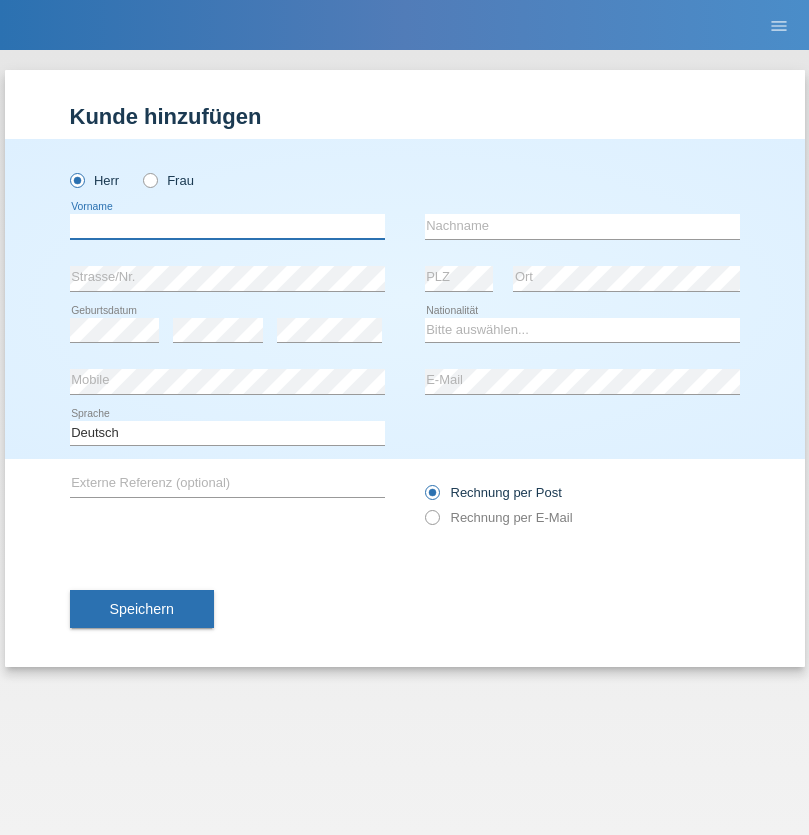 click at bounding box center (227, 226) 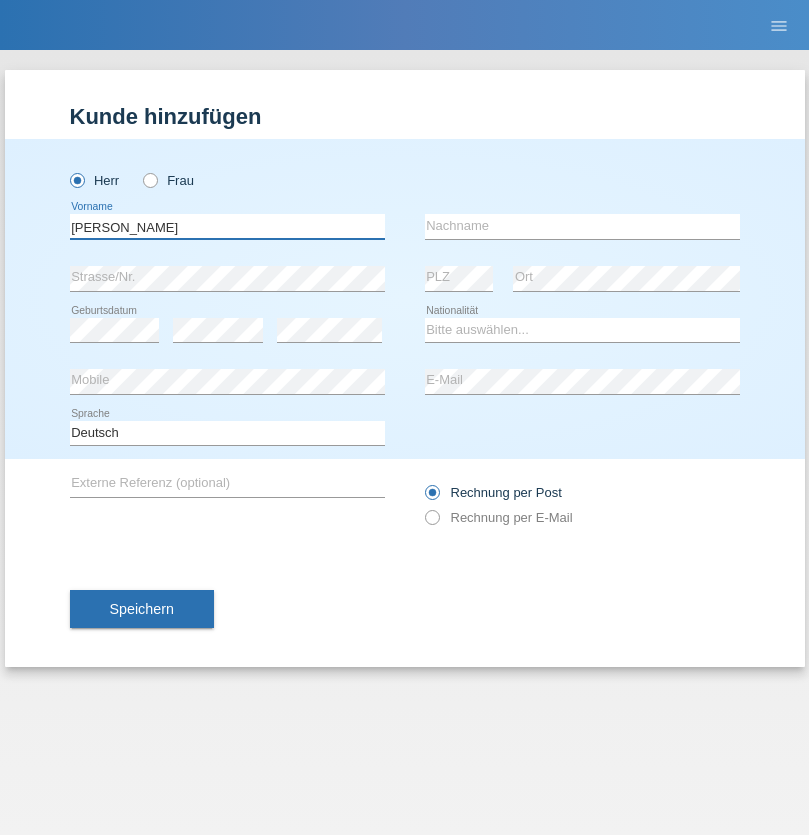 type on "[PERSON_NAME]" 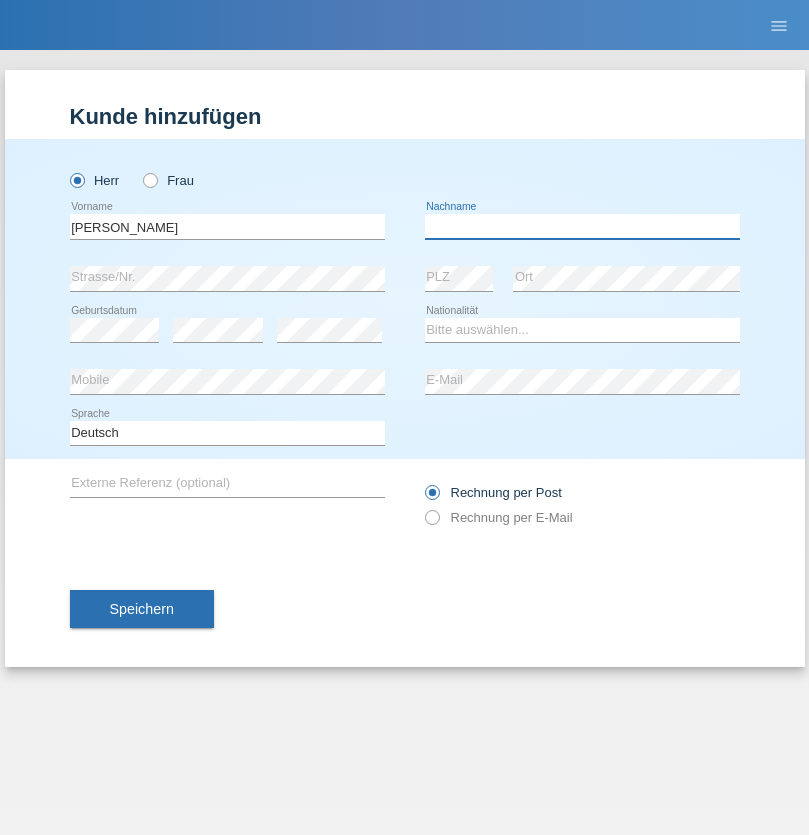 click at bounding box center [582, 226] 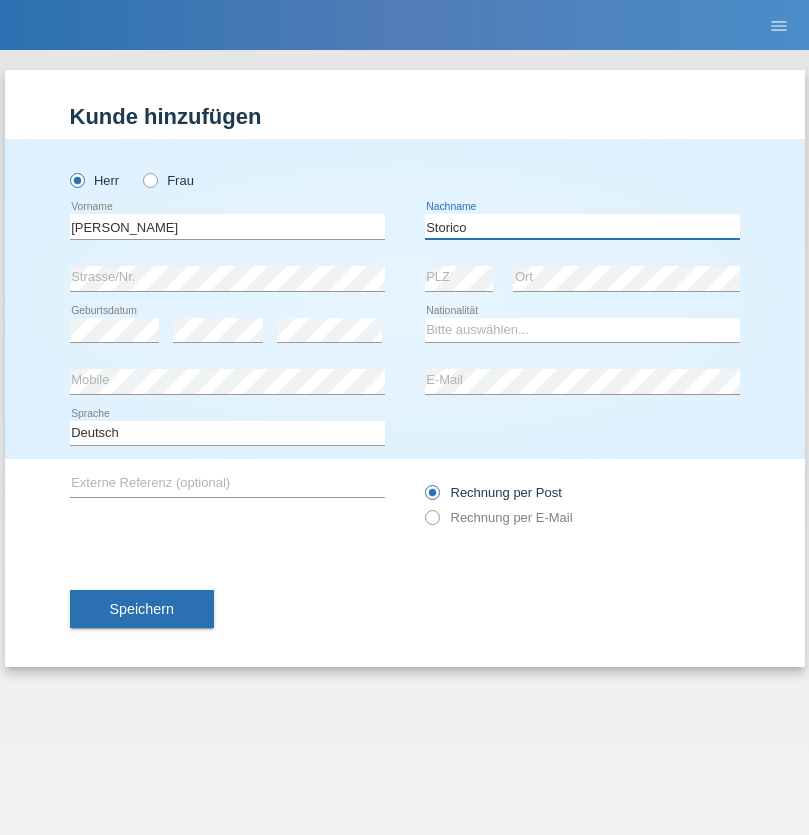 type on "Storico" 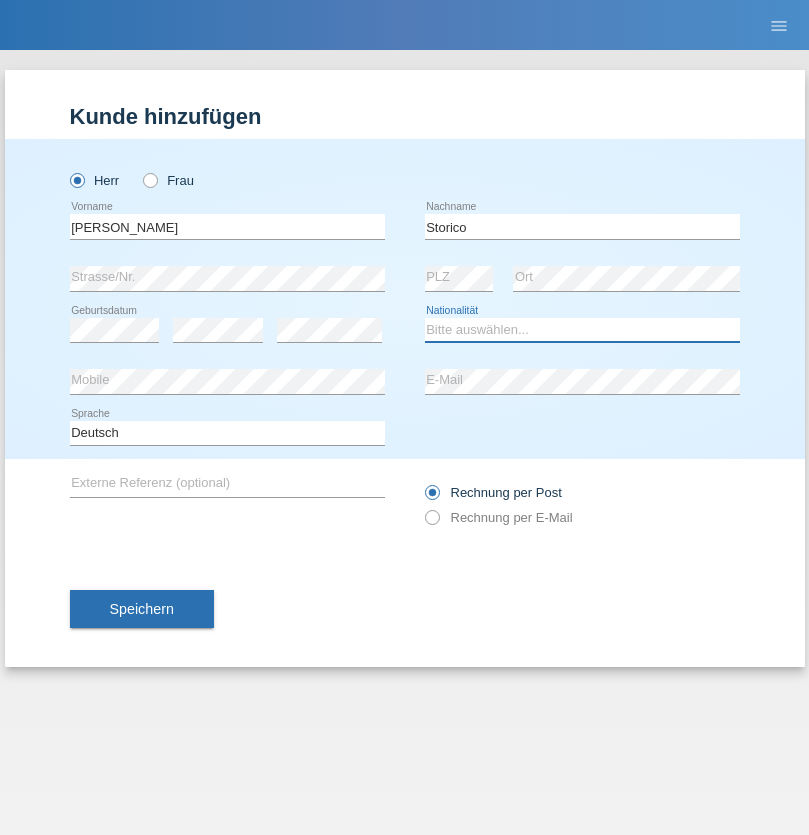select on "IT" 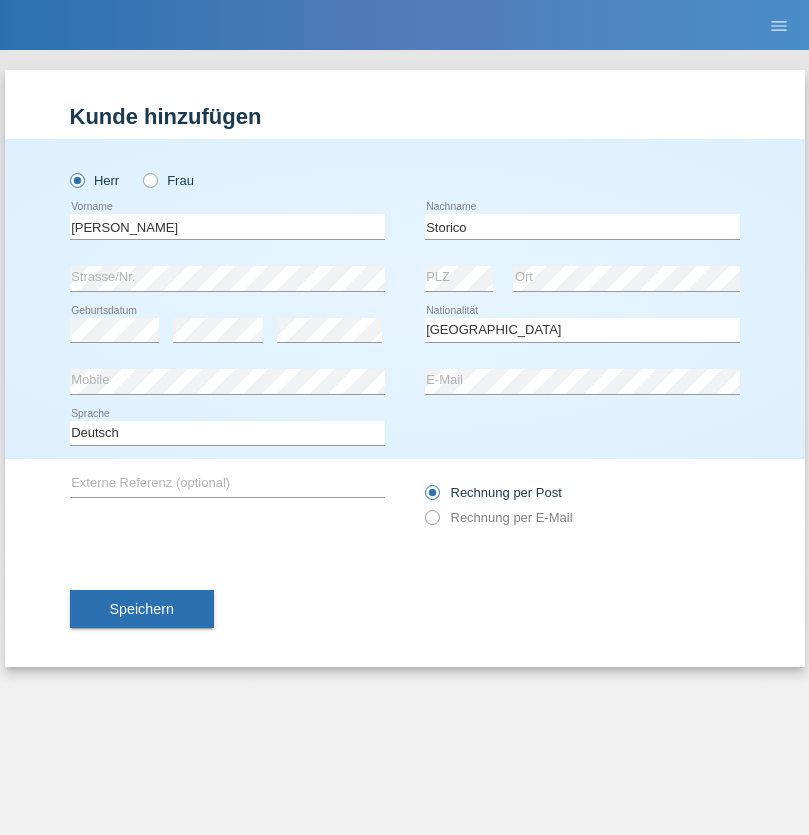 select on "C" 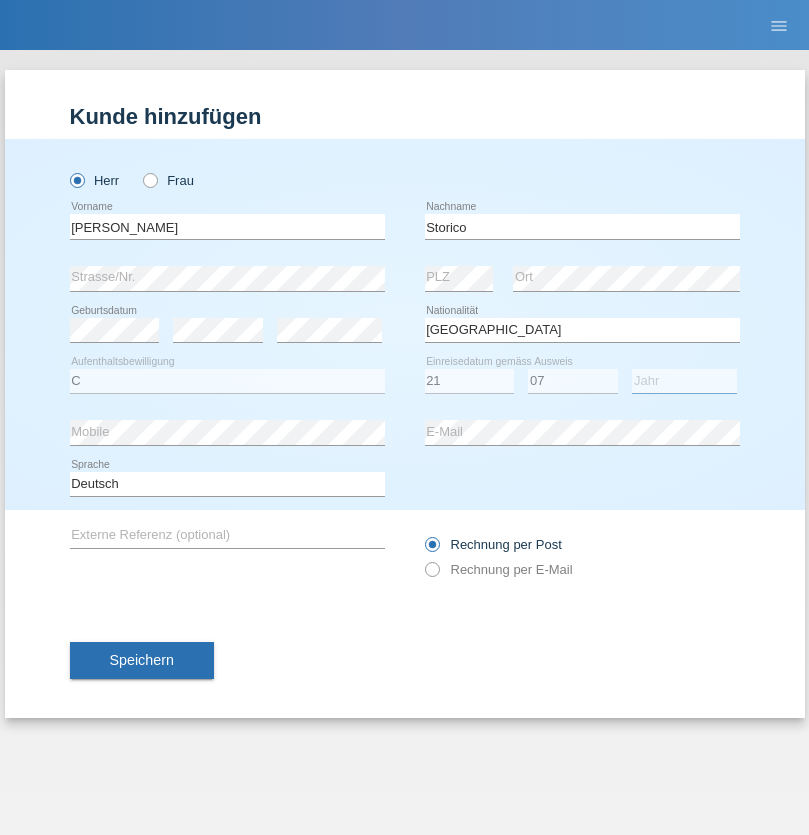 select on "2021" 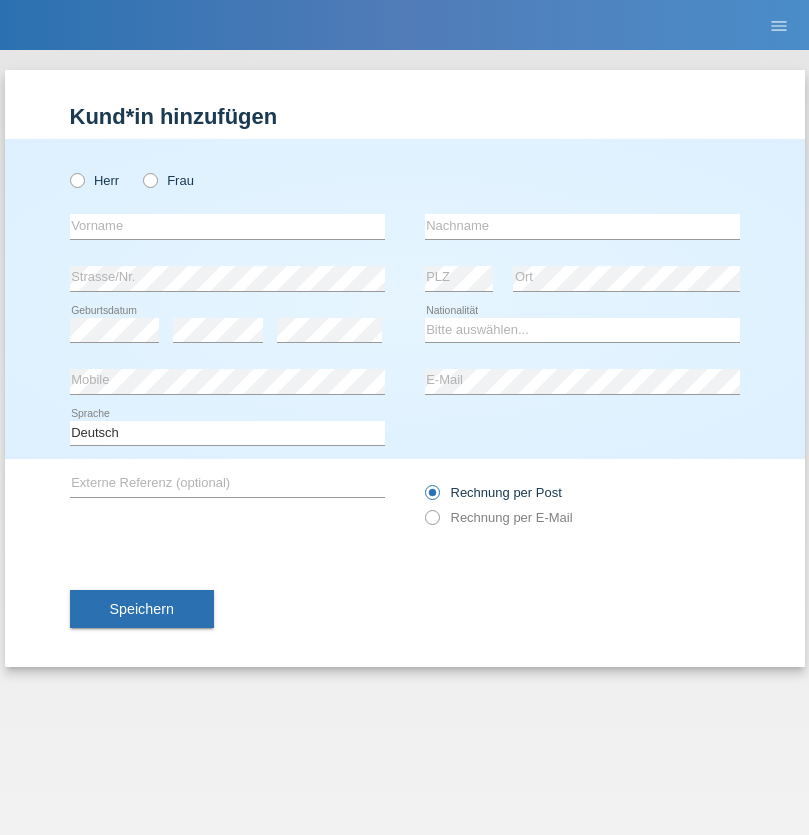 scroll, scrollTop: 0, scrollLeft: 0, axis: both 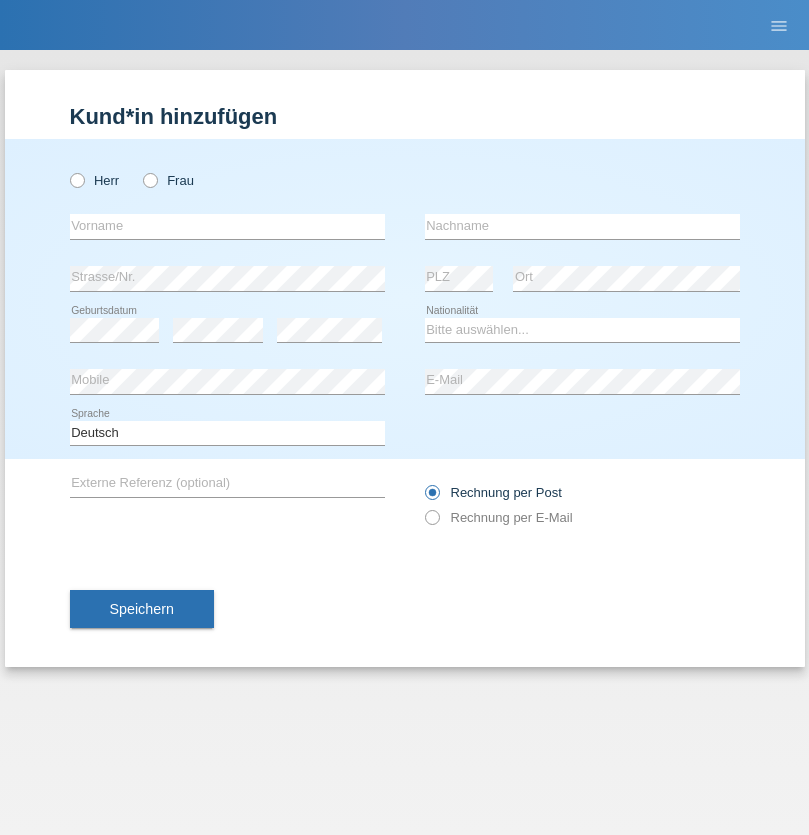 radio on "true" 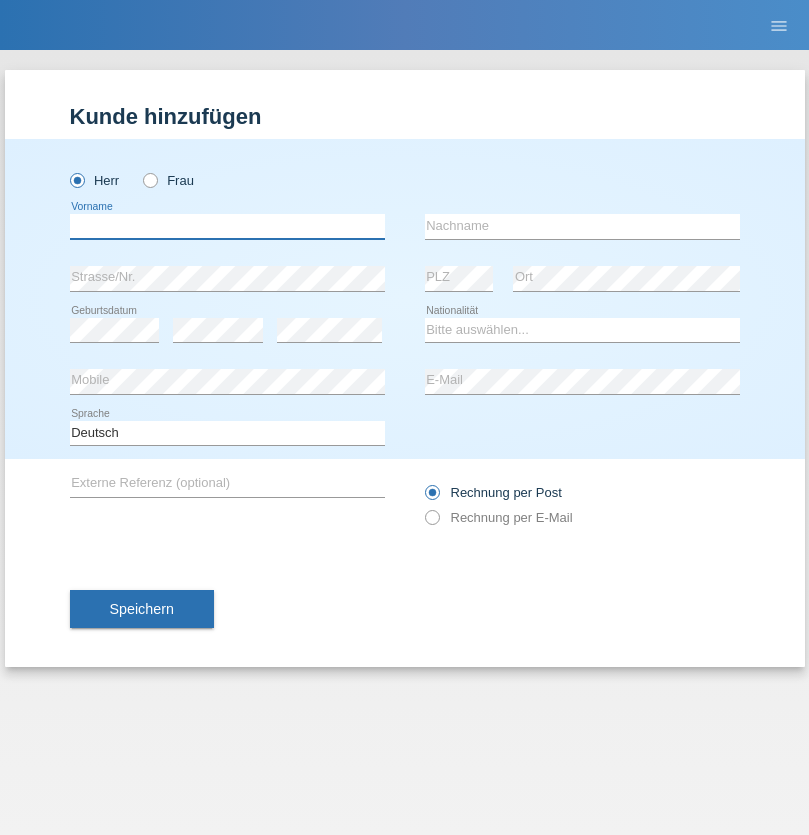 click at bounding box center [227, 226] 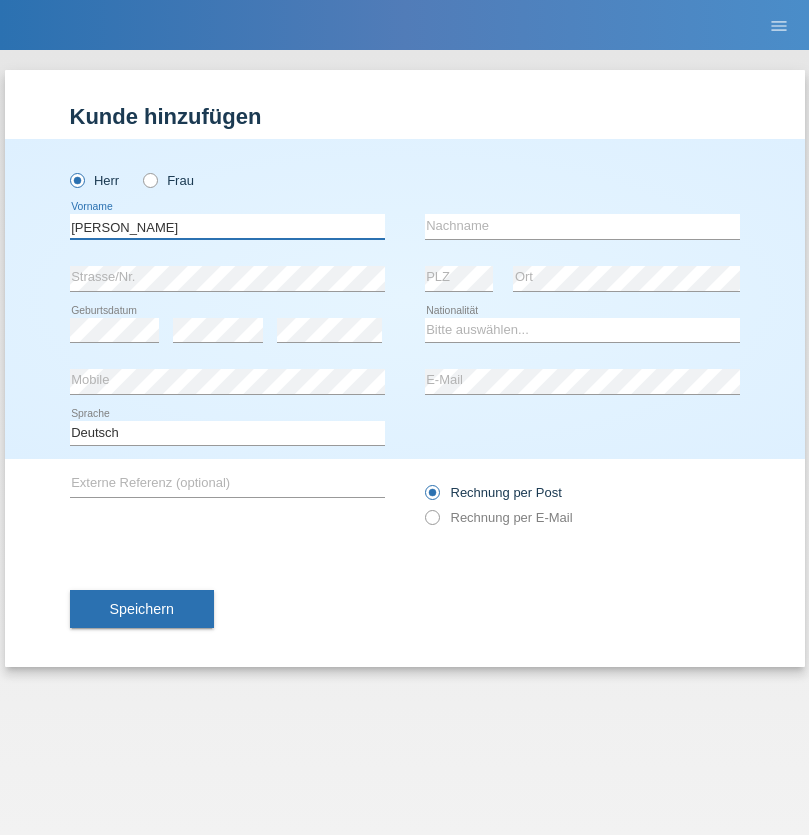 type on "Sven" 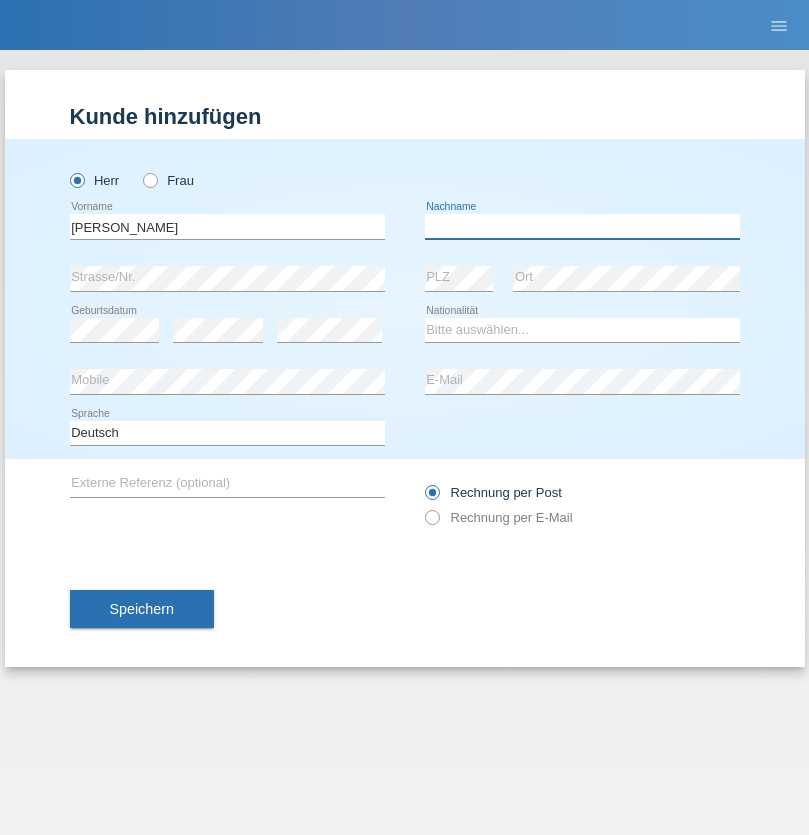 click at bounding box center (582, 226) 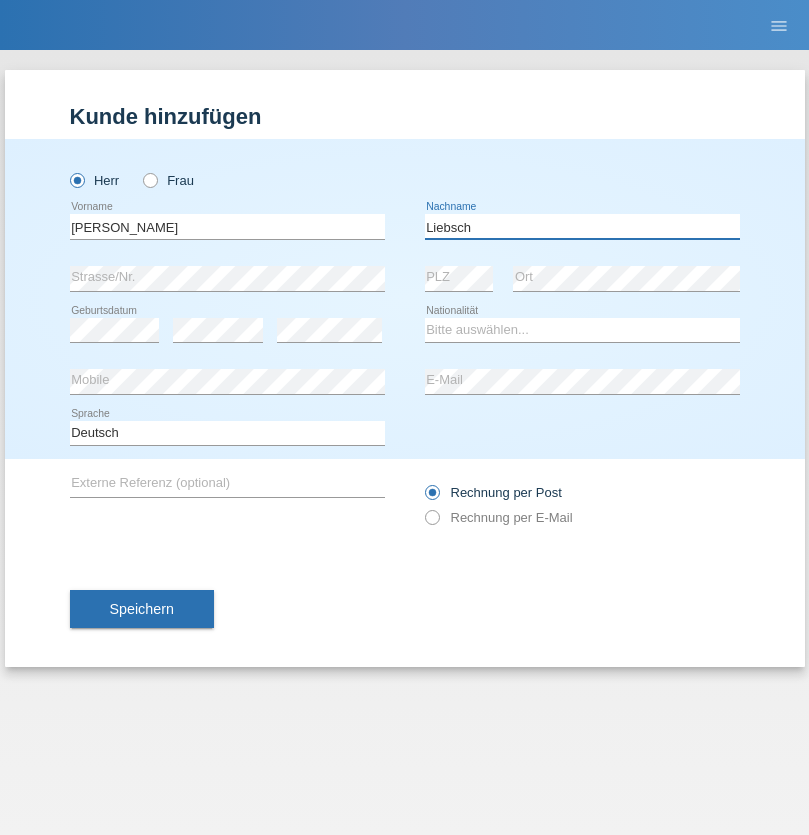 type on "Liebsch" 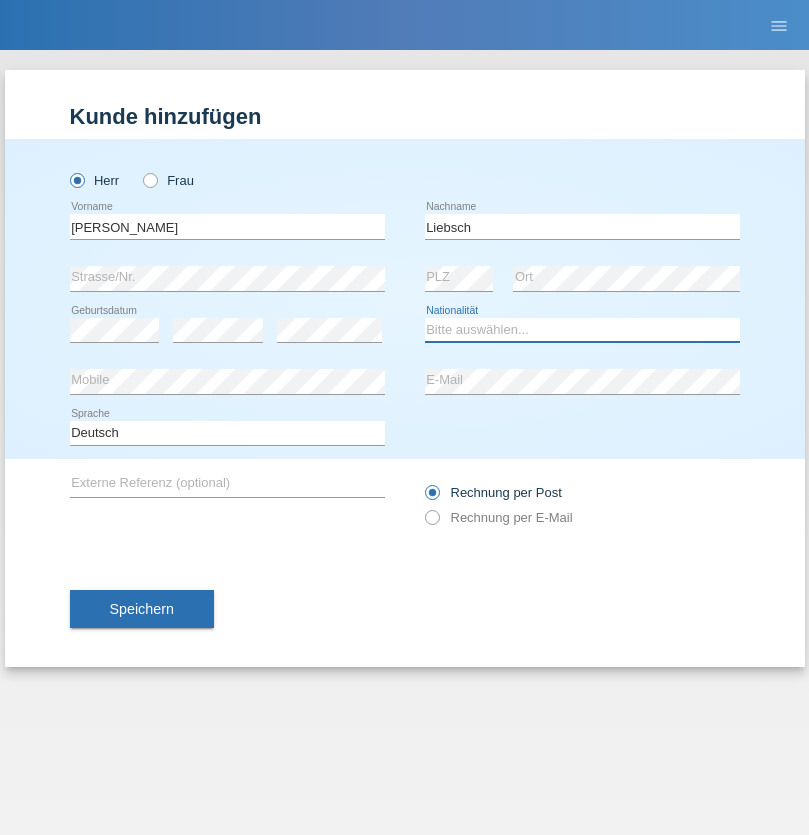 select on "DE" 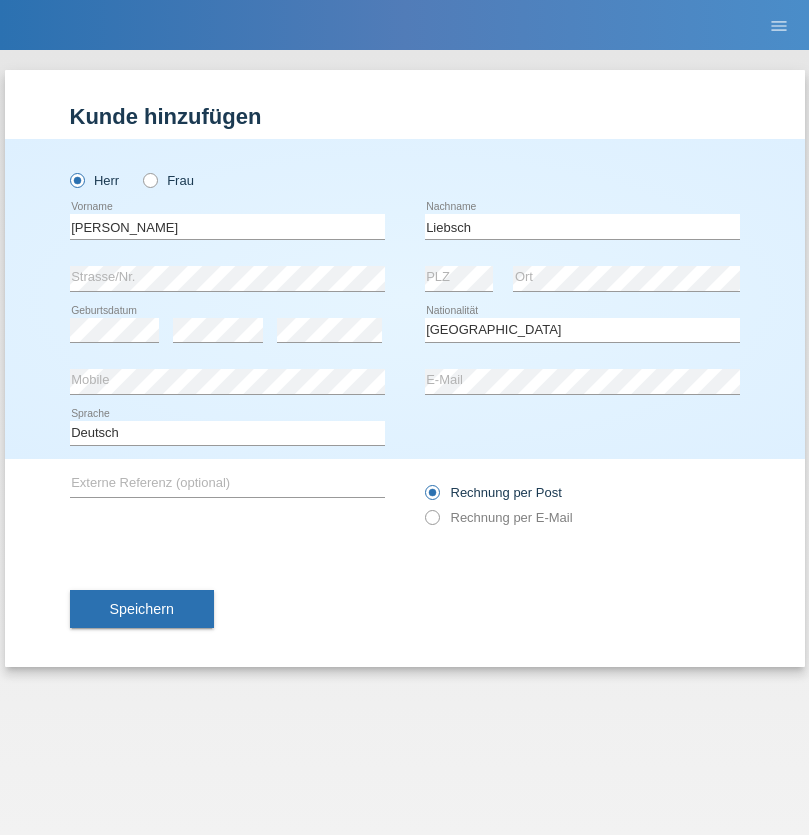 select on "C" 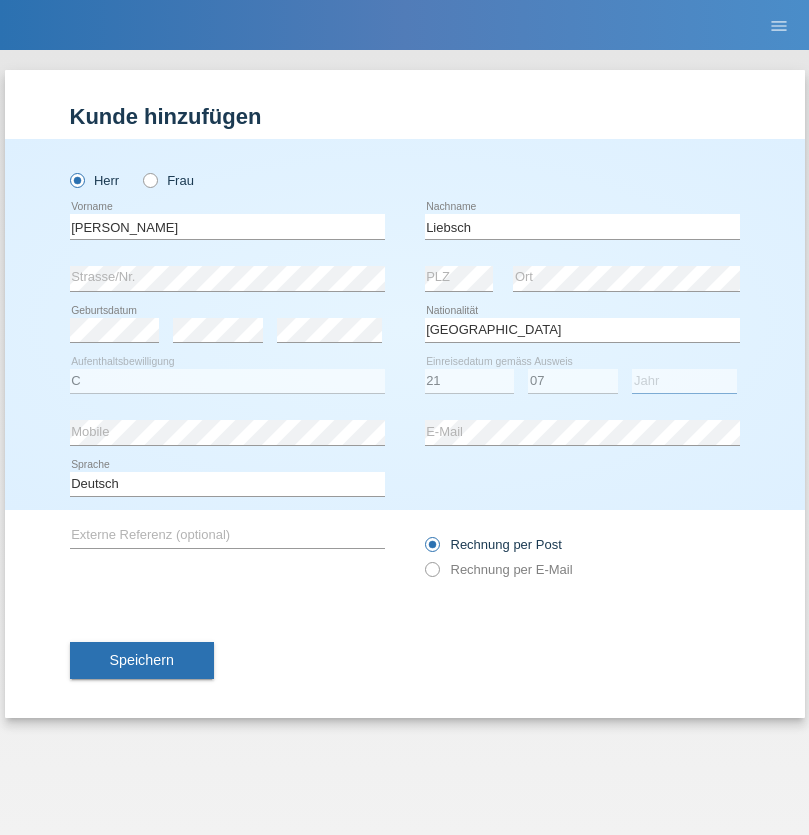 select on "2021" 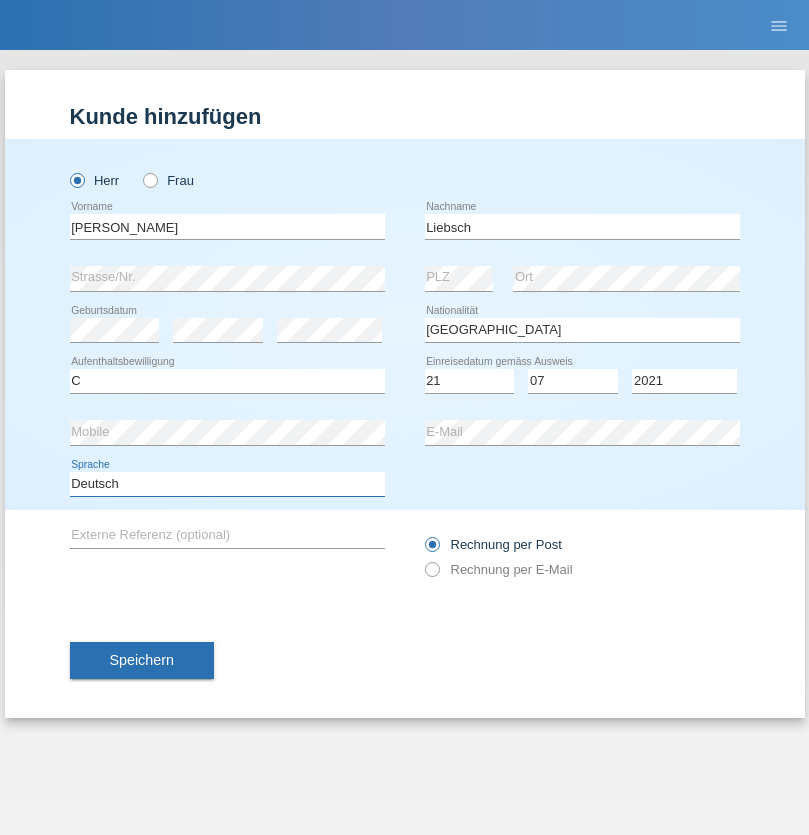 select on "en" 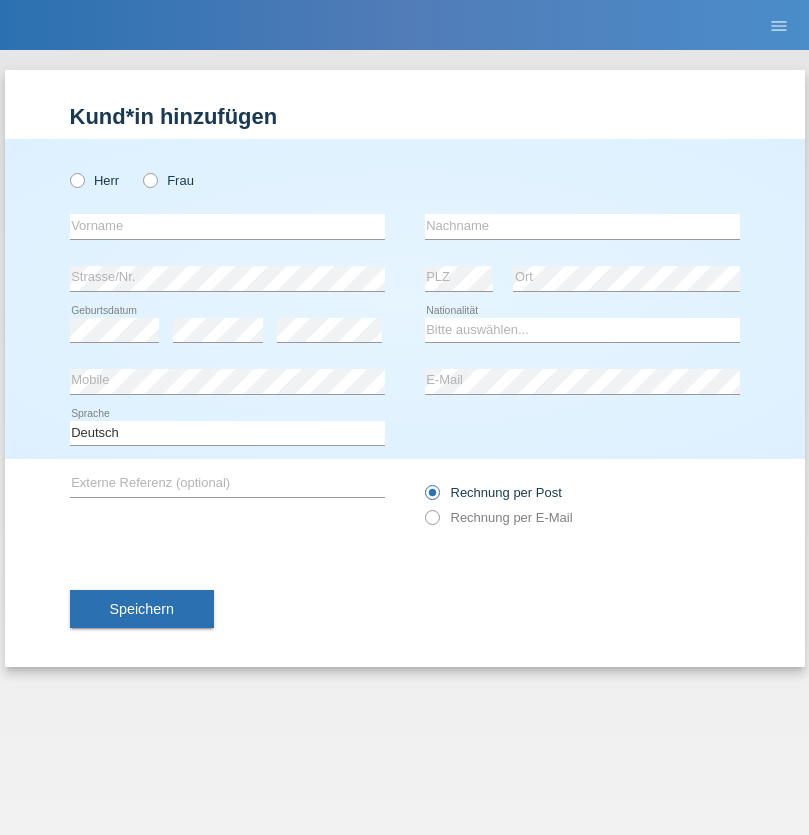 scroll, scrollTop: 0, scrollLeft: 0, axis: both 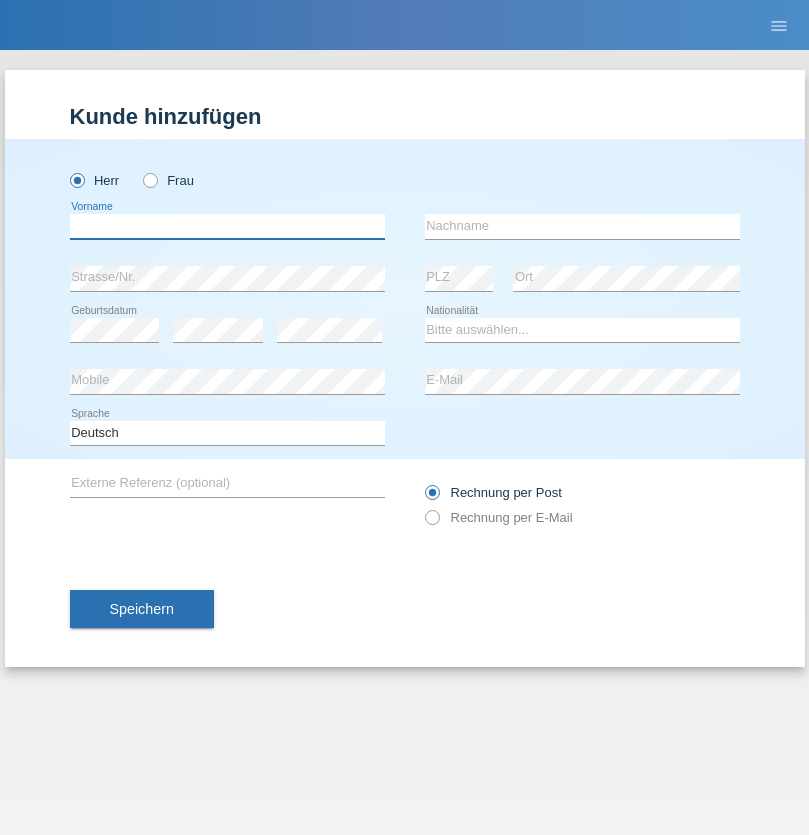 click at bounding box center [227, 226] 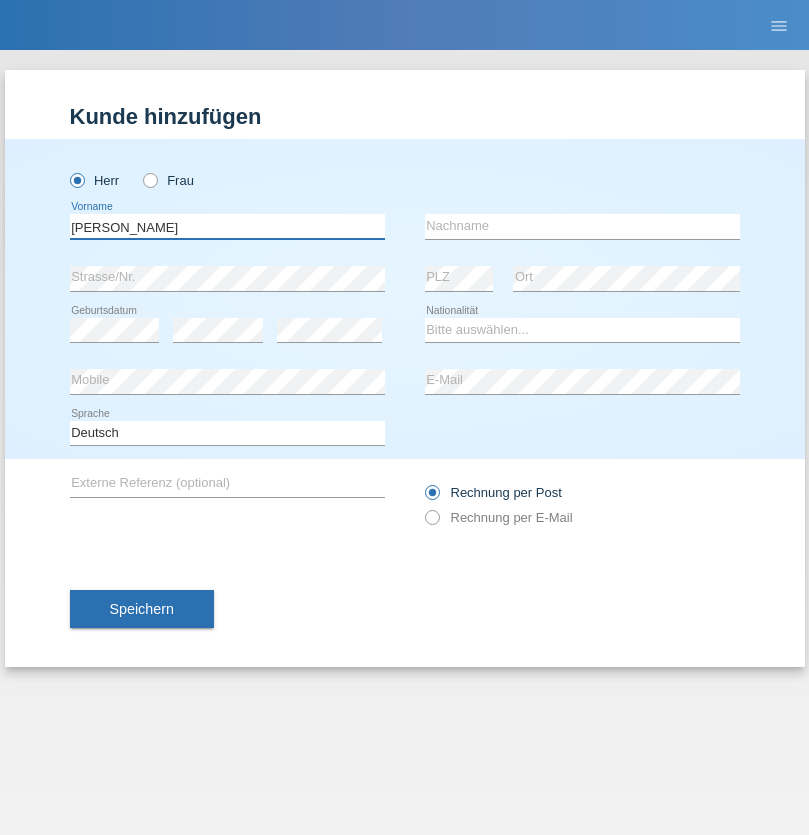 type on "[PERSON_NAME]" 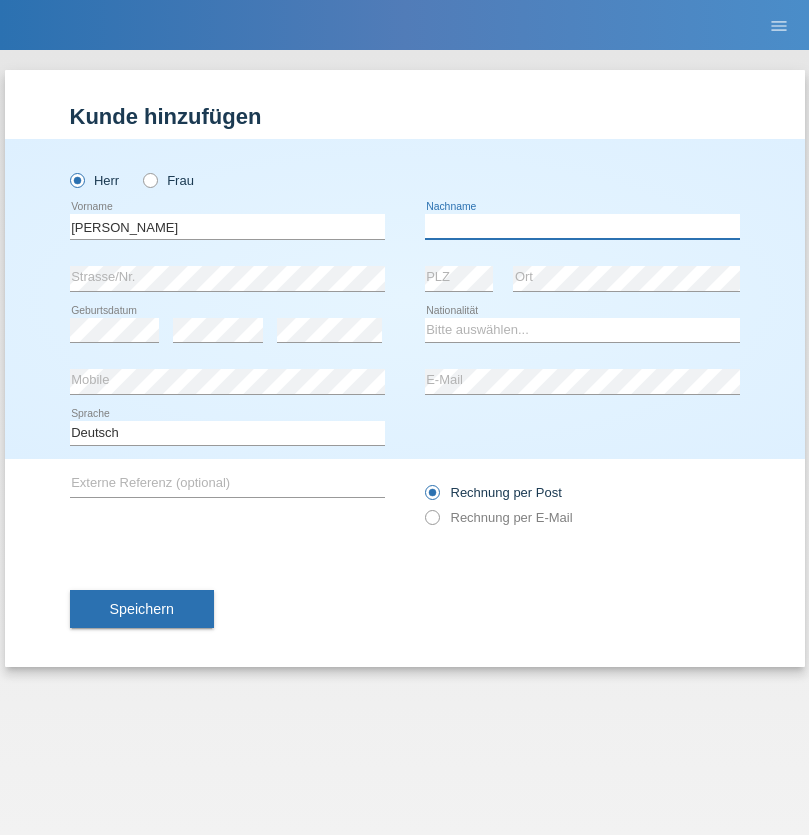 click at bounding box center (582, 226) 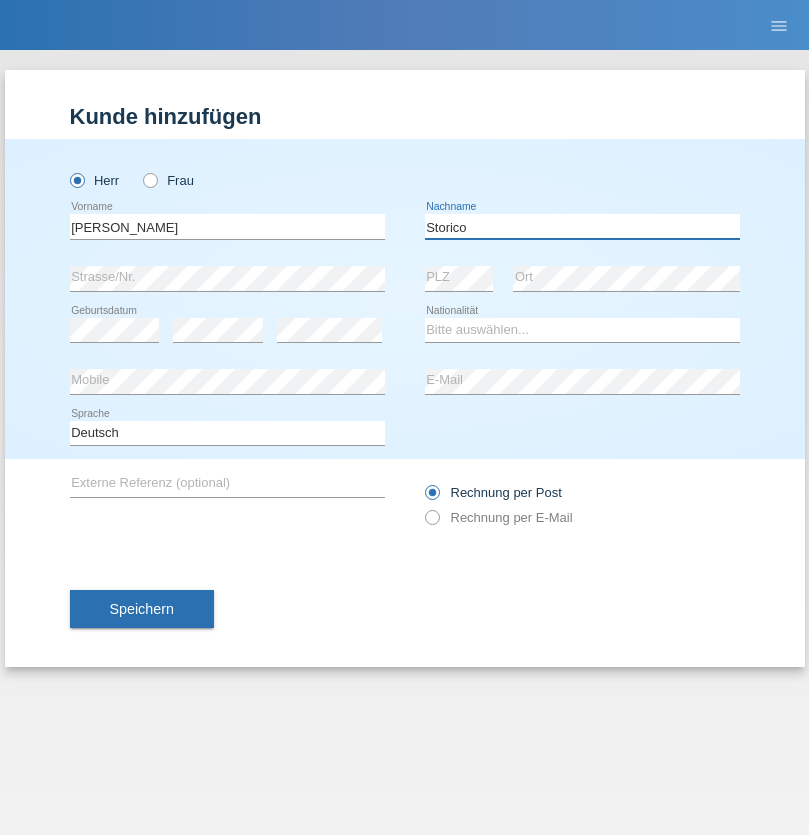 type on "Storico" 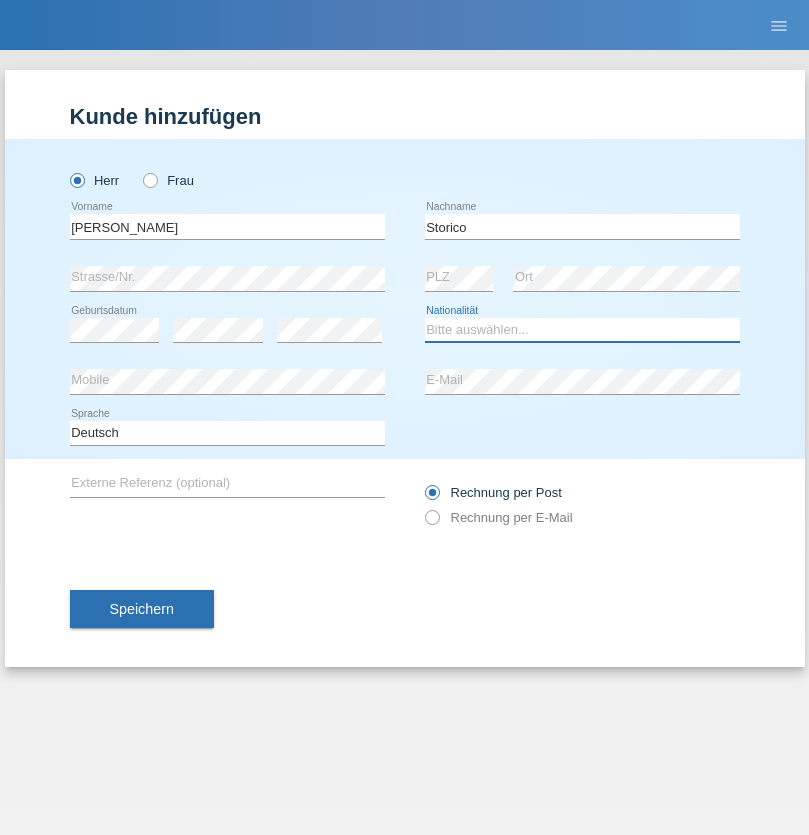 select on "IT" 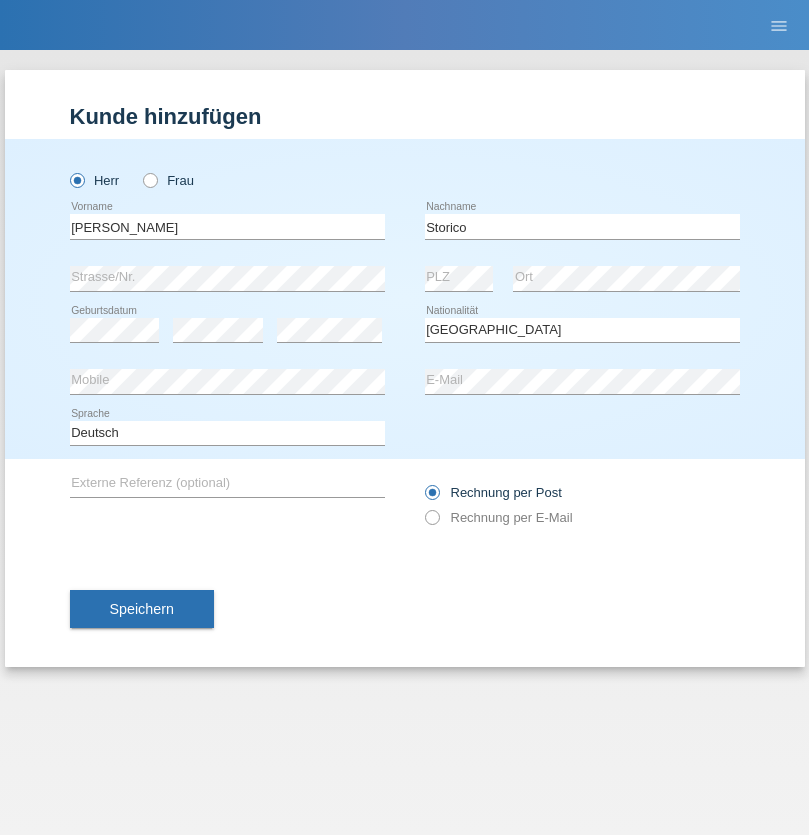 select on "C" 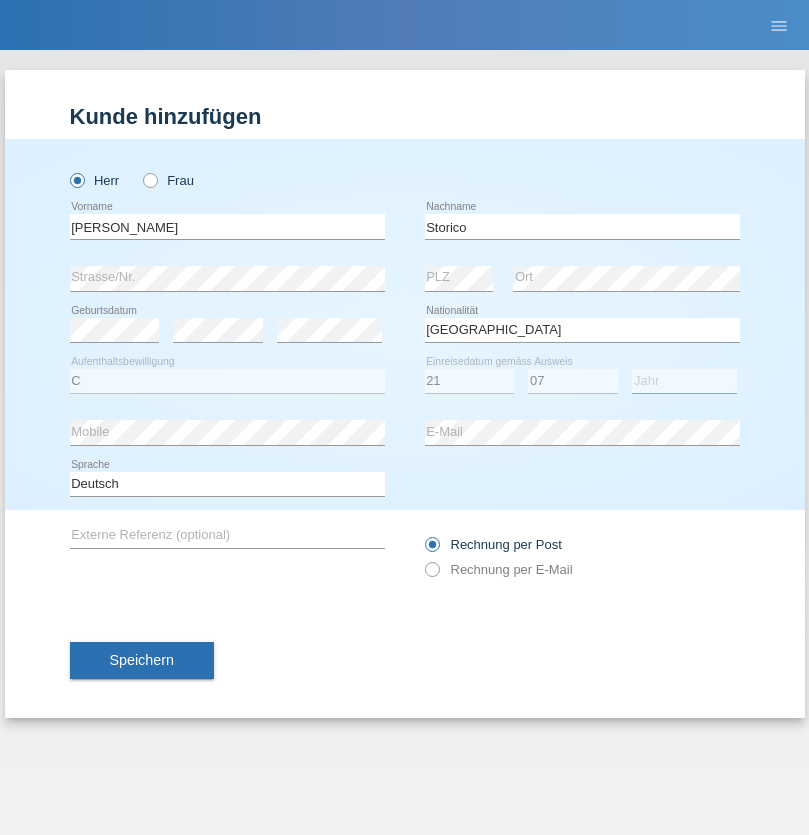 select on "2021" 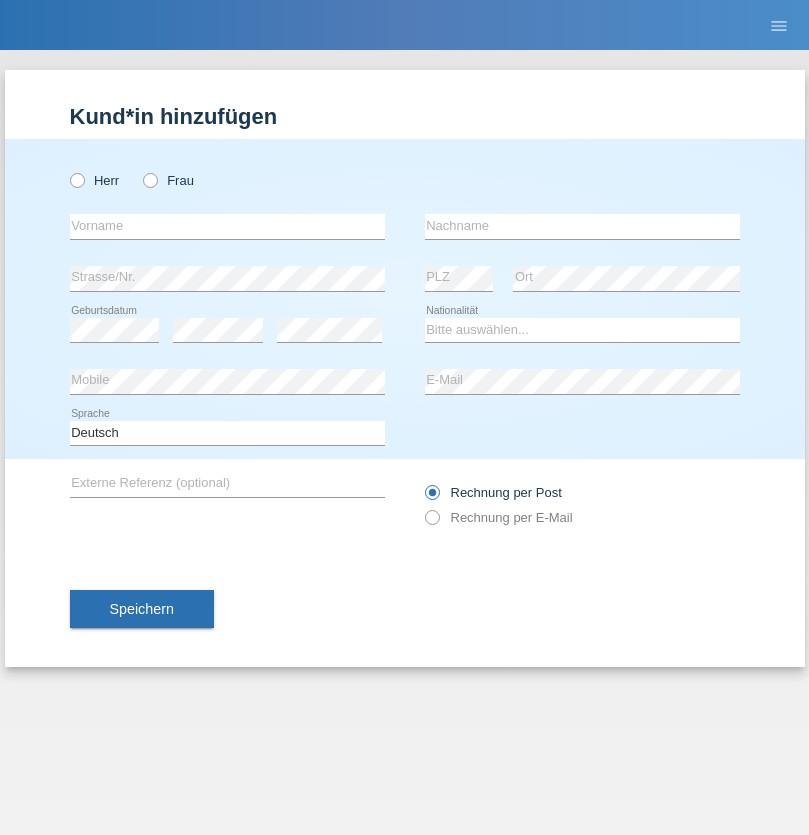scroll, scrollTop: 0, scrollLeft: 0, axis: both 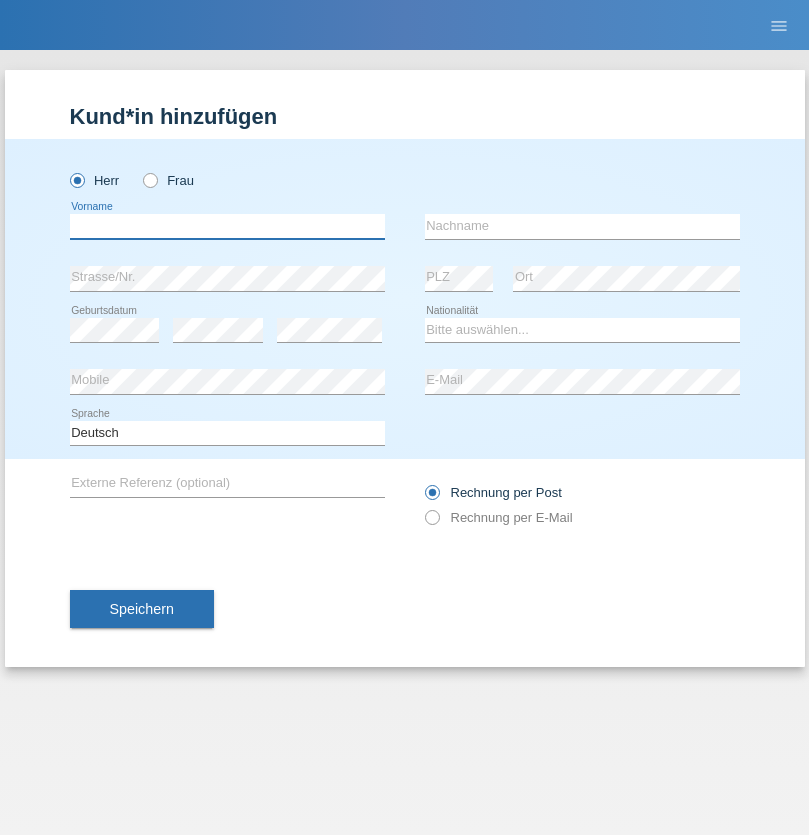 click at bounding box center [227, 226] 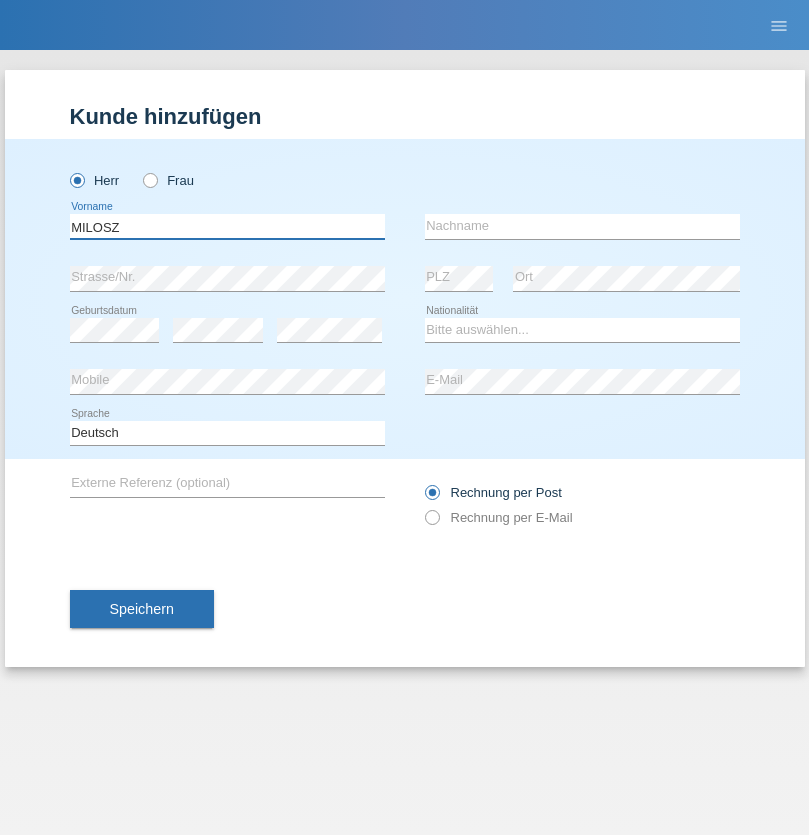 type on "MILOSZ" 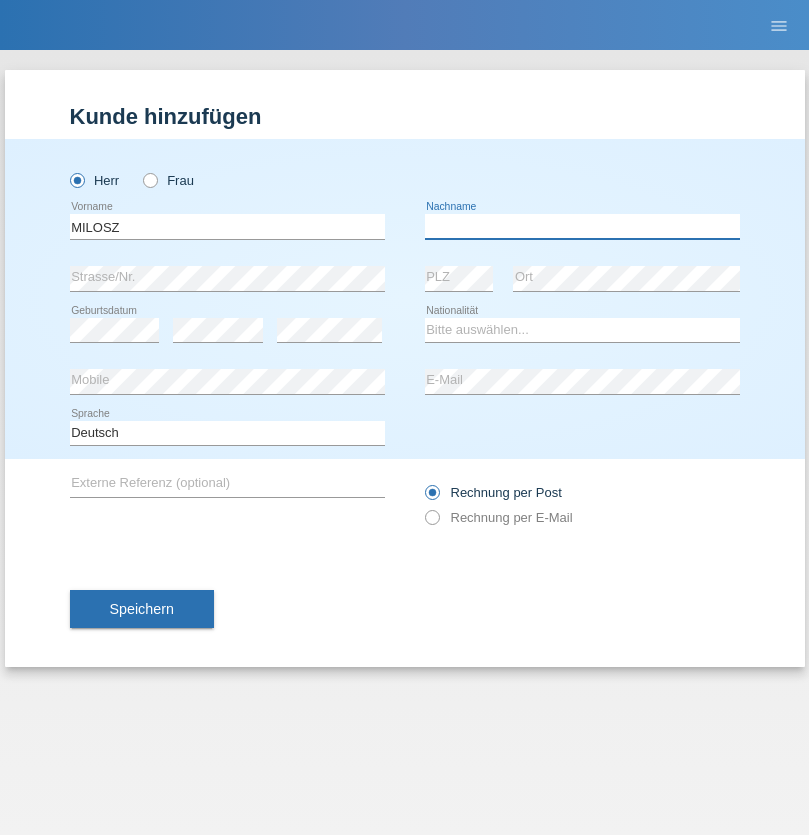 click at bounding box center [582, 226] 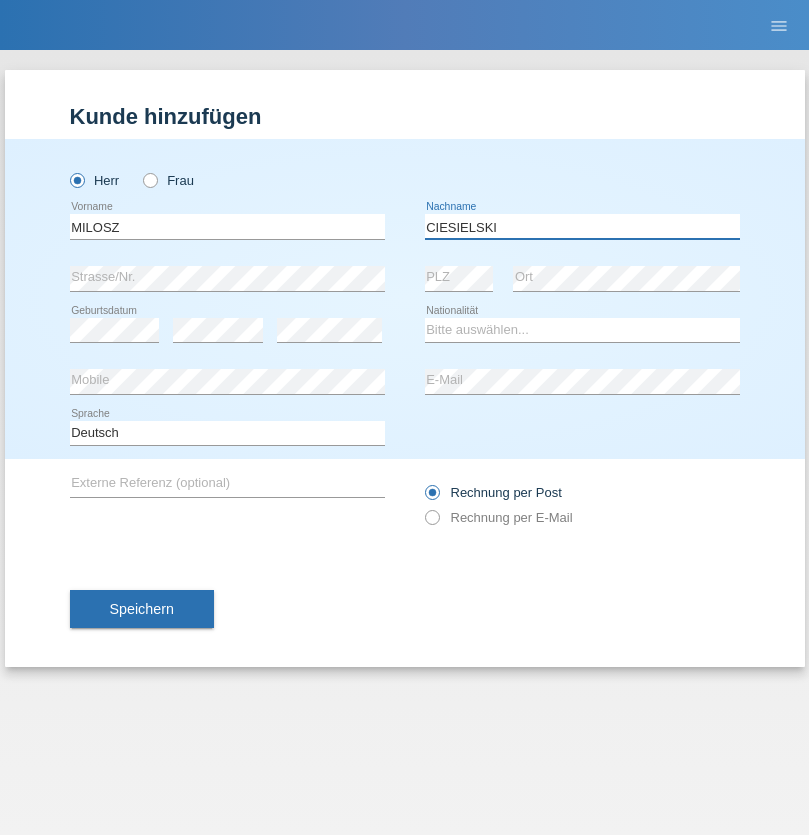 type on "CIESIELSKI" 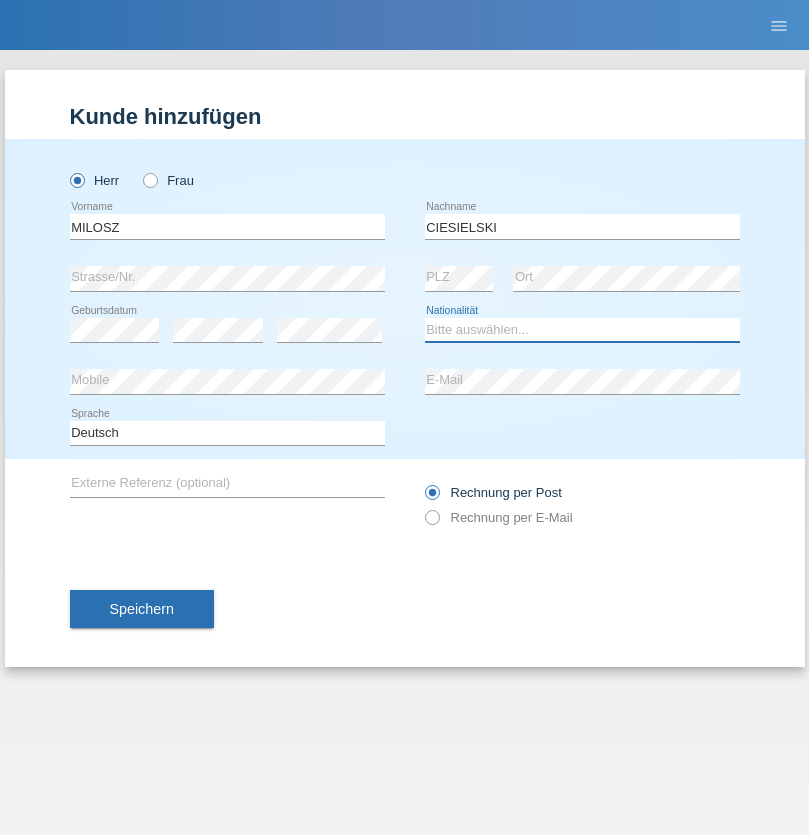 select on "PL" 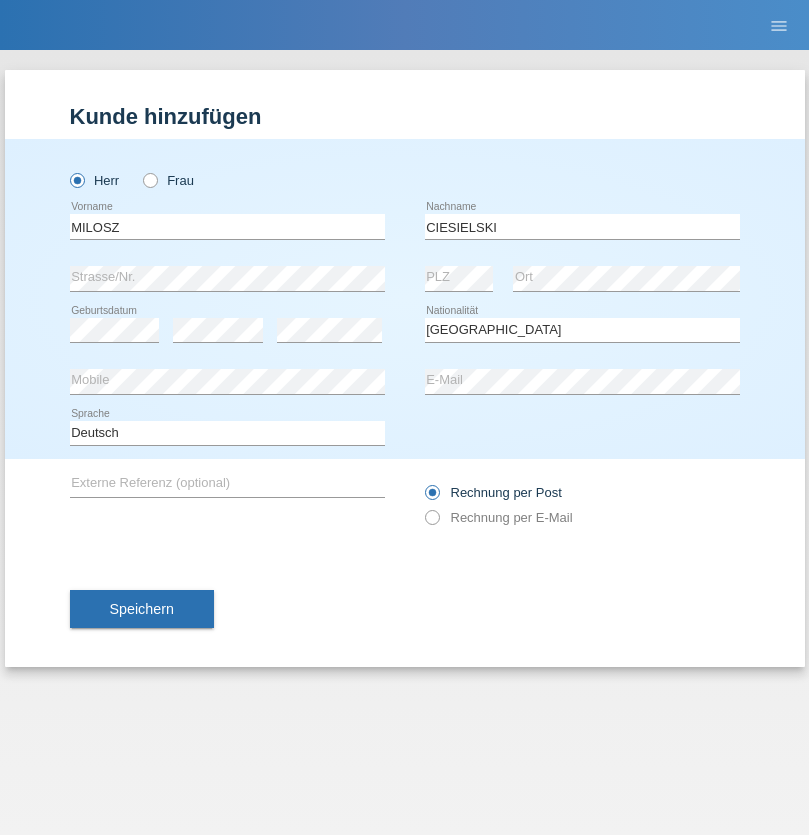 select on "C" 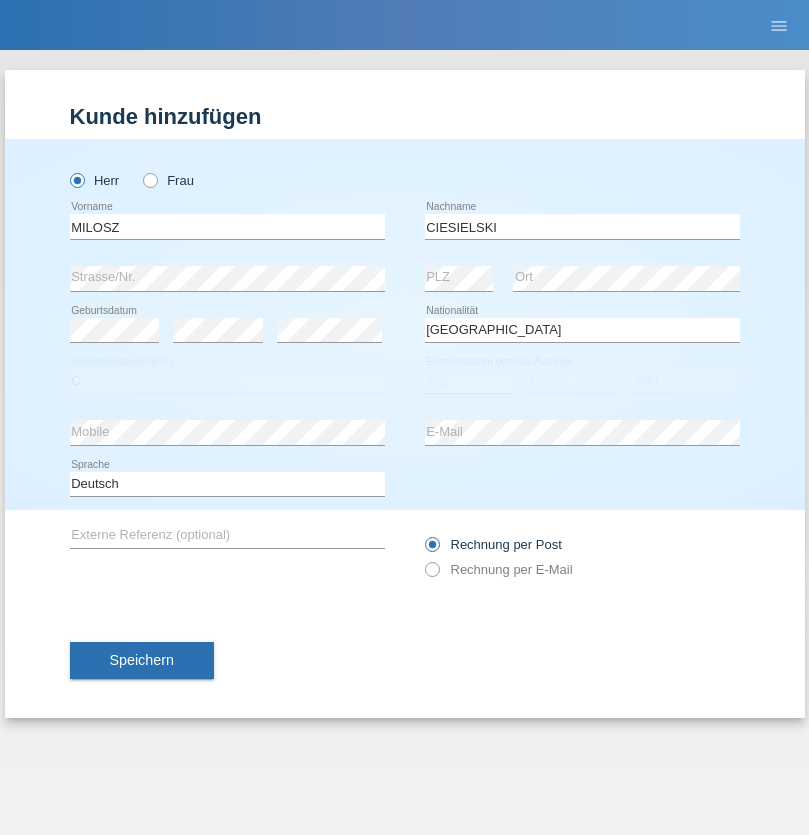 select on "03" 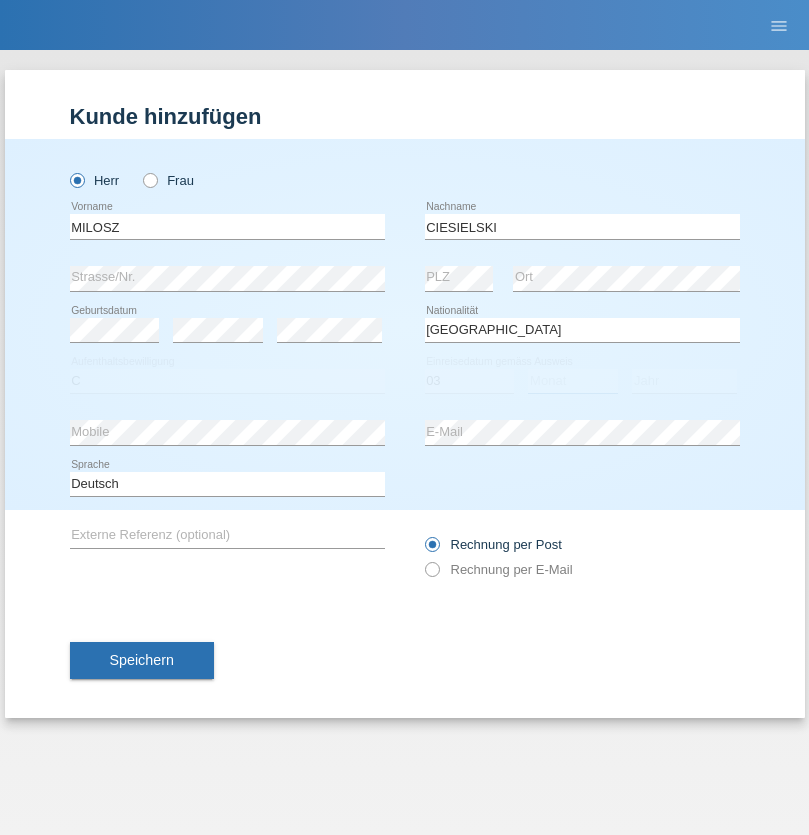 select on "05" 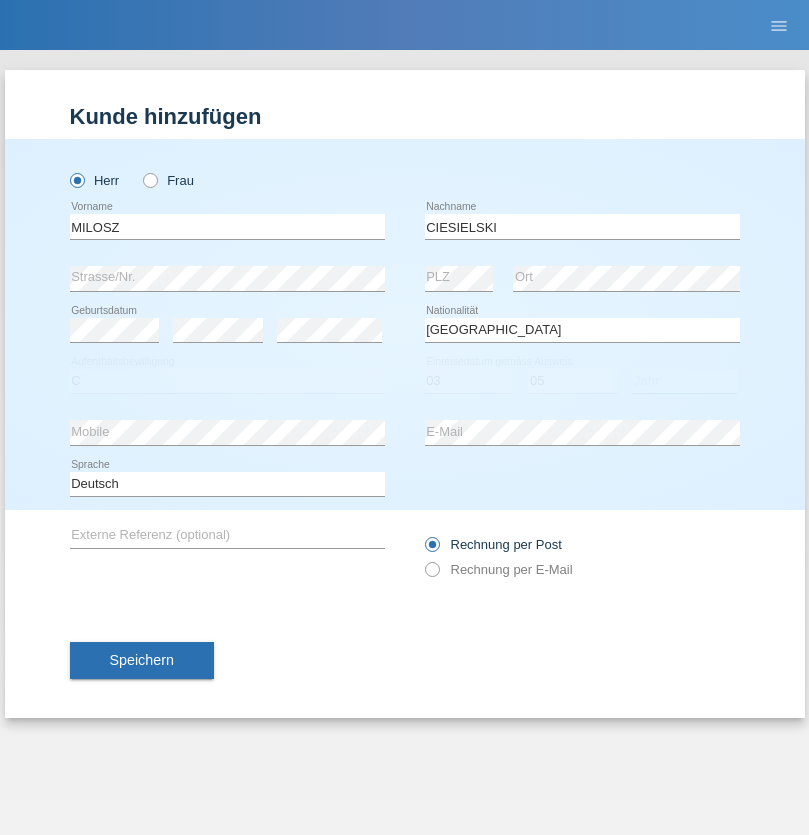 select on "2021" 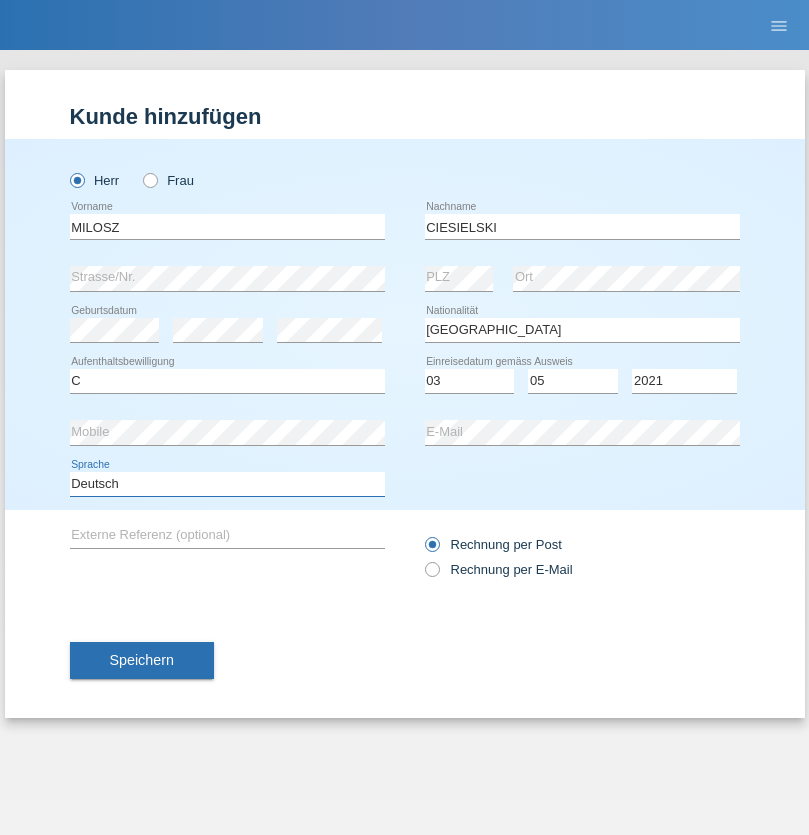 select on "en" 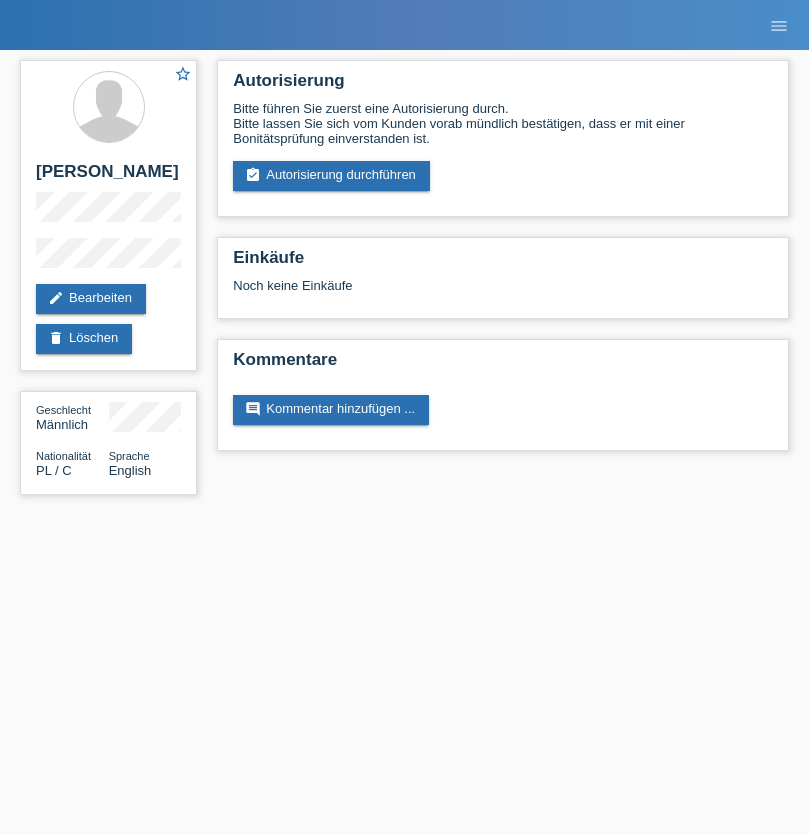 scroll, scrollTop: 0, scrollLeft: 0, axis: both 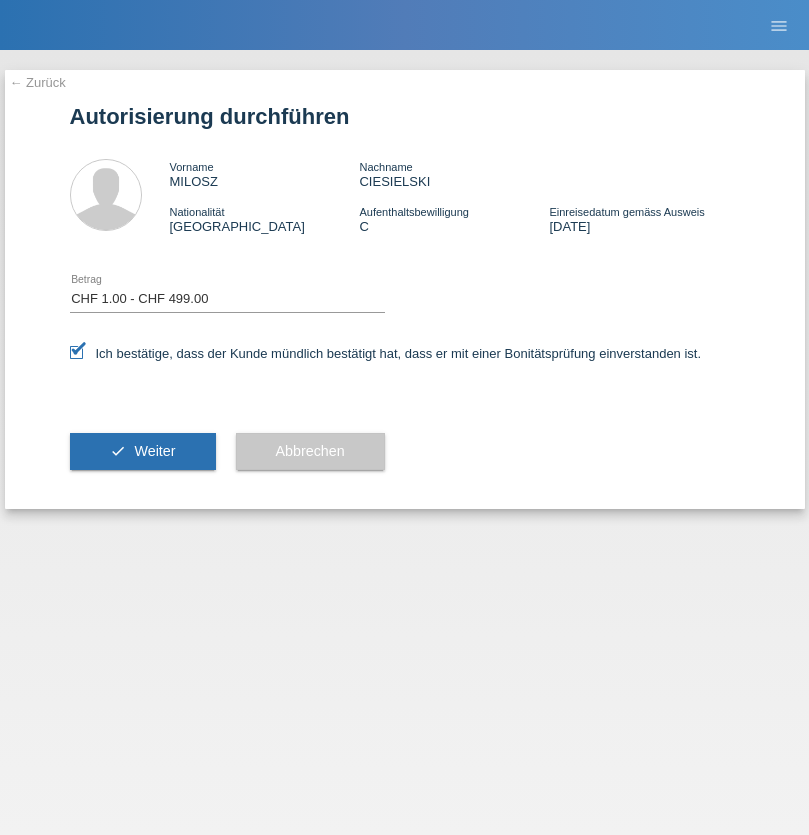 select on "1" 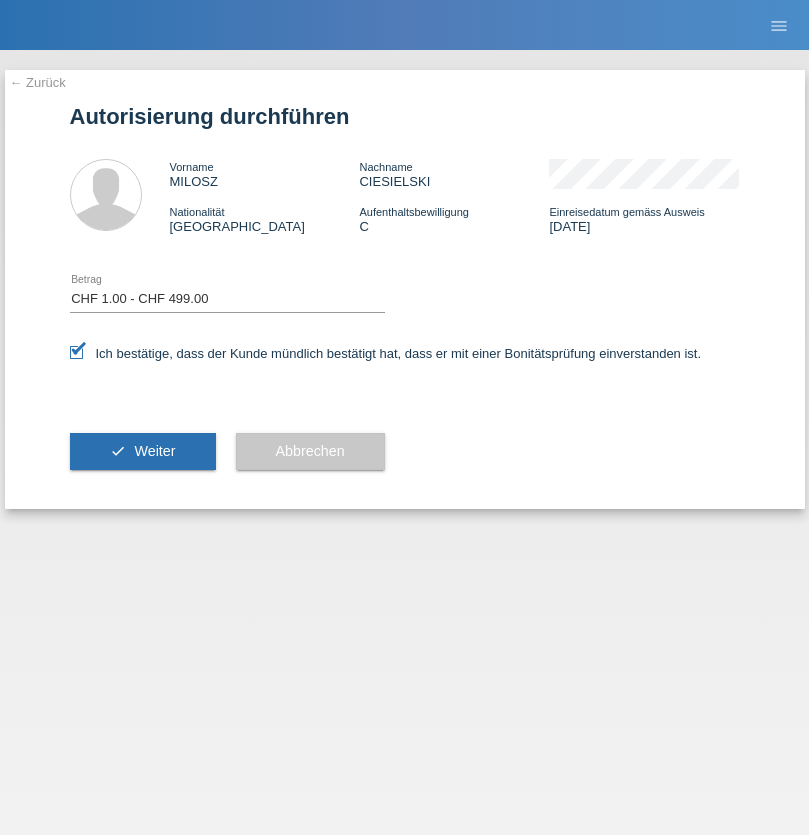 scroll, scrollTop: 0, scrollLeft: 0, axis: both 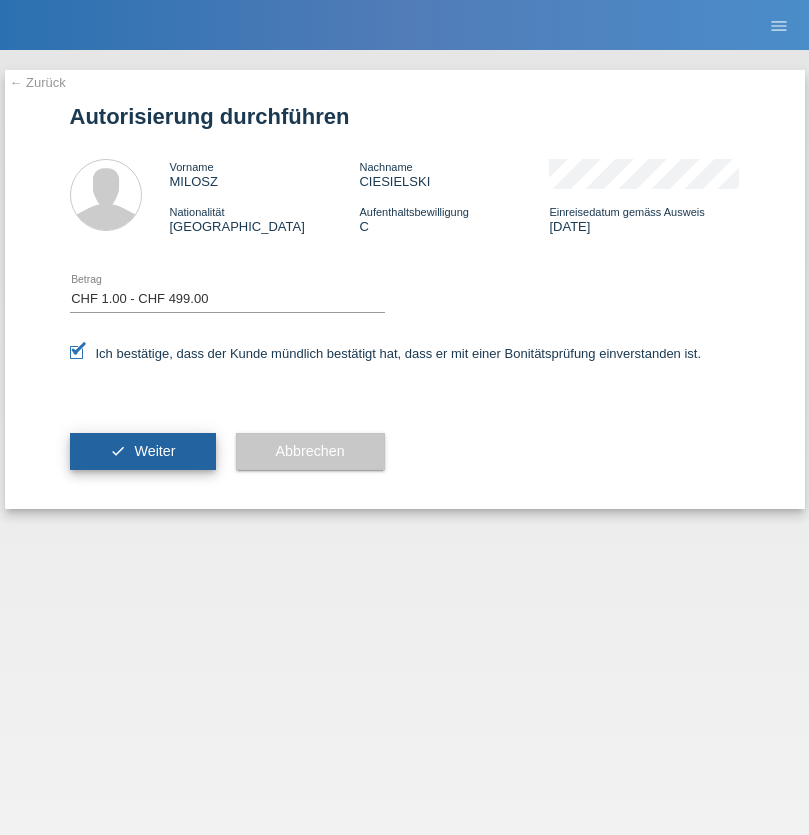click on "Weiter" at bounding box center (154, 451) 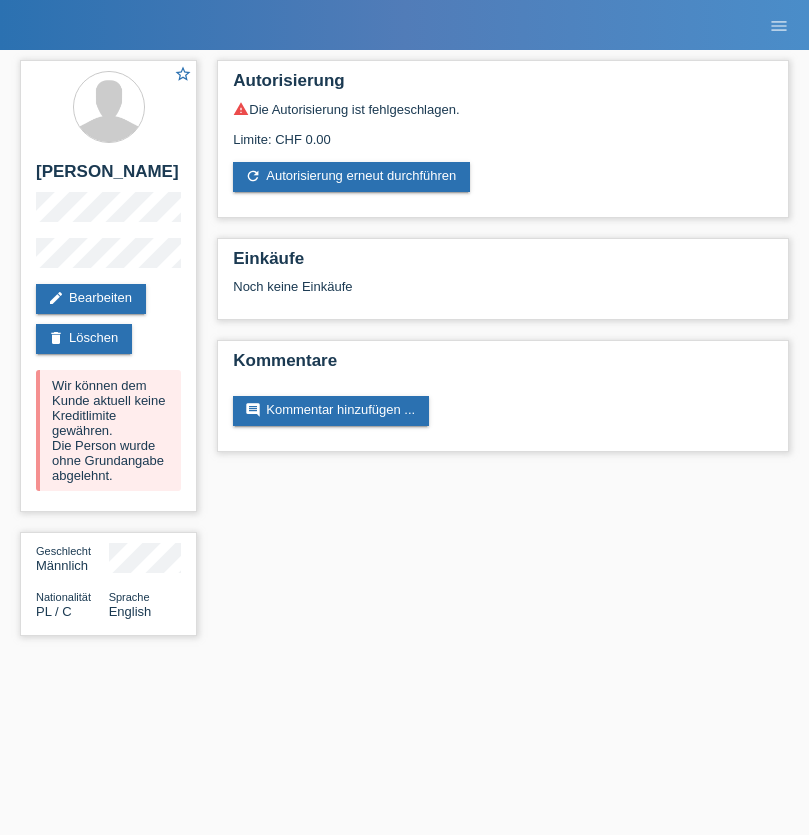 scroll, scrollTop: 0, scrollLeft: 0, axis: both 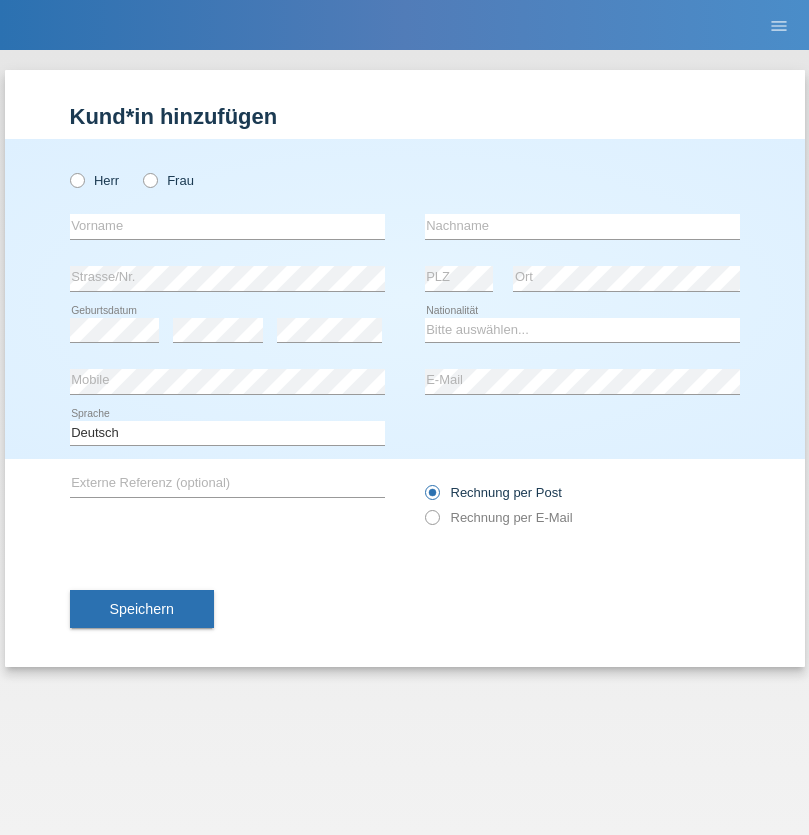 radio on "true" 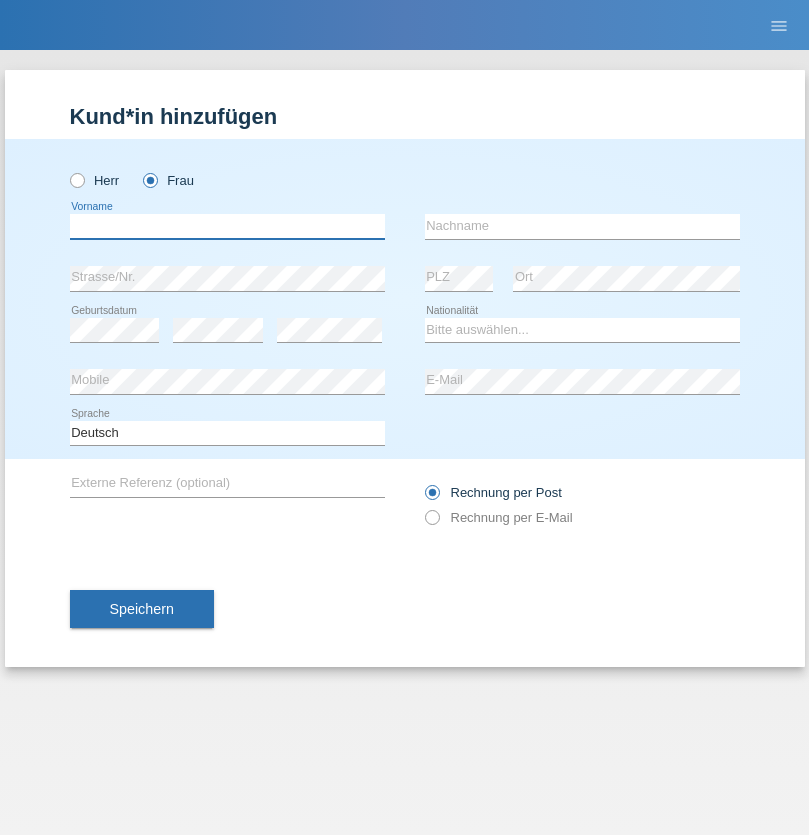 click at bounding box center [227, 226] 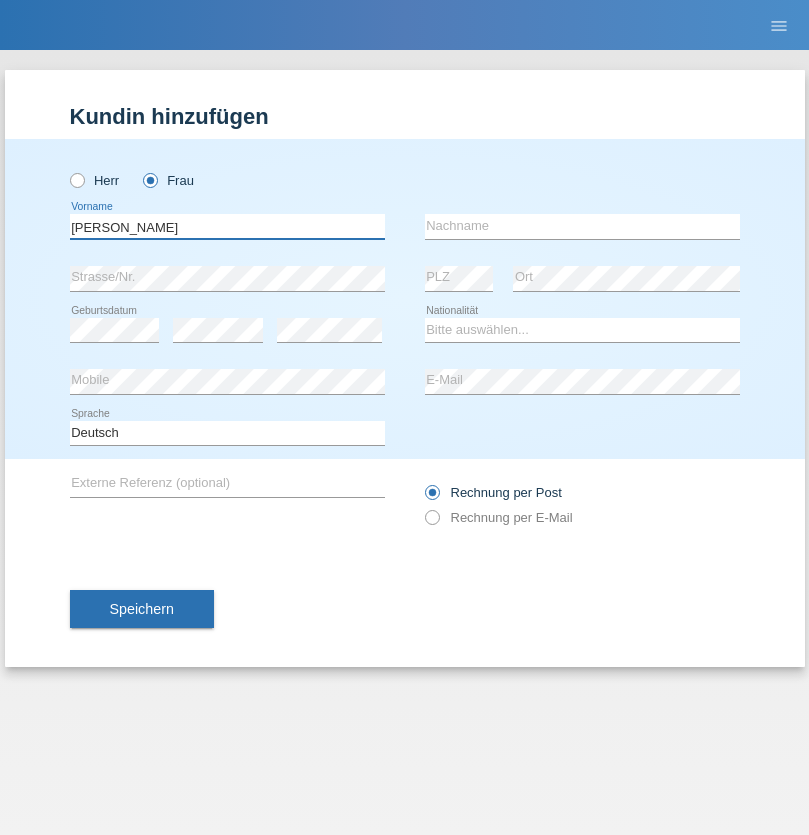 type on "Portela" 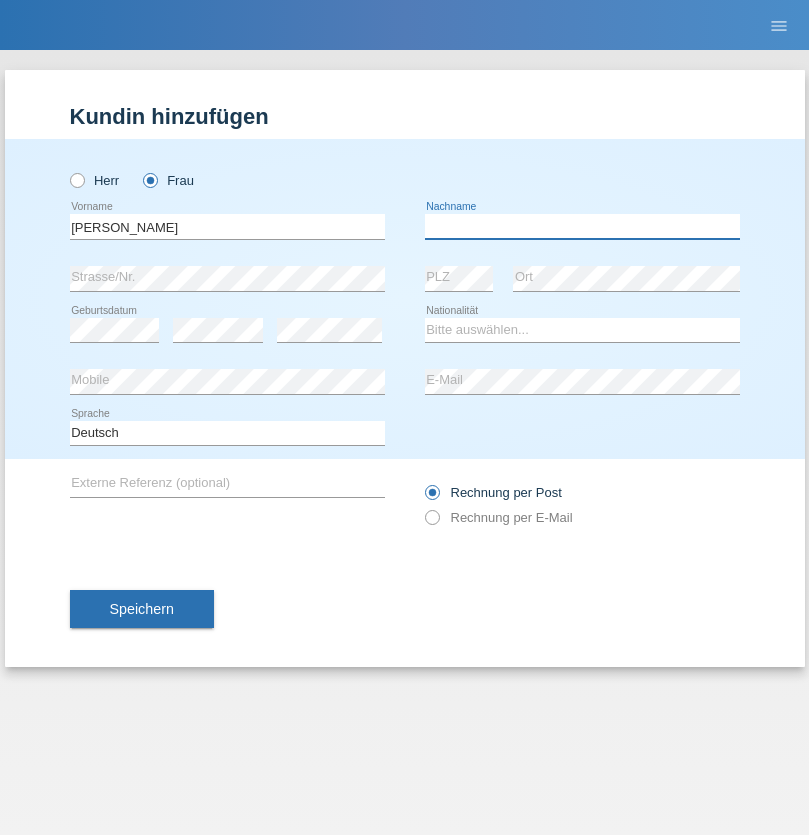 click at bounding box center (582, 226) 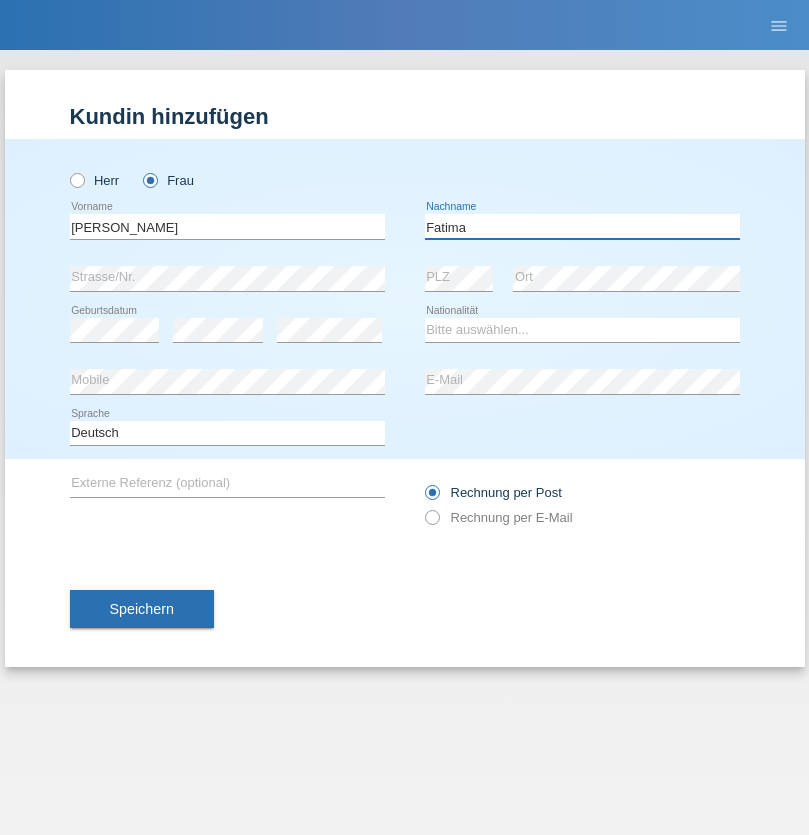 type on "Fatima" 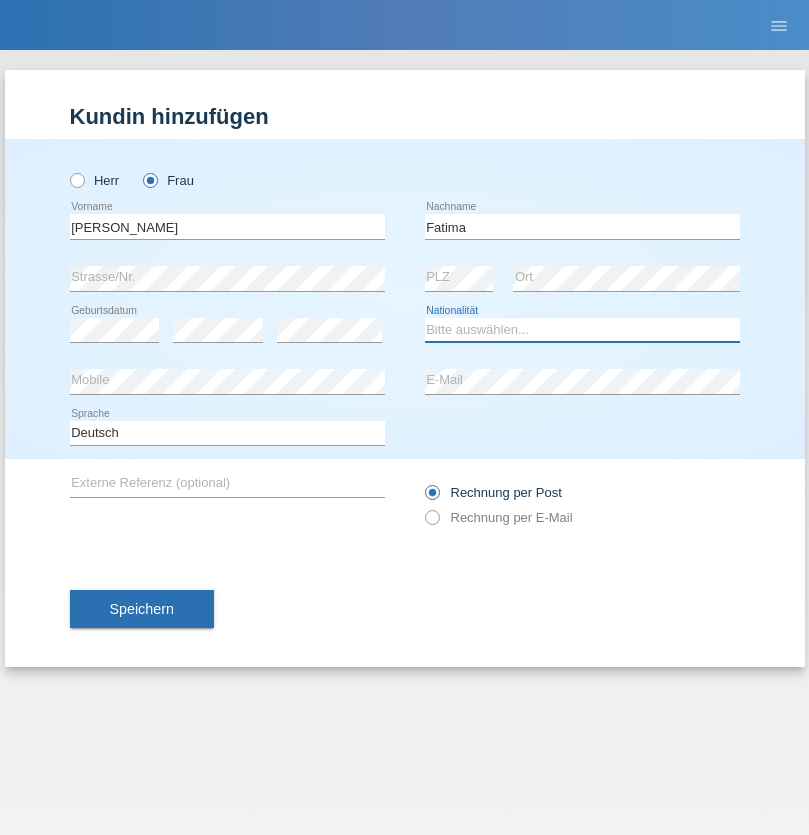 select on "CH" 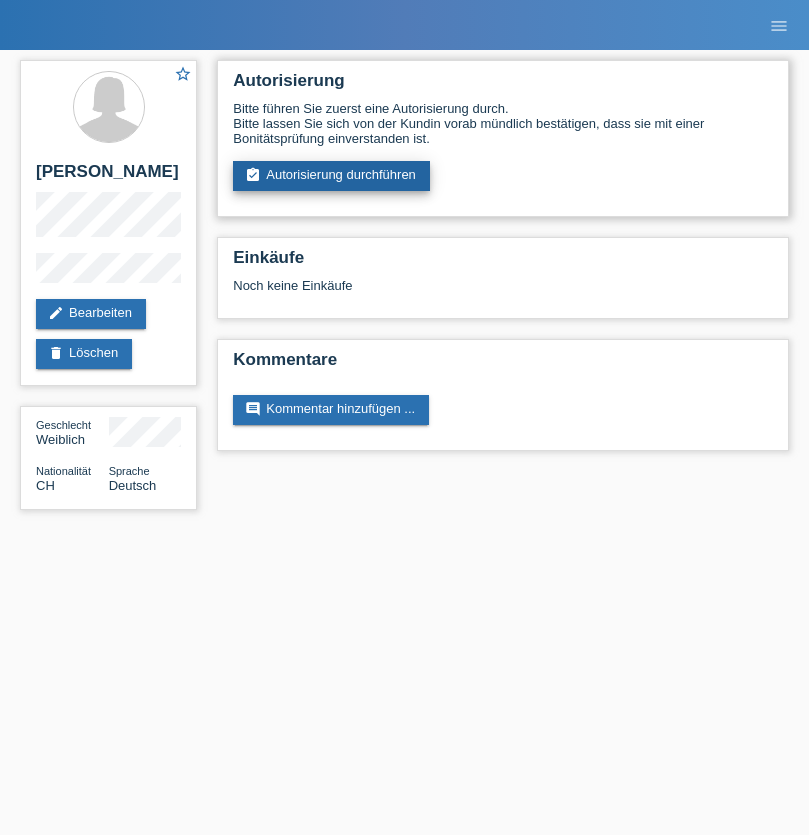 click on "assignment_turned_in  Autorisierung durchführen" at bounding box center [331, 176] 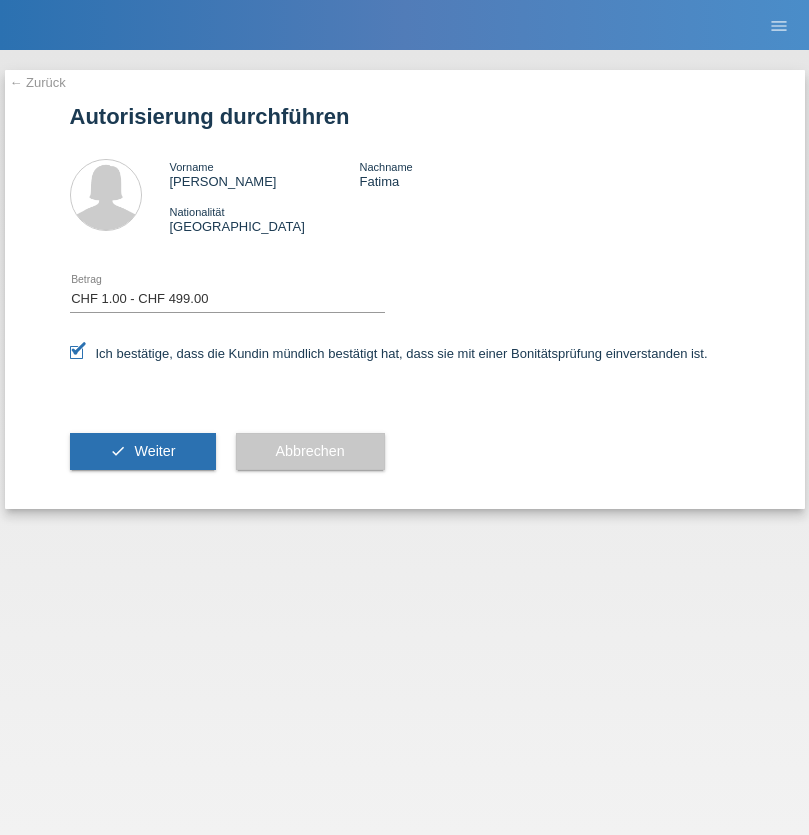 select on "1" 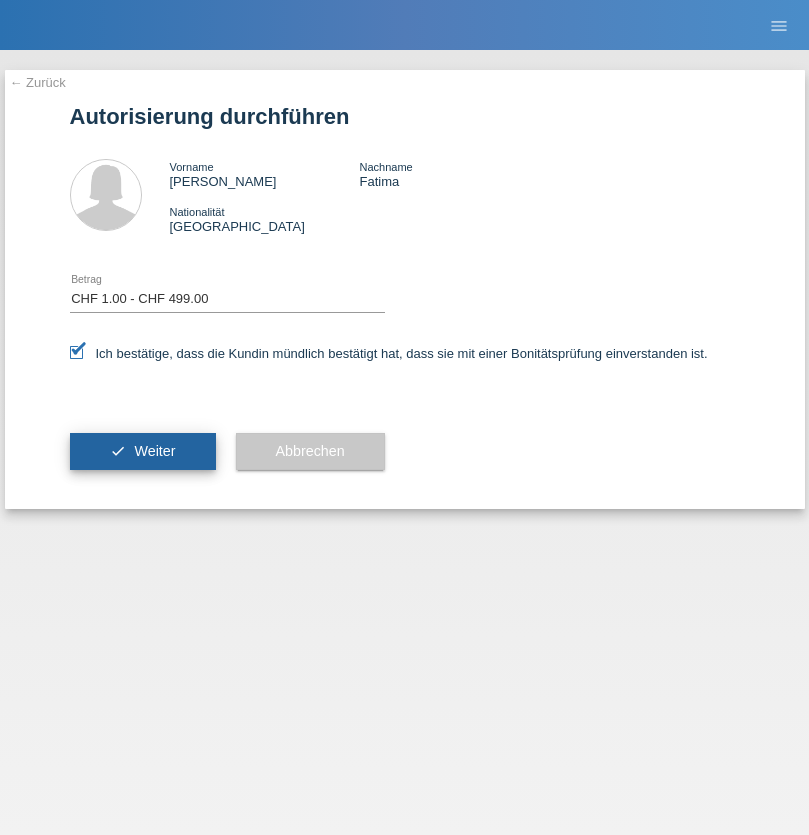 click on "Weiter" at bounding box center (154, 451) 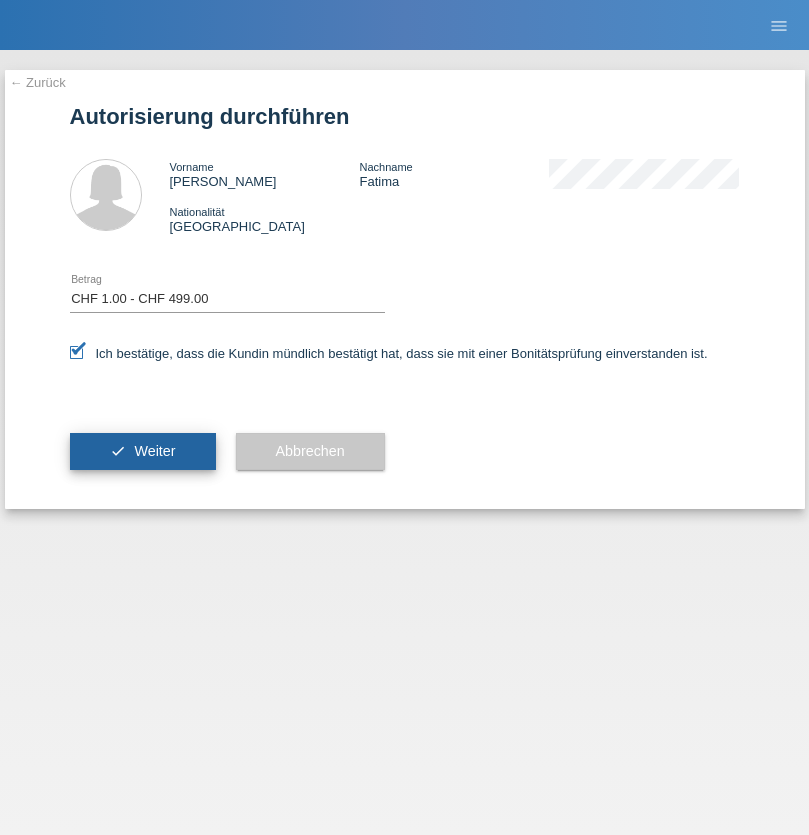 scroll, scrollTop: 0, scrollLeft: 0, axis: both 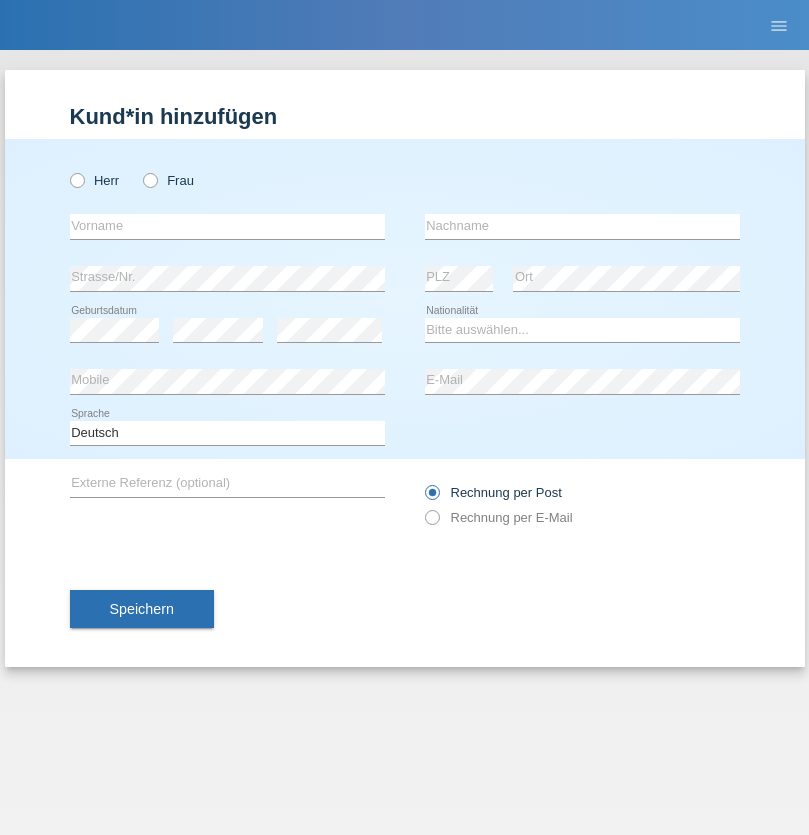 radio on "true" 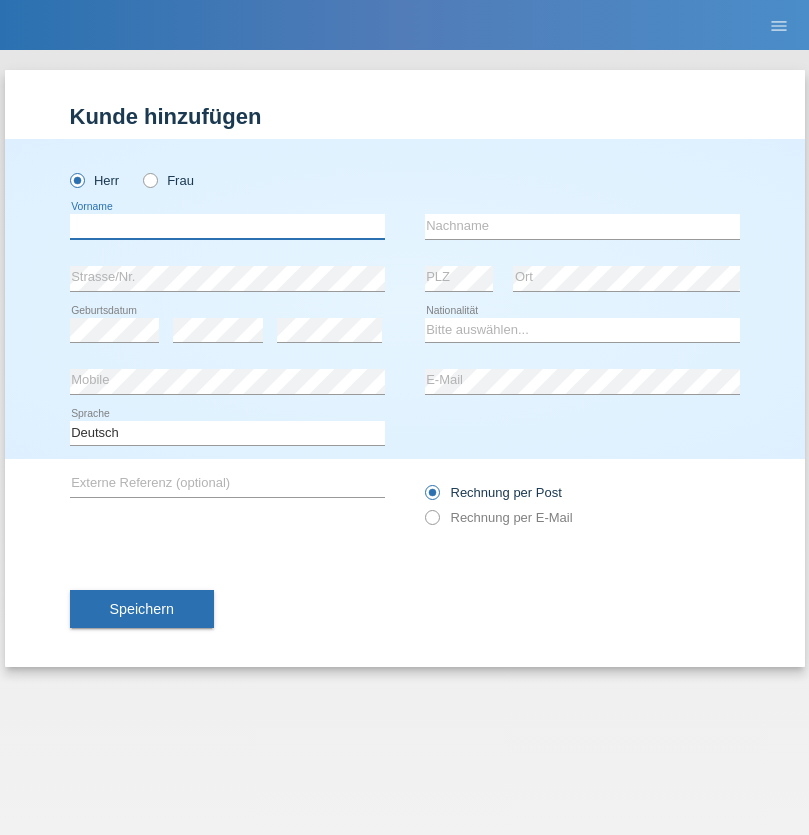click at bounding box center [227, 226] 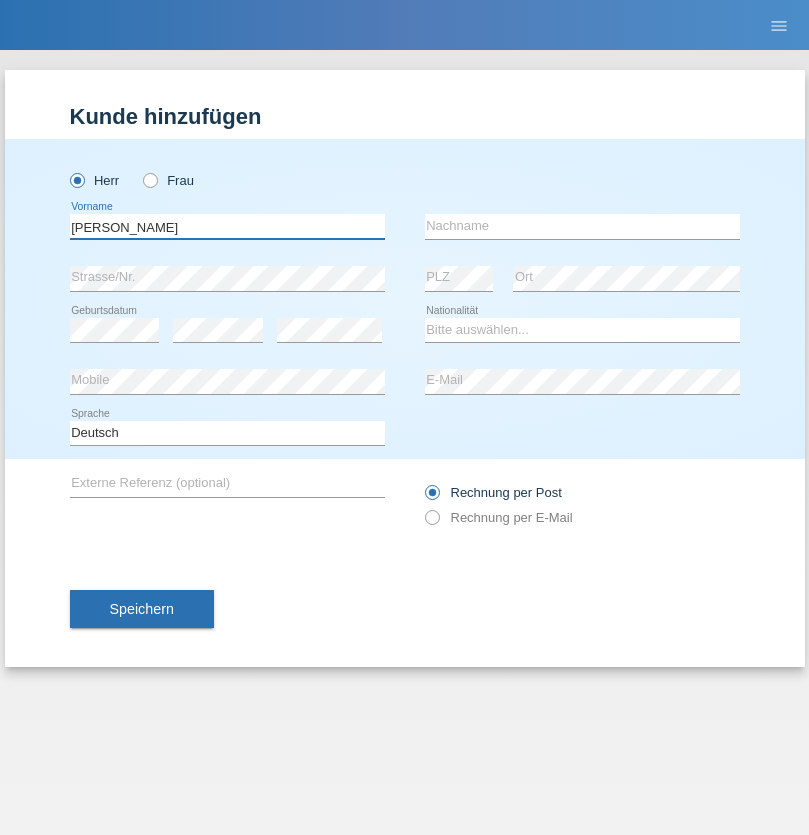 type on "[PERSON_NAME]" 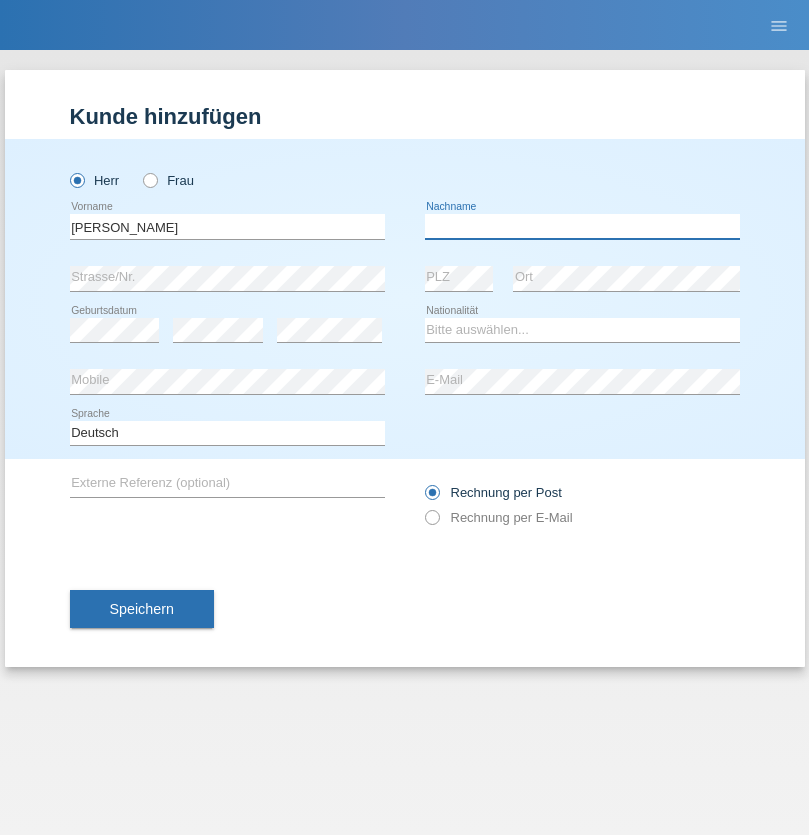 click at bounding box center (582, 226) 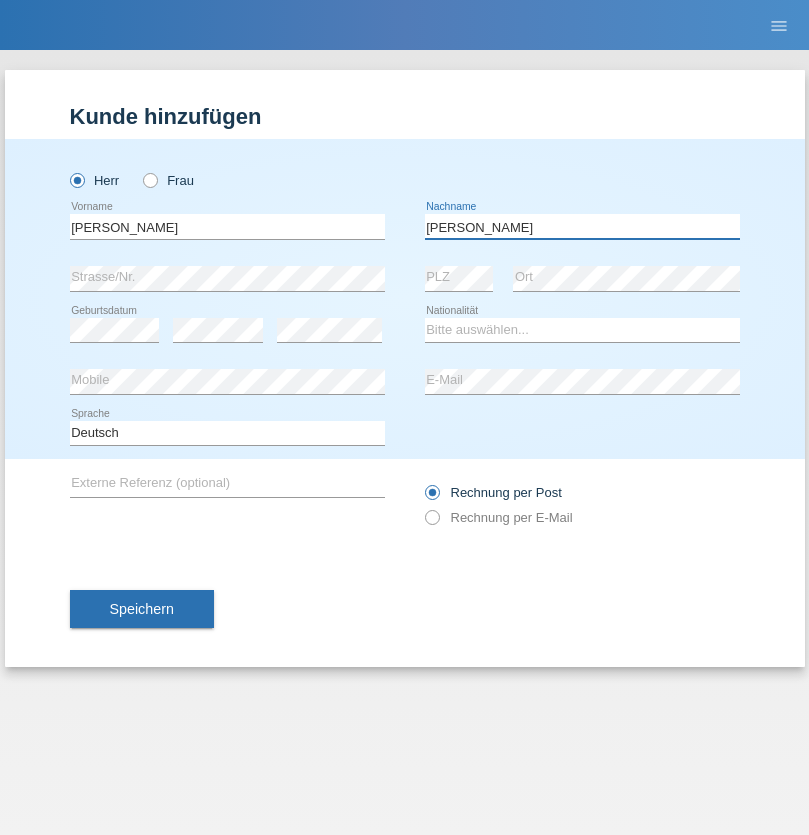 type on "[PERSON_NAME]" 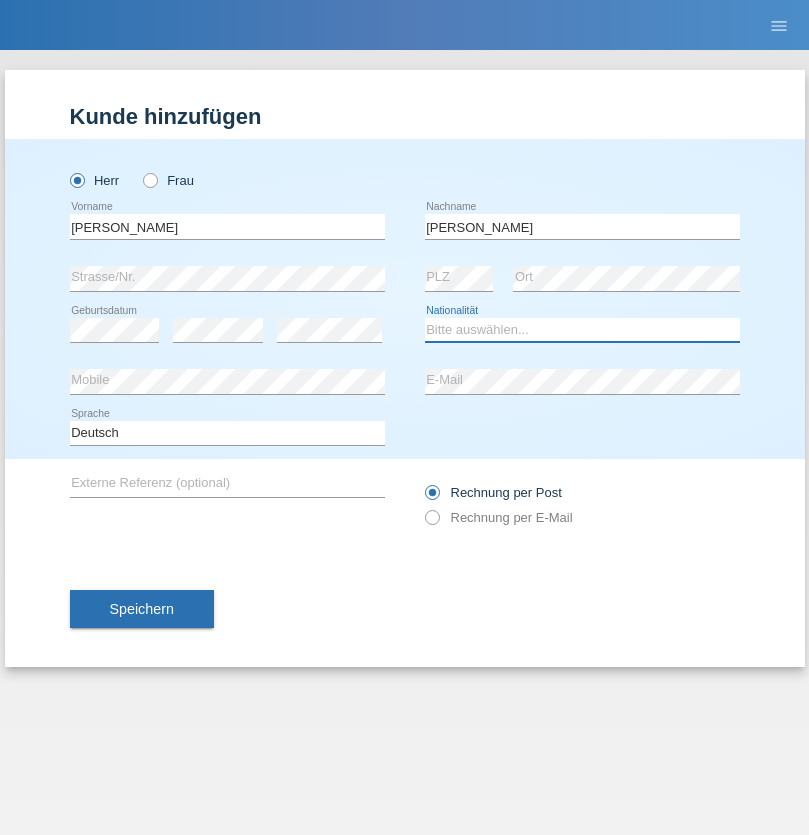 select on "CH" 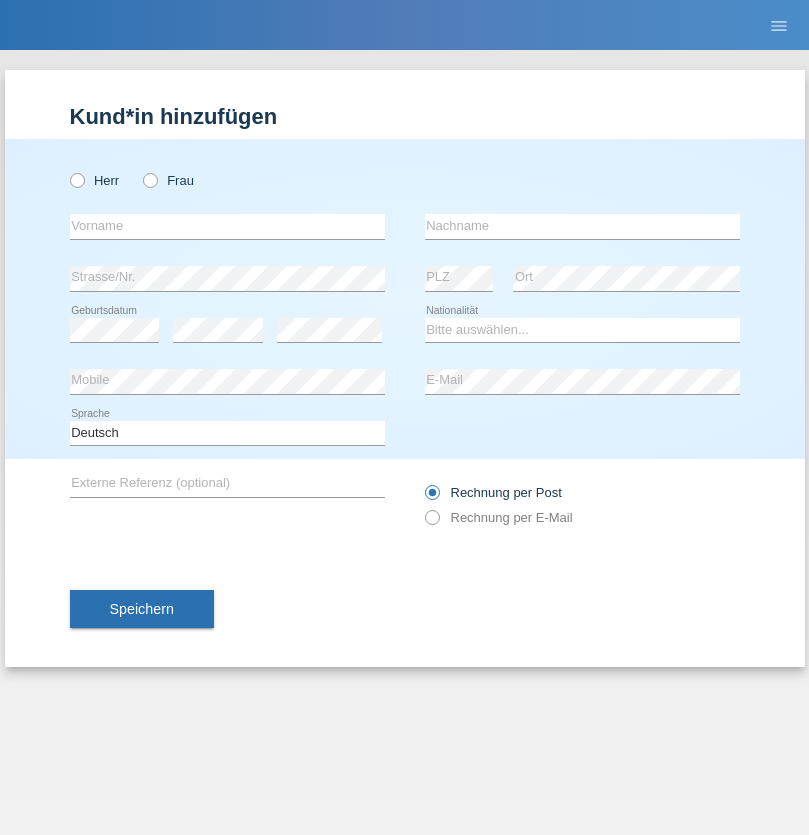 scroll, scrollTop: 0, scrollLeft: 0, axis: both 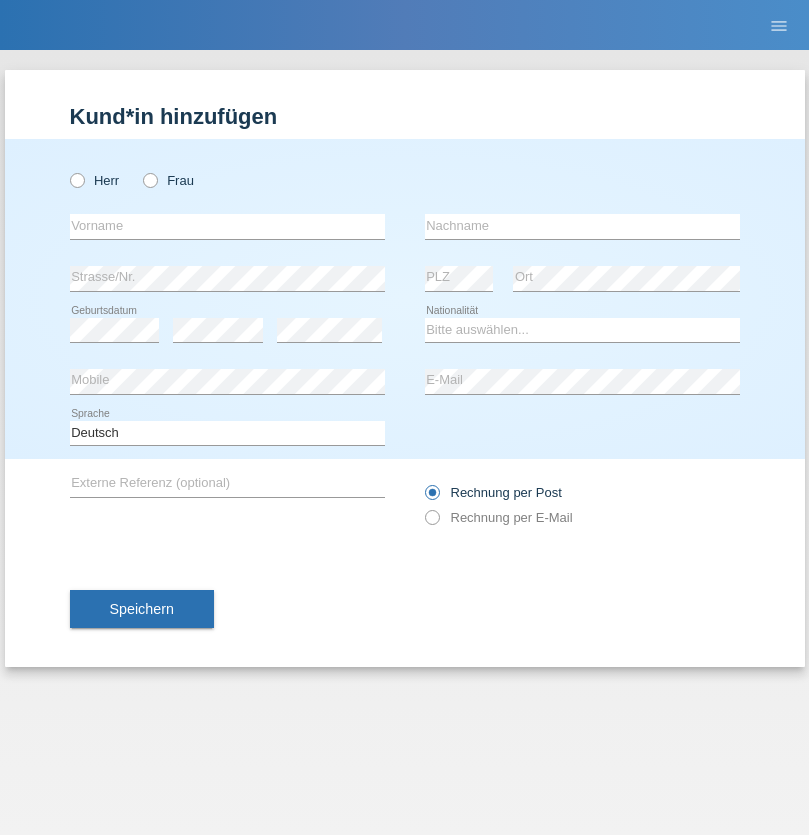 radio on "true" 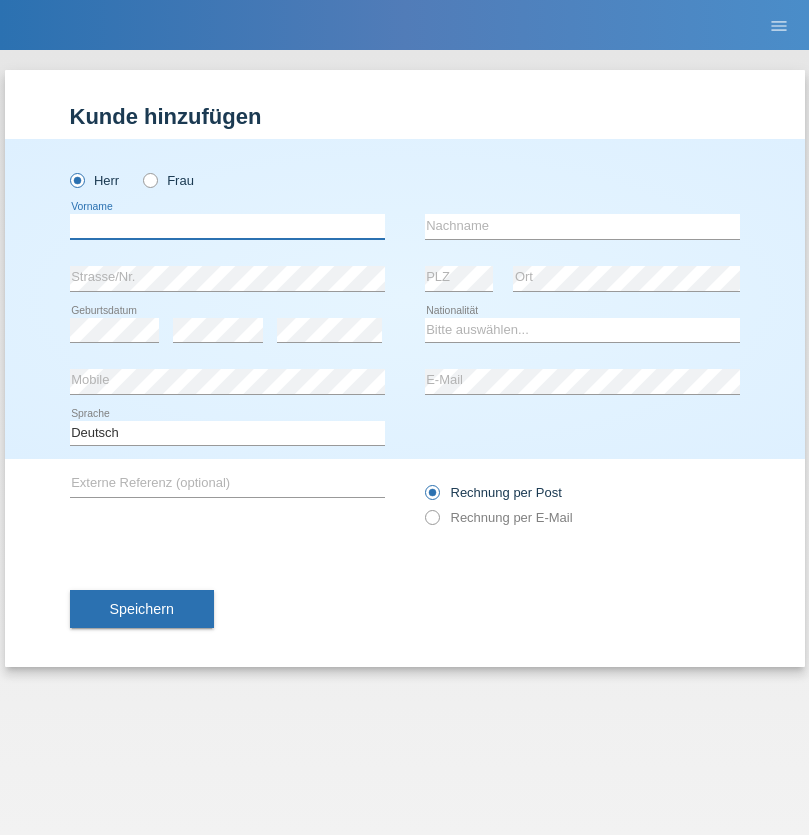 click at bounding box center (227, 226) 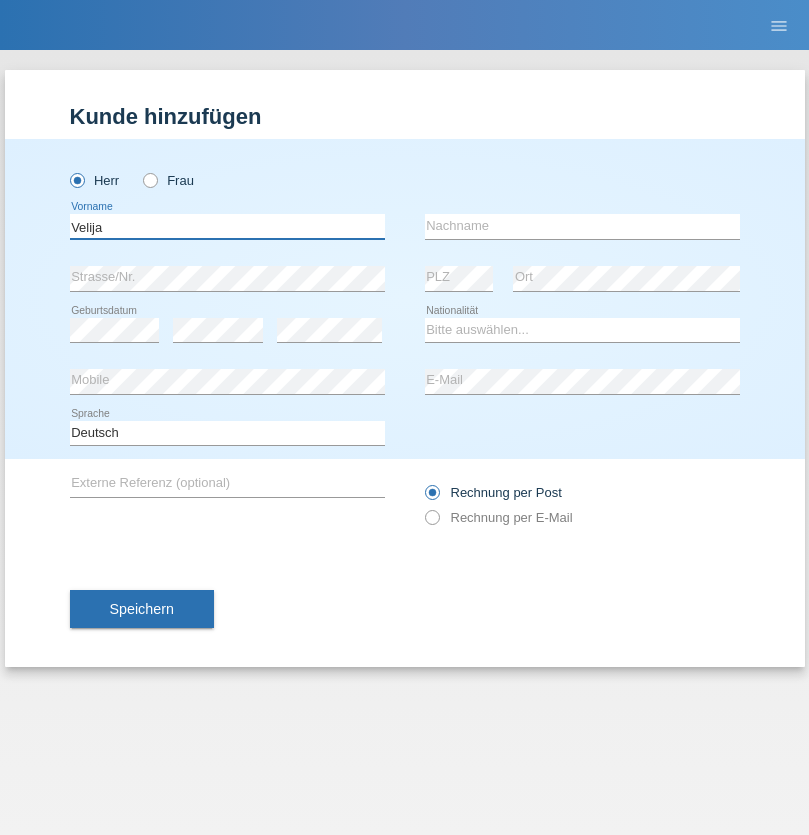type on "Velija" 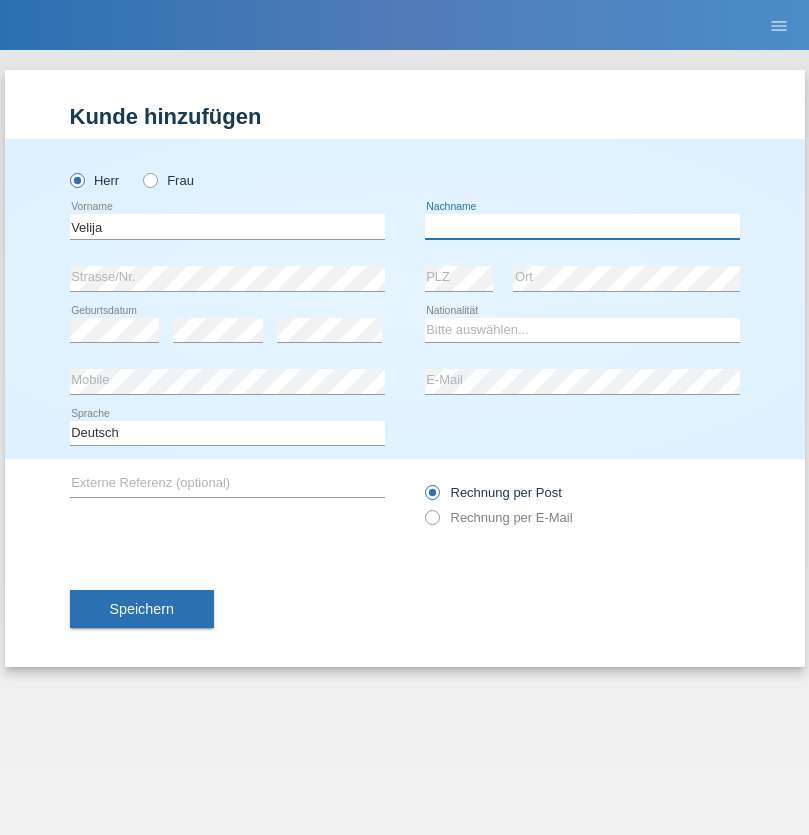 click at bounding box center [582, 226] 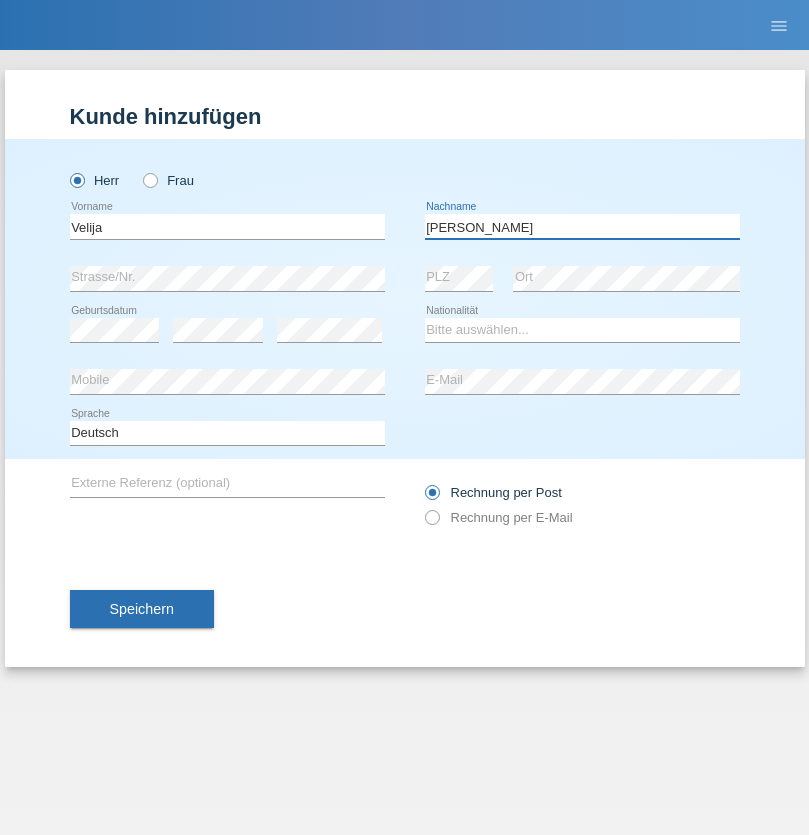 type on "Kuzmanoski" 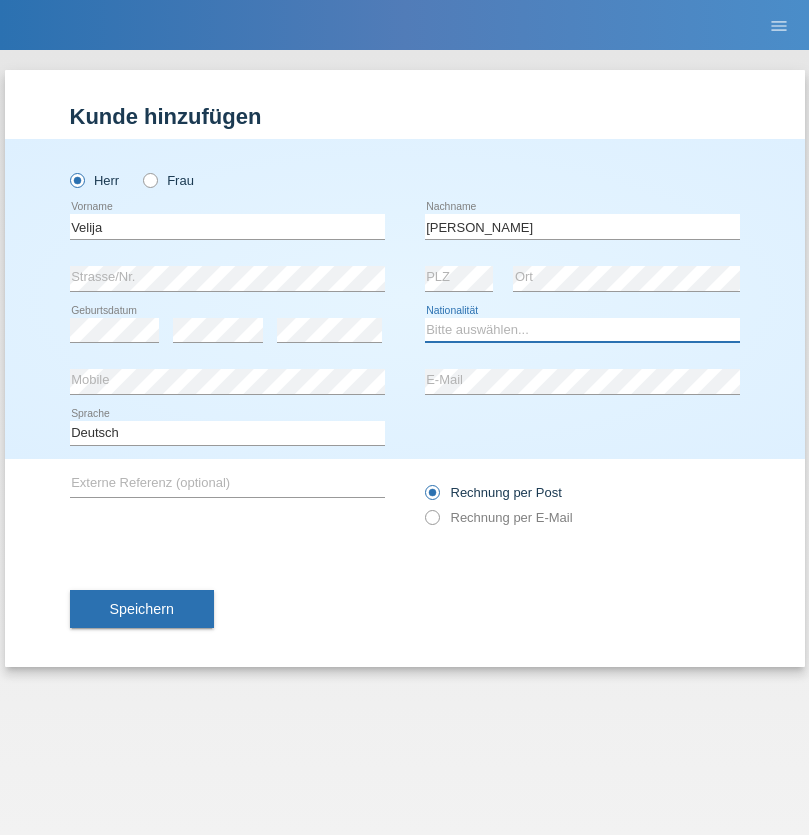 select on "CH" 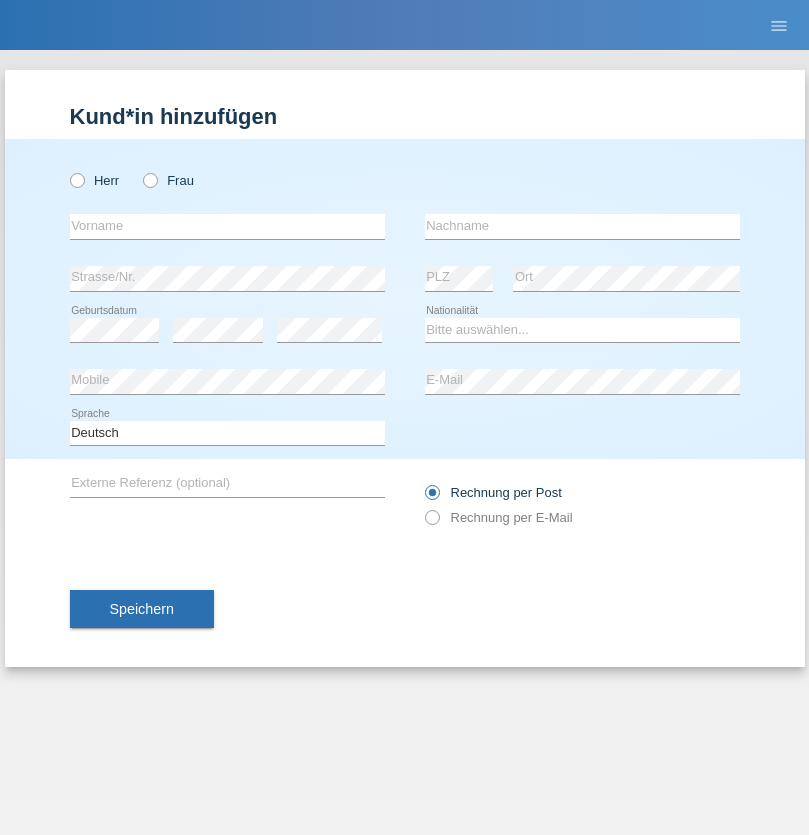 scroll, scrollTop: 0, scrollLeft: 0, axis: both 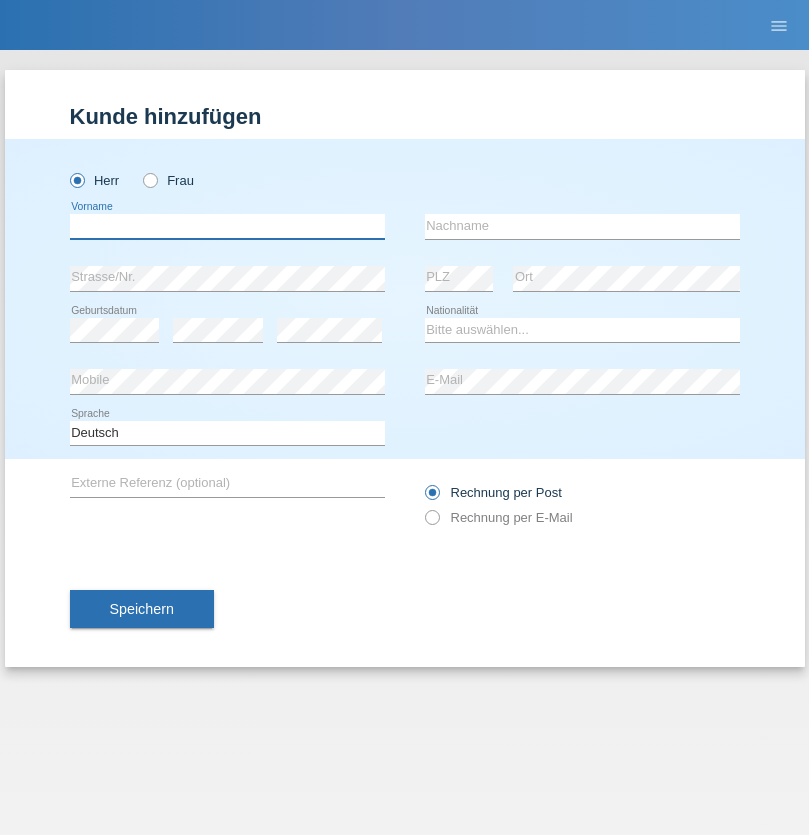 click at bounding box center [227, 226] 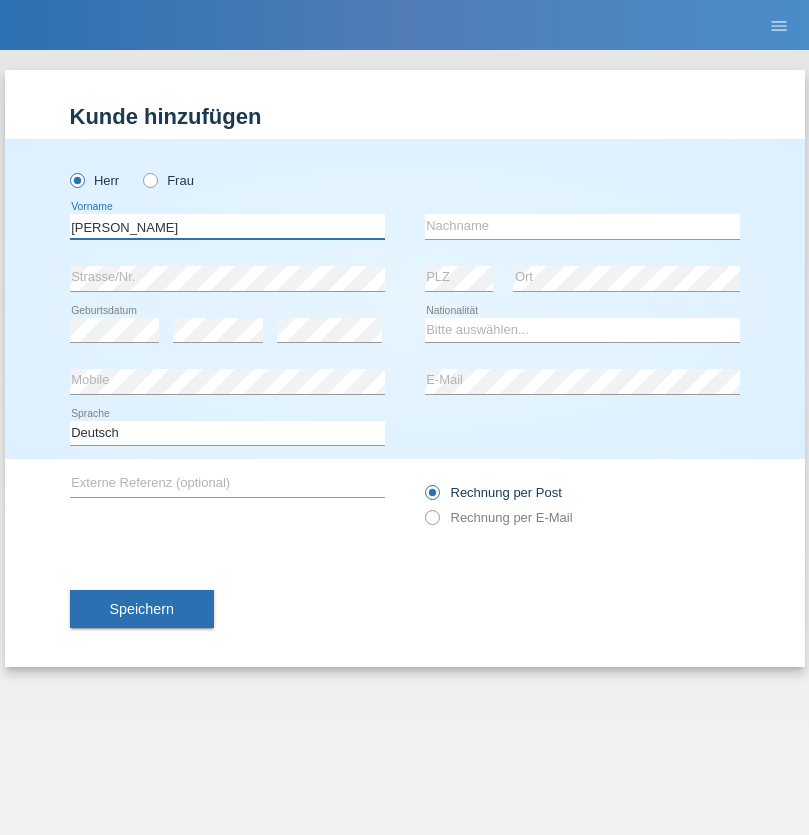type on "Sylvain" 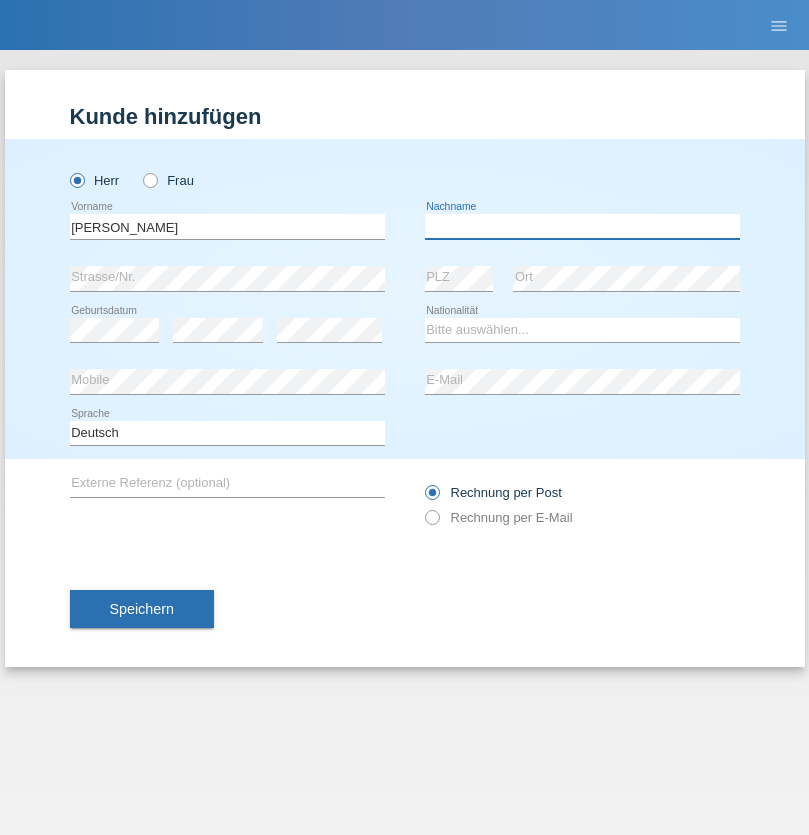 click at bounding box center [582, 226] 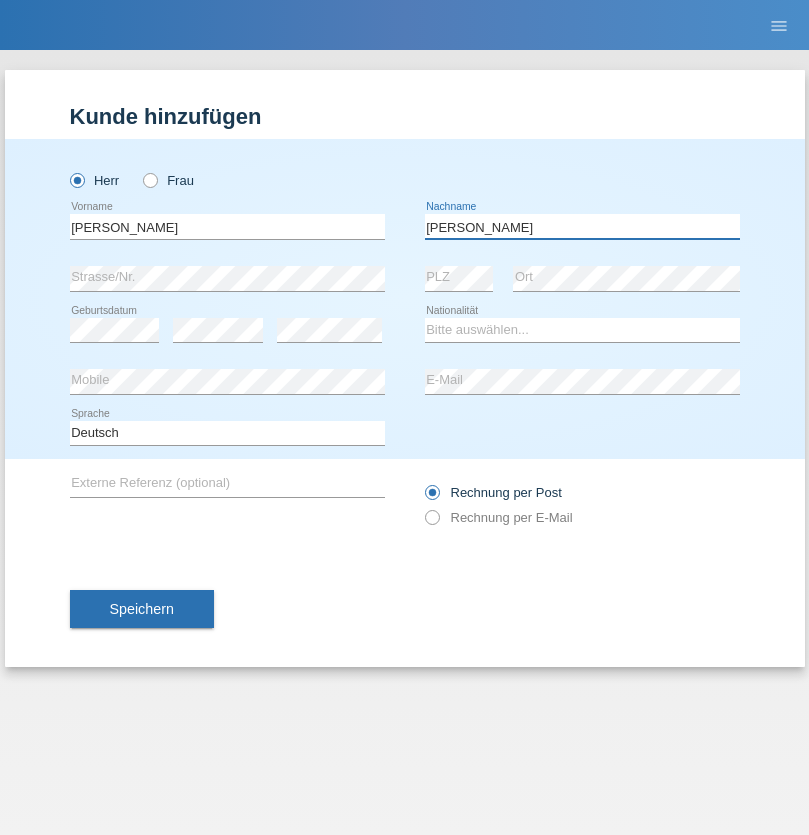 type on "Eugène" 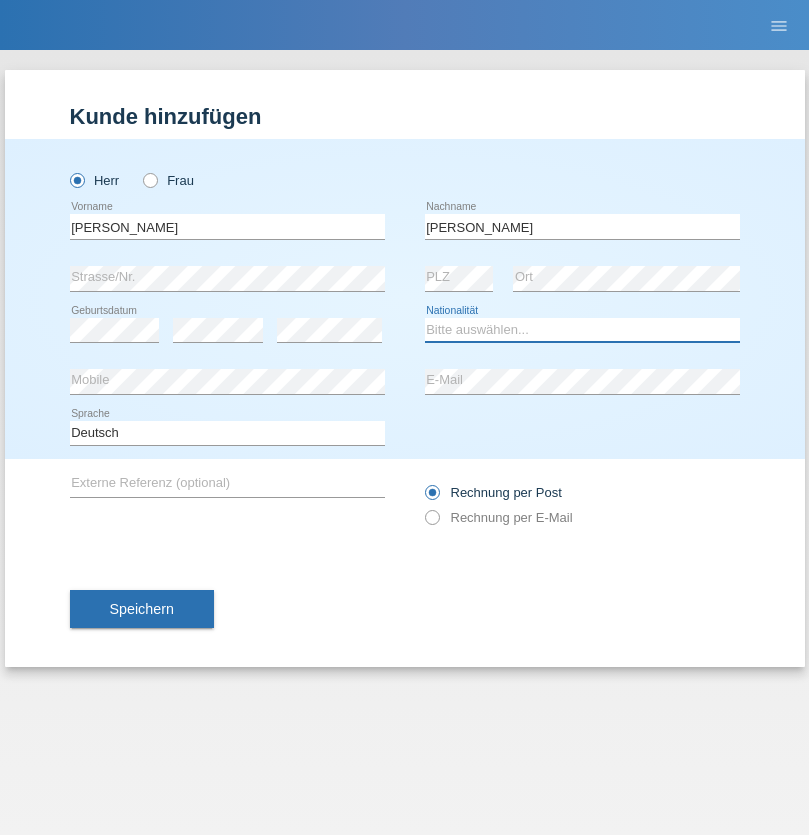 select on "CH" 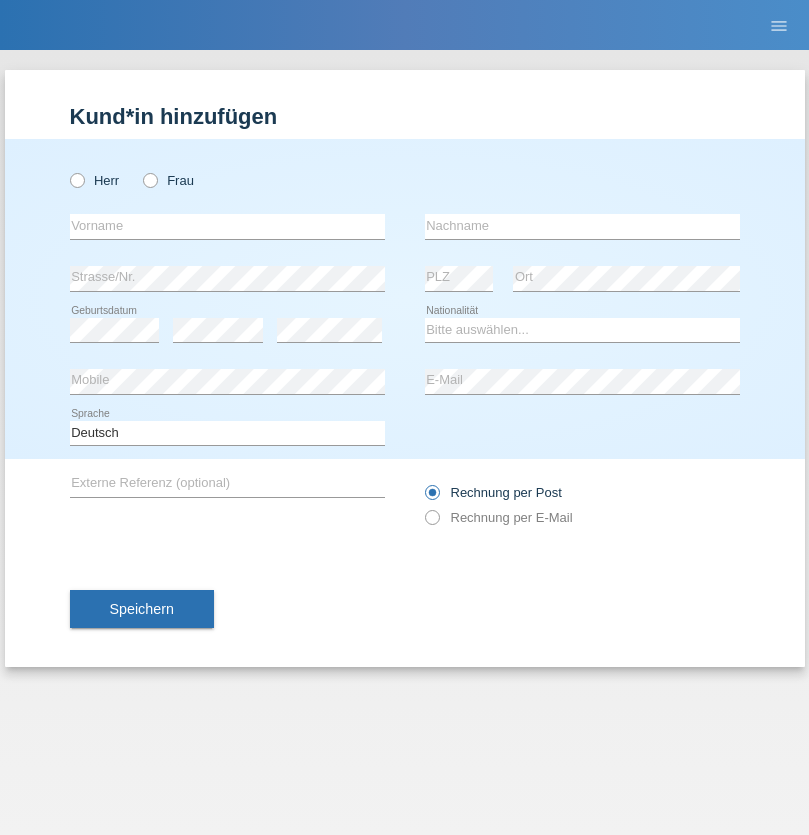 scroll, scrollTop: 0, scrollLeft: 0, axis: both 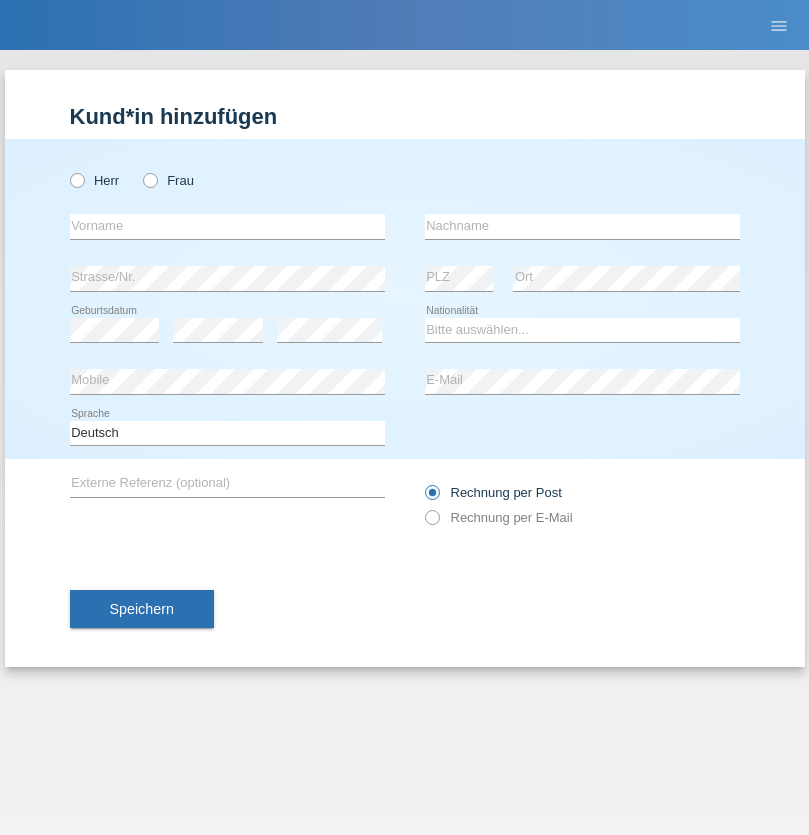 radio on "true" 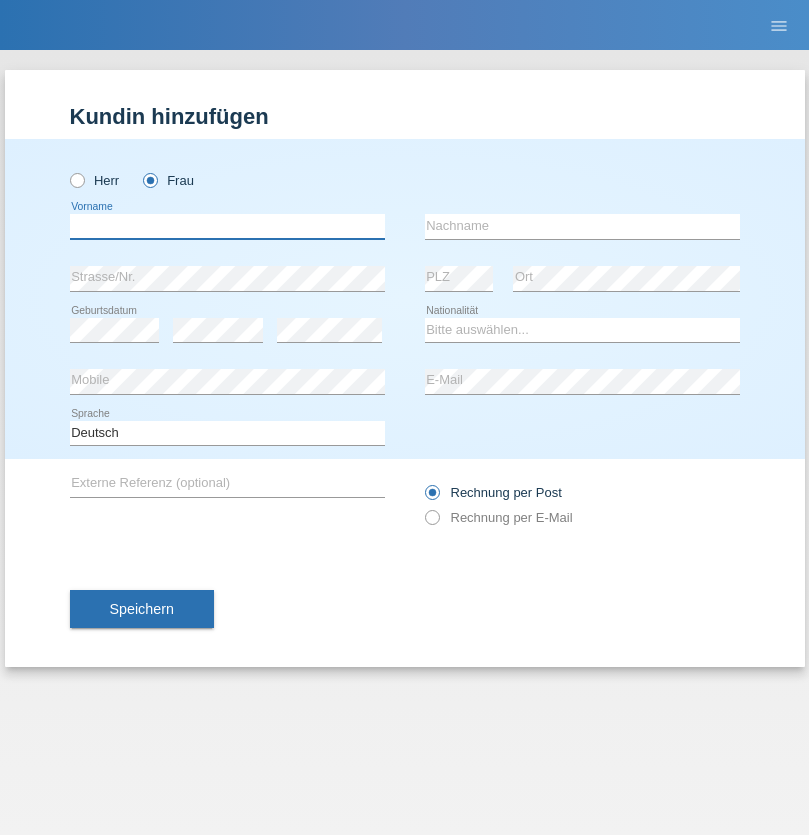 click at bounding box center (227, 226) 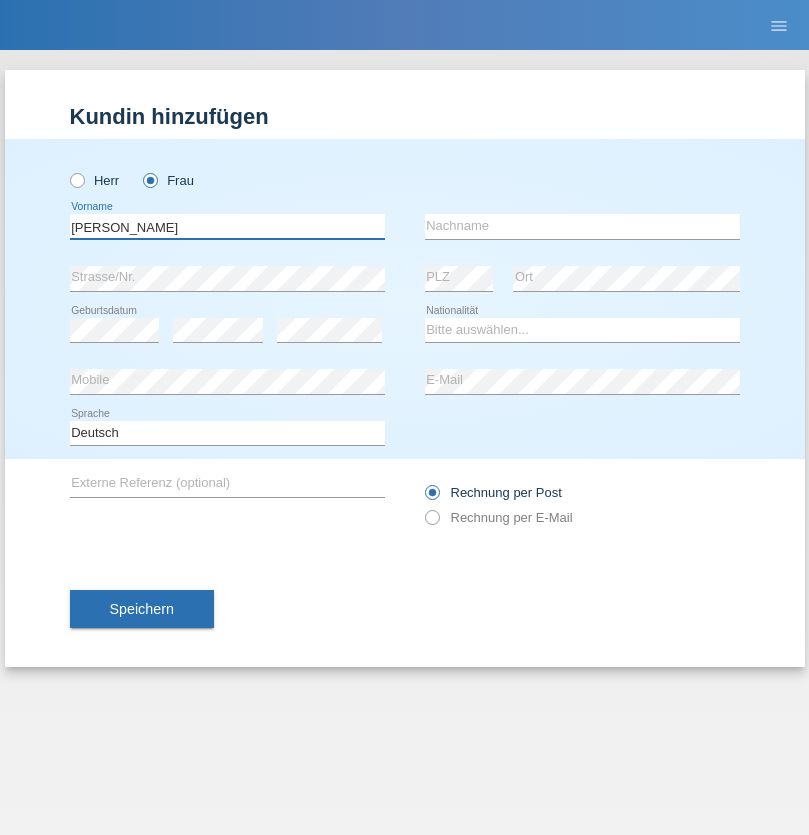 type on "Jasmin" 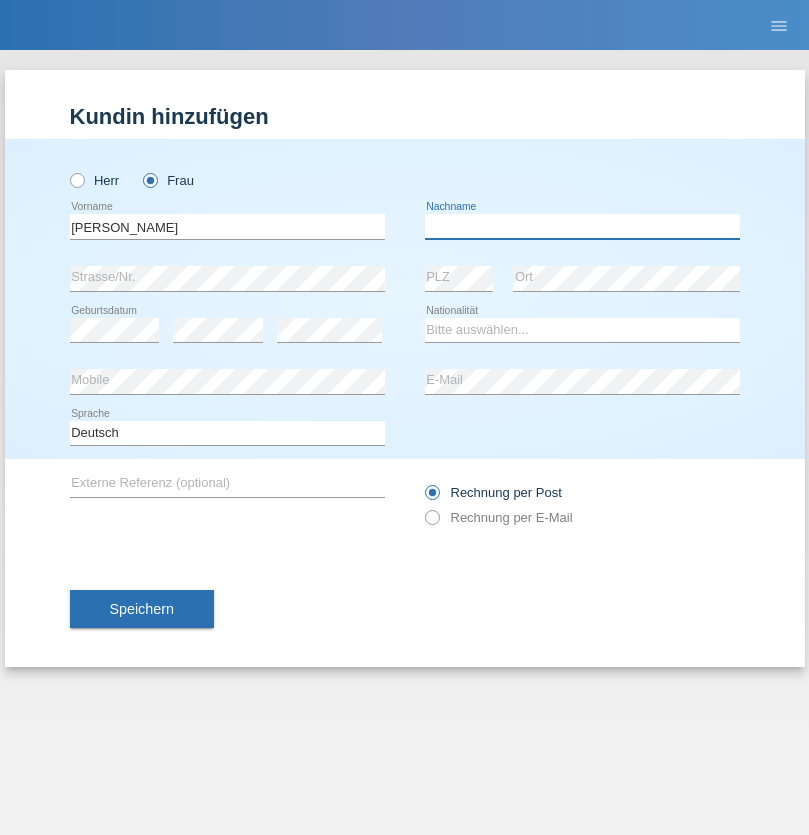 click at bounding box center (582, 226) 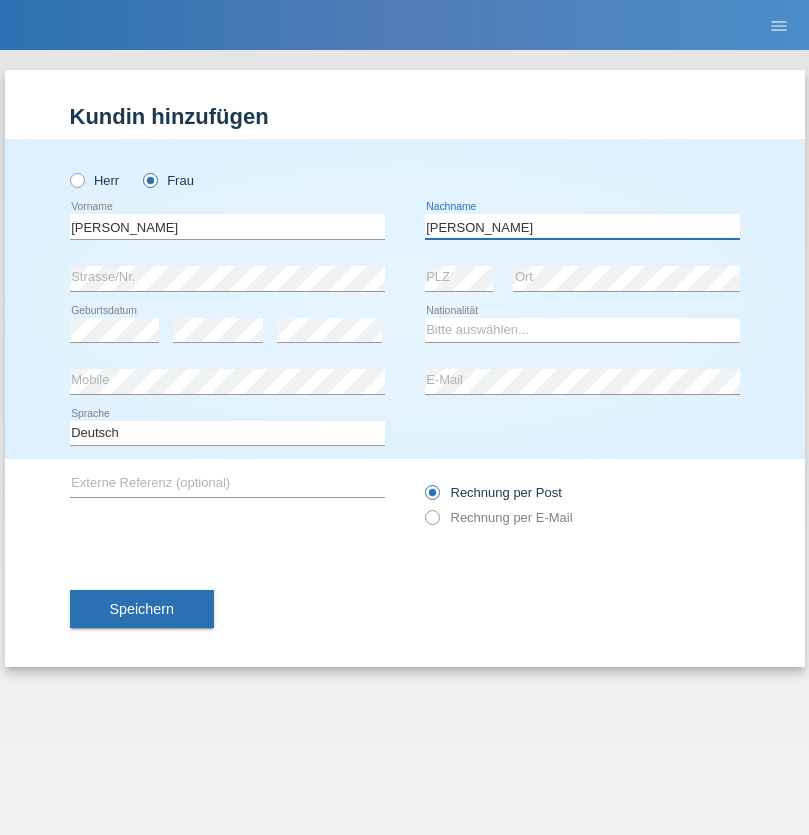 type on "Thomann" 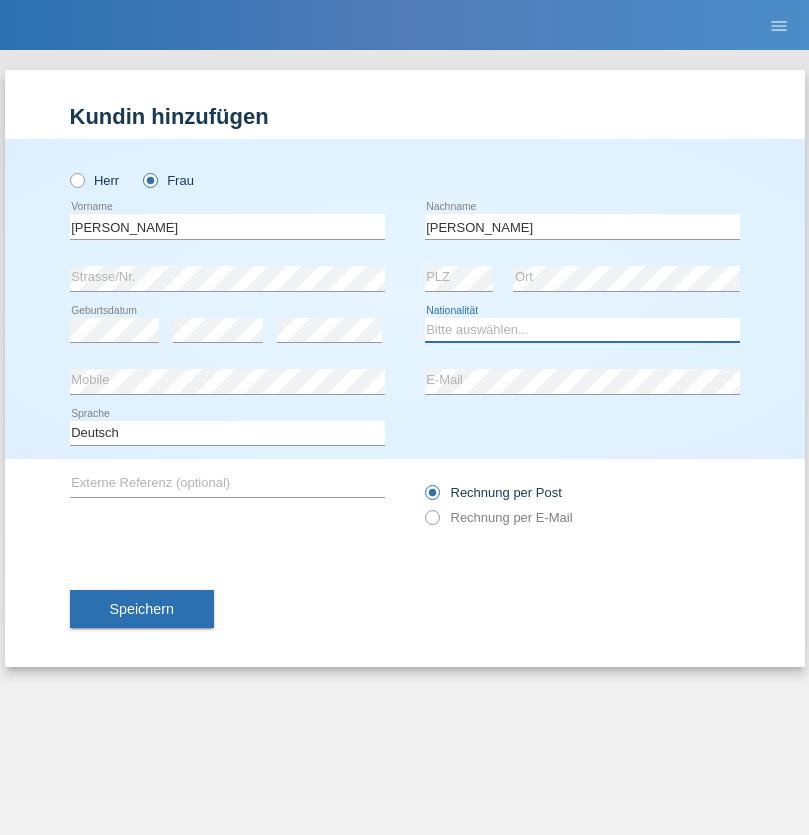 select on "CH" 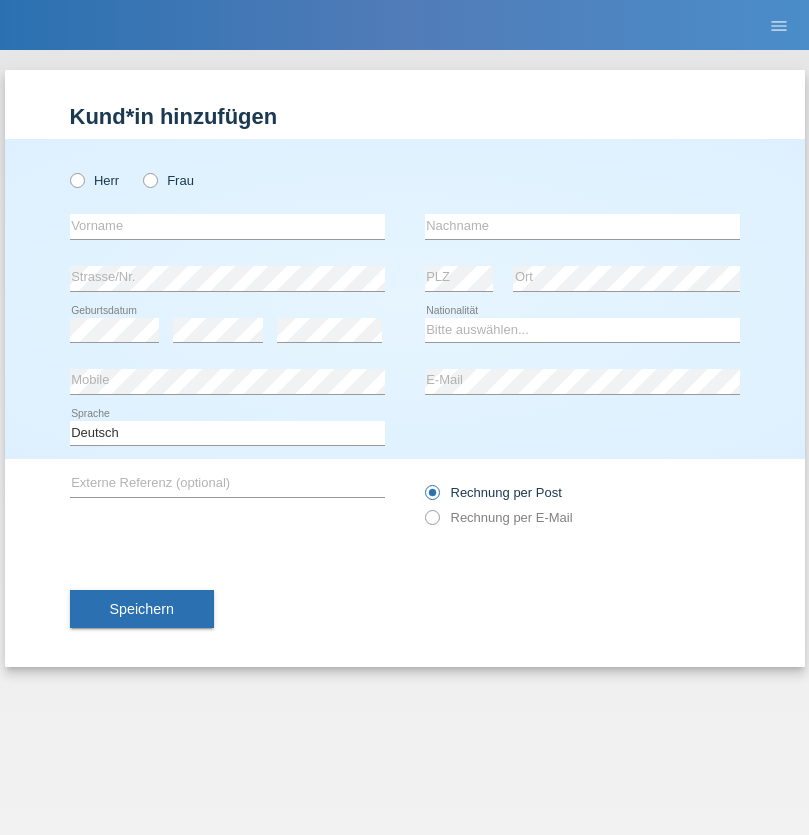 scroll, scrollTop: 0, scrollLeft: 0, axis: both 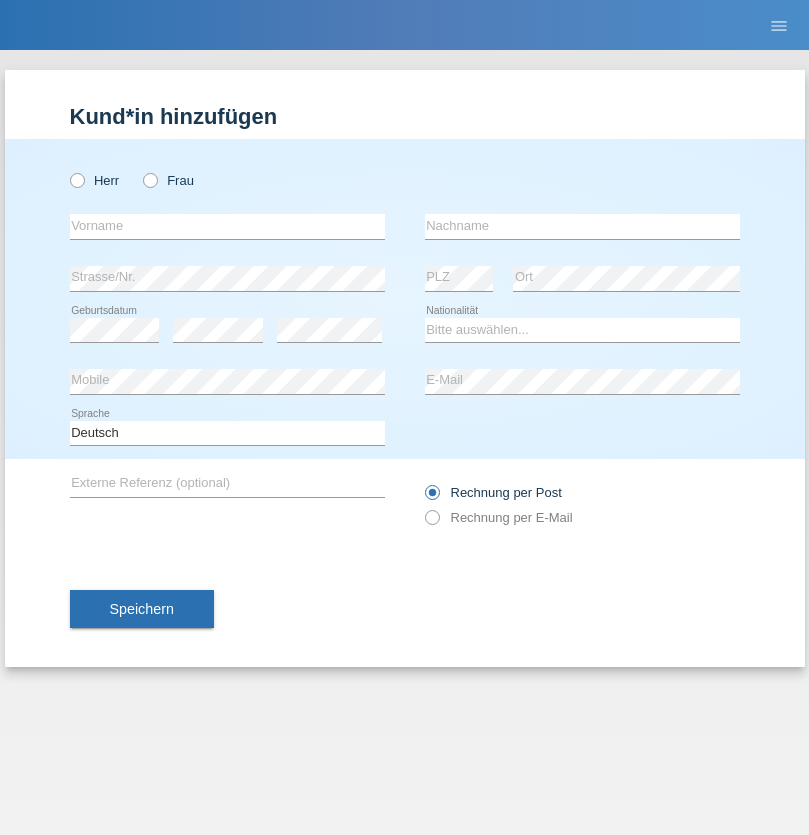 radio on "true" 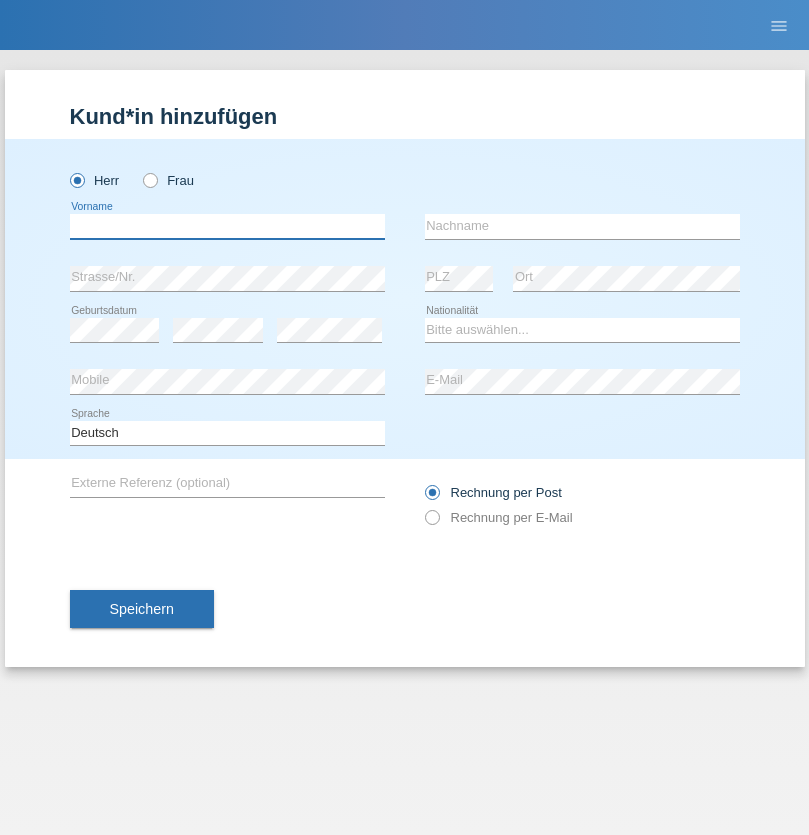 click at bounding box center [227, 226] 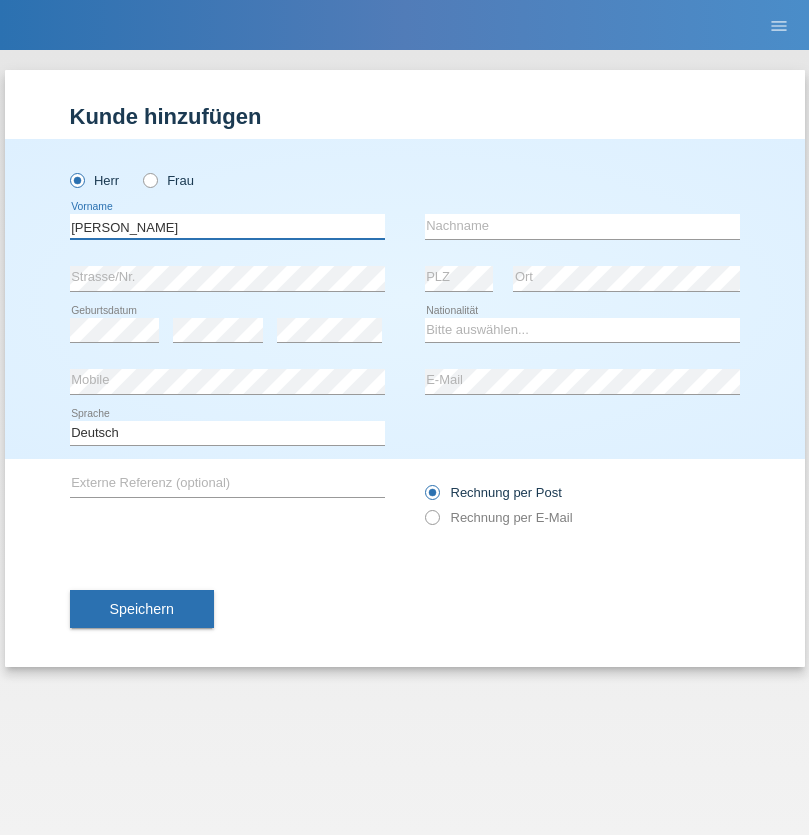 type on "[PERSON_NAME]" 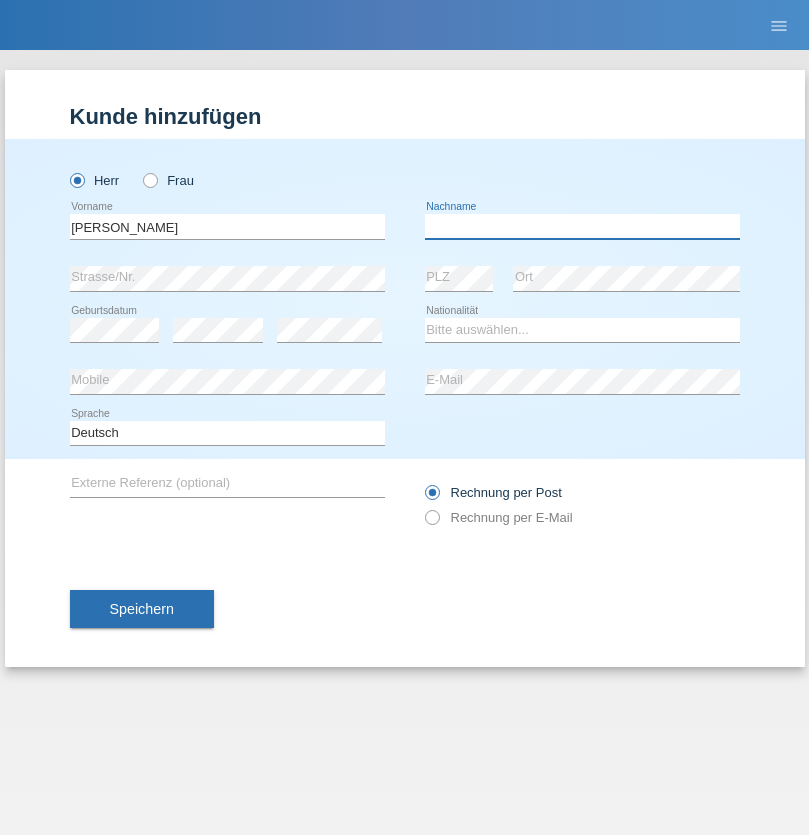 click at bounding box center (582, 226) 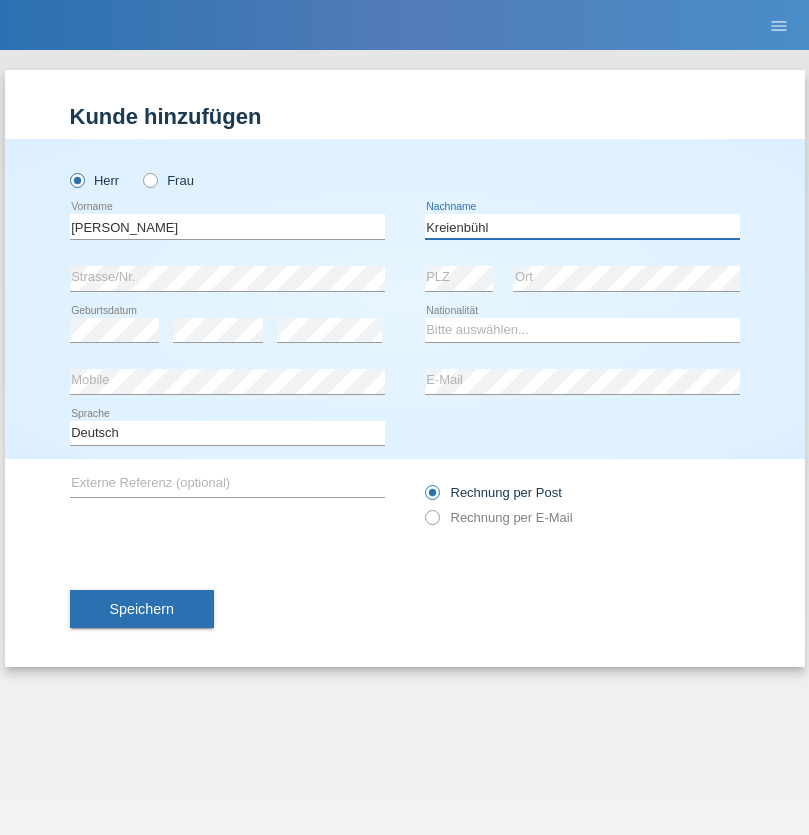 type on "Kreienbühl" 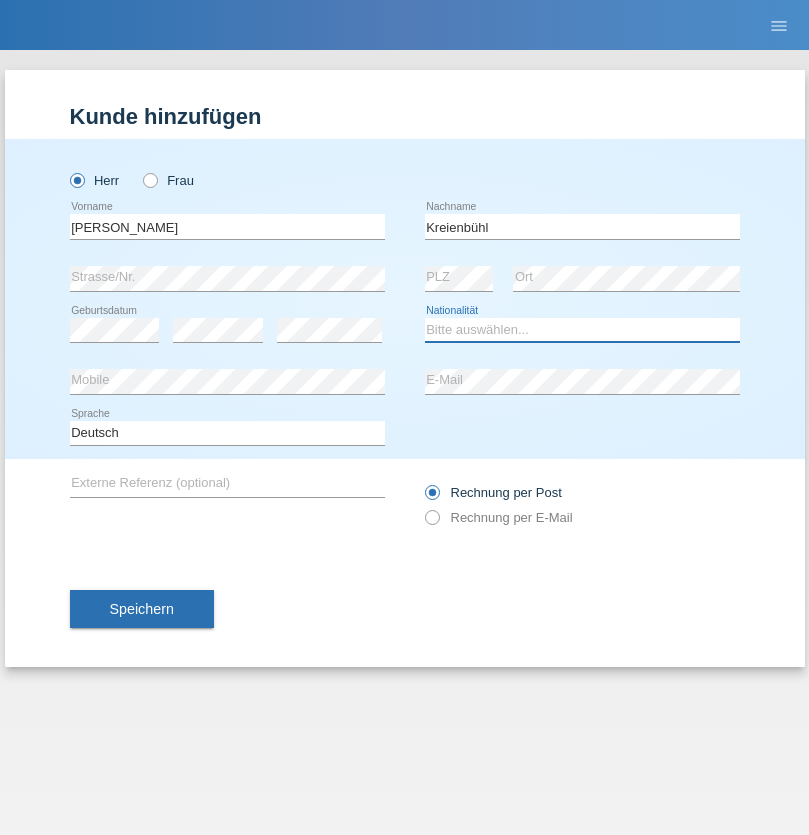 select on "CH" 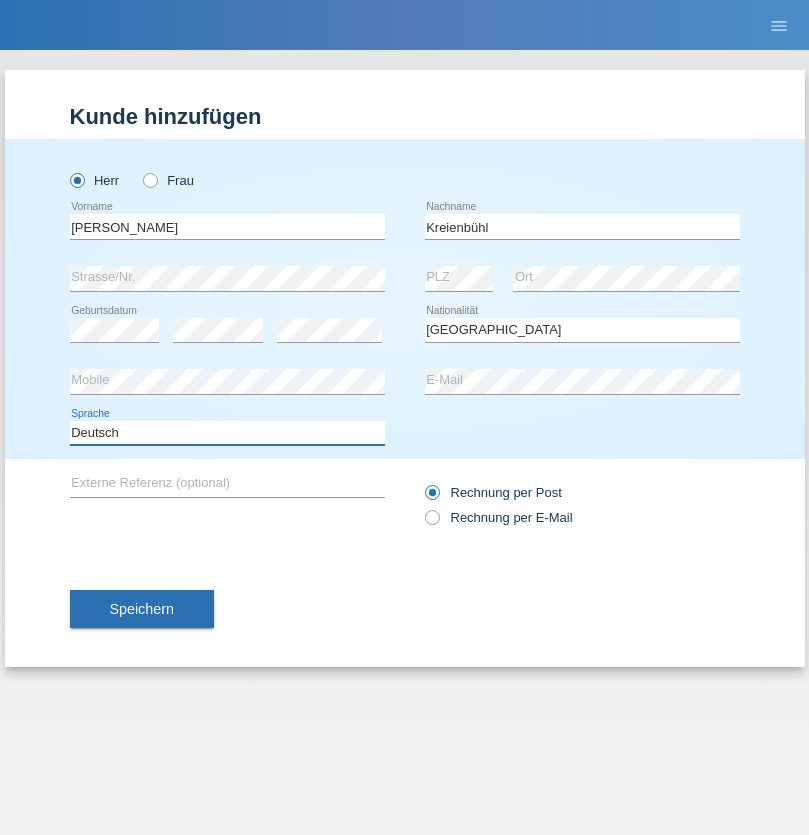 select on "en" 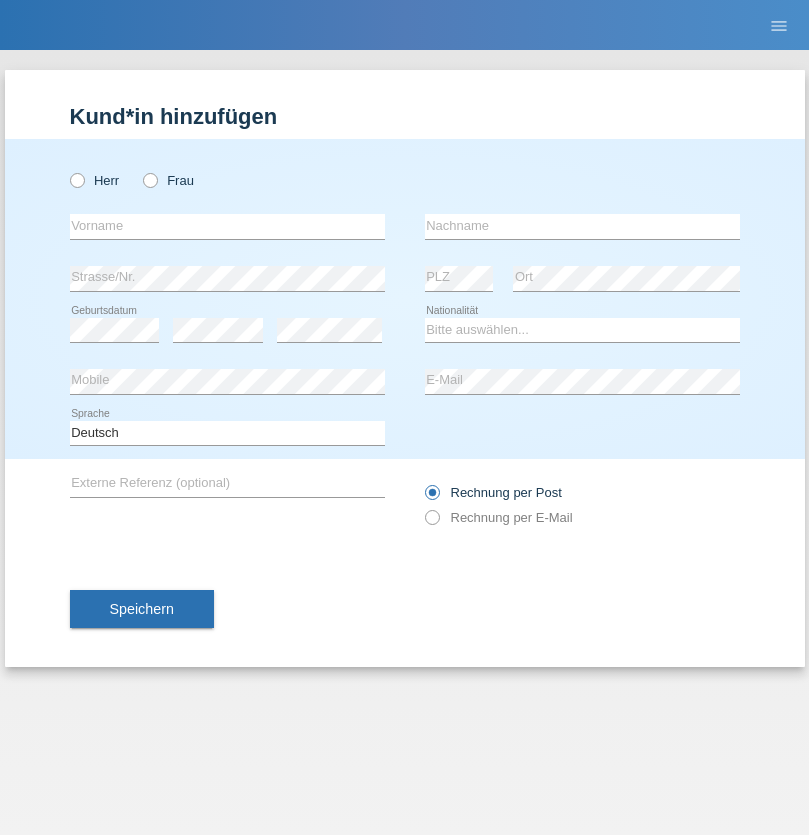 scroll, scrollTop: 0, scrollLeft: 0, axis: both 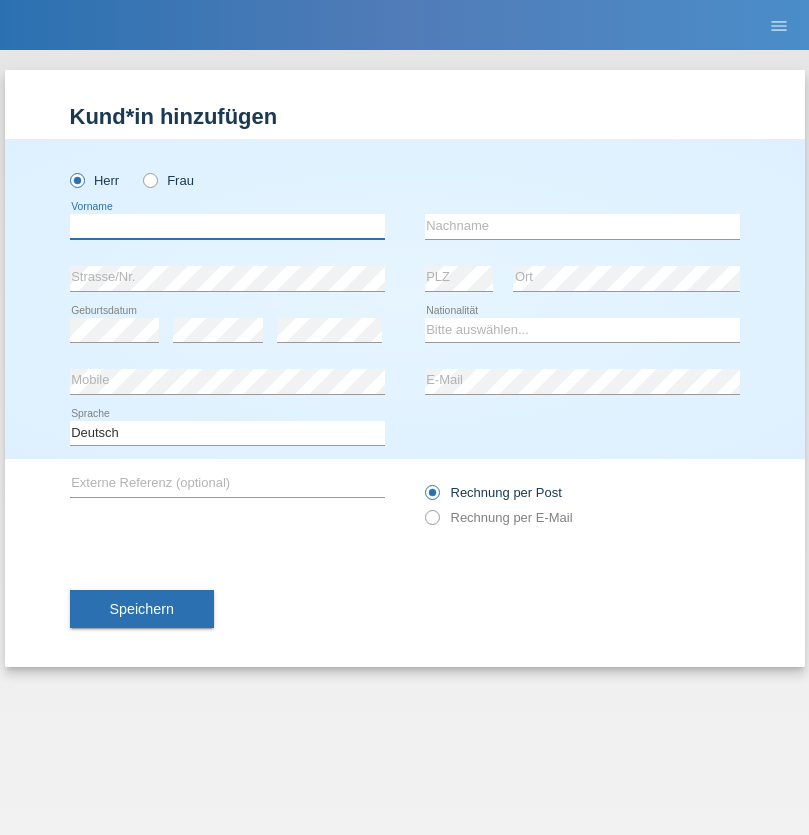 click at bounding box center [227, 226] 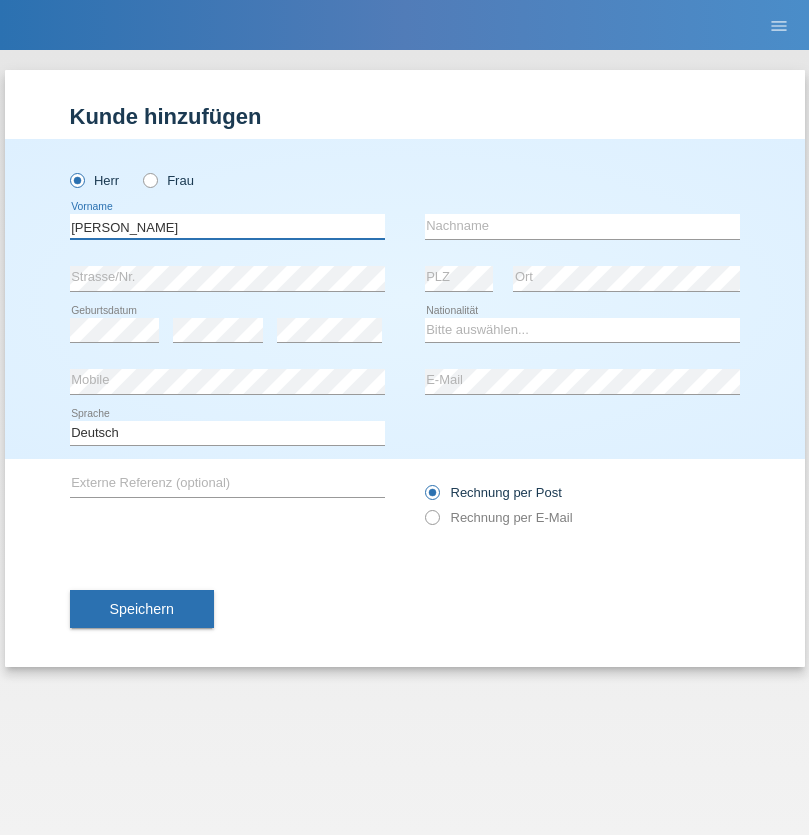 type on "[PERSON_NAME]" 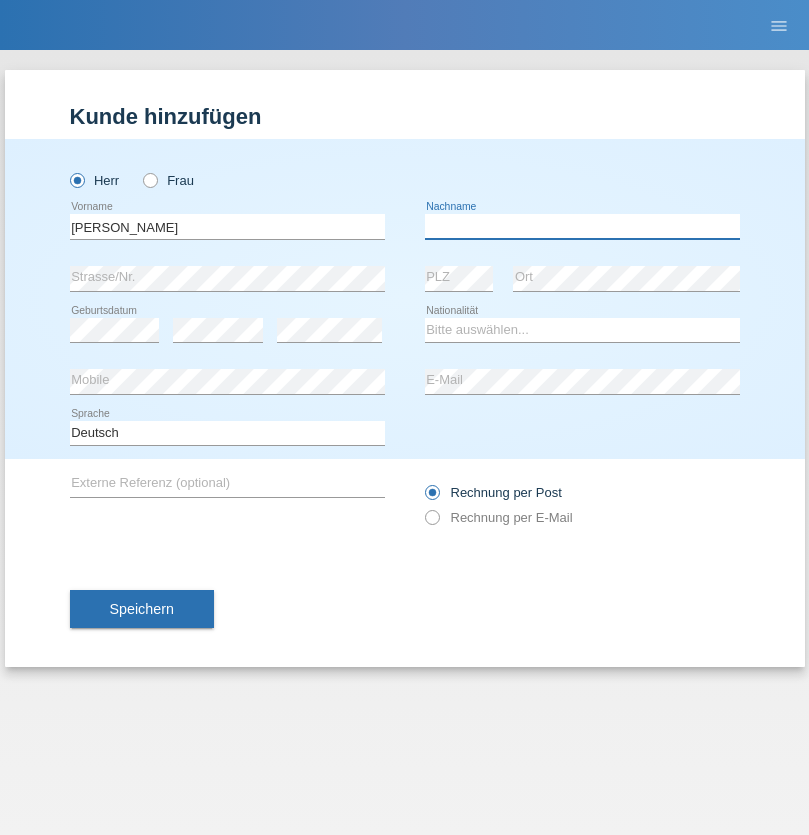 click at bounding box center (582, 226) 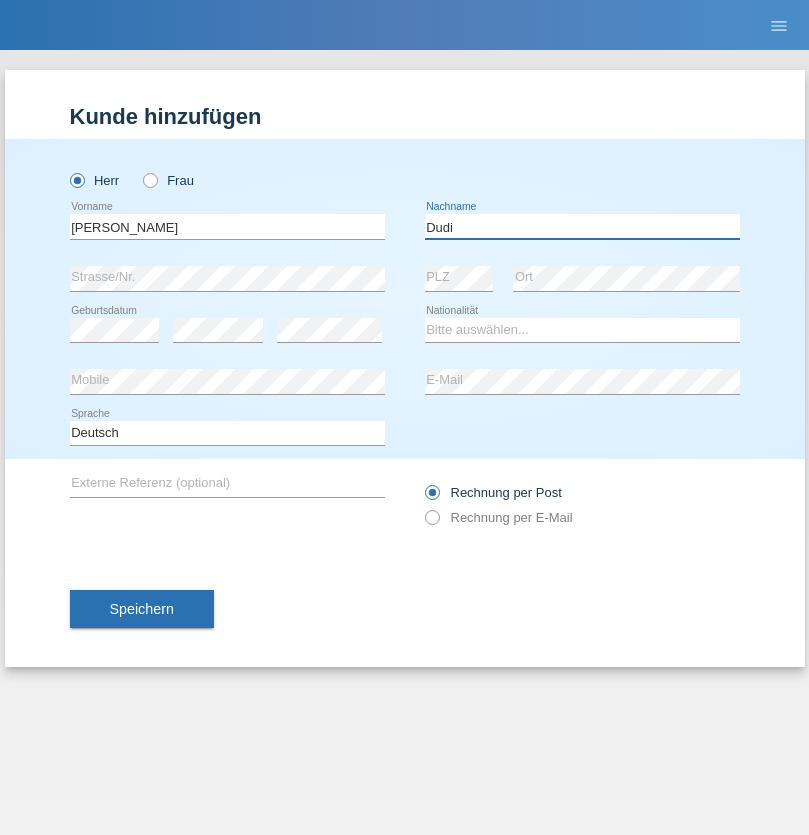 type on "Dudi" 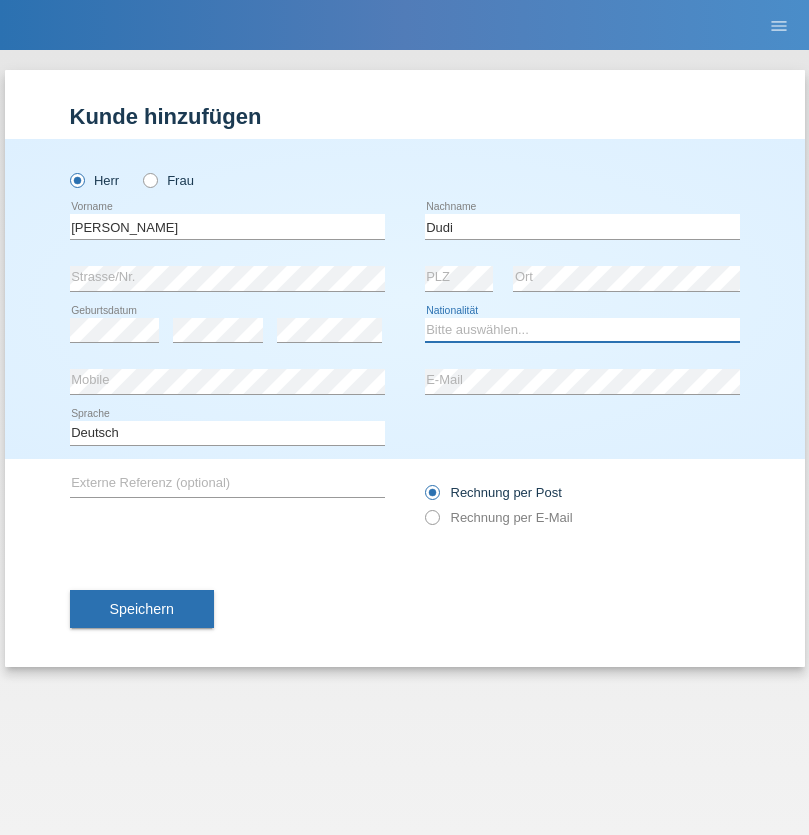 select on "SK" 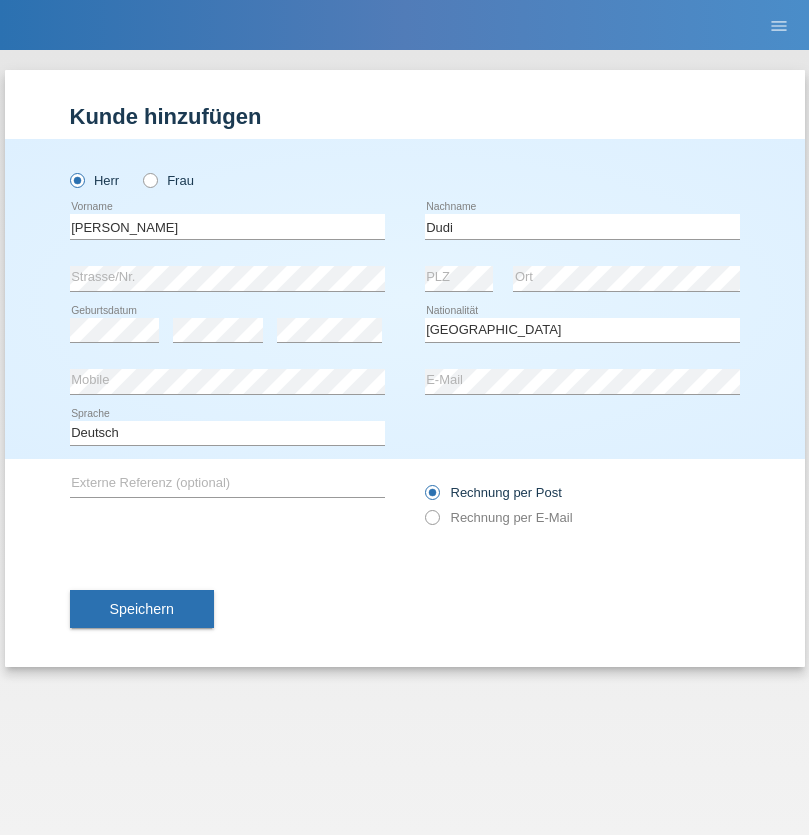 select on "C" 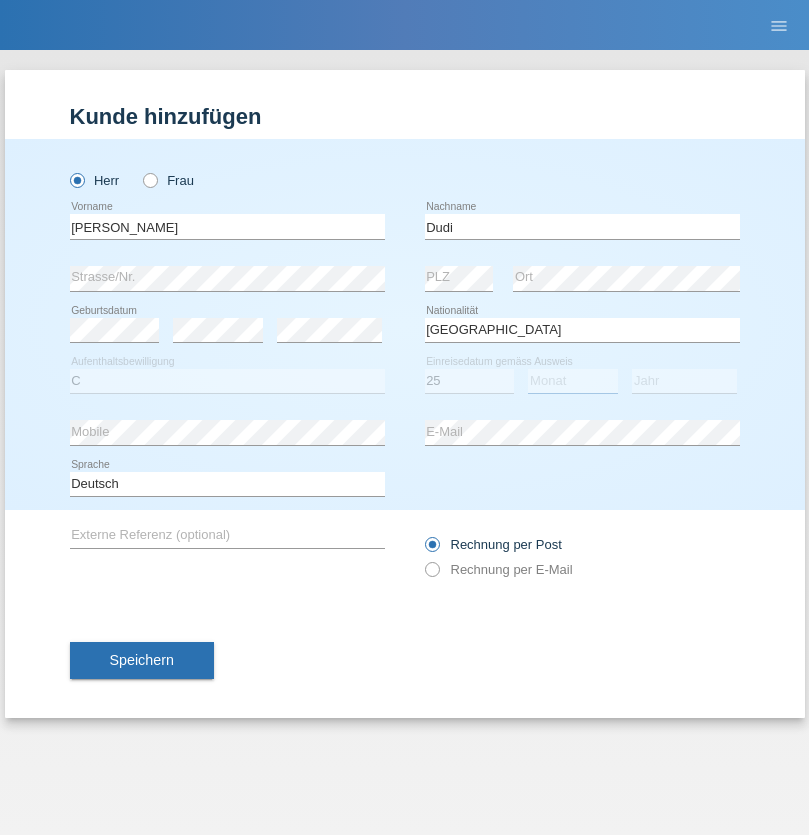 select on "05" 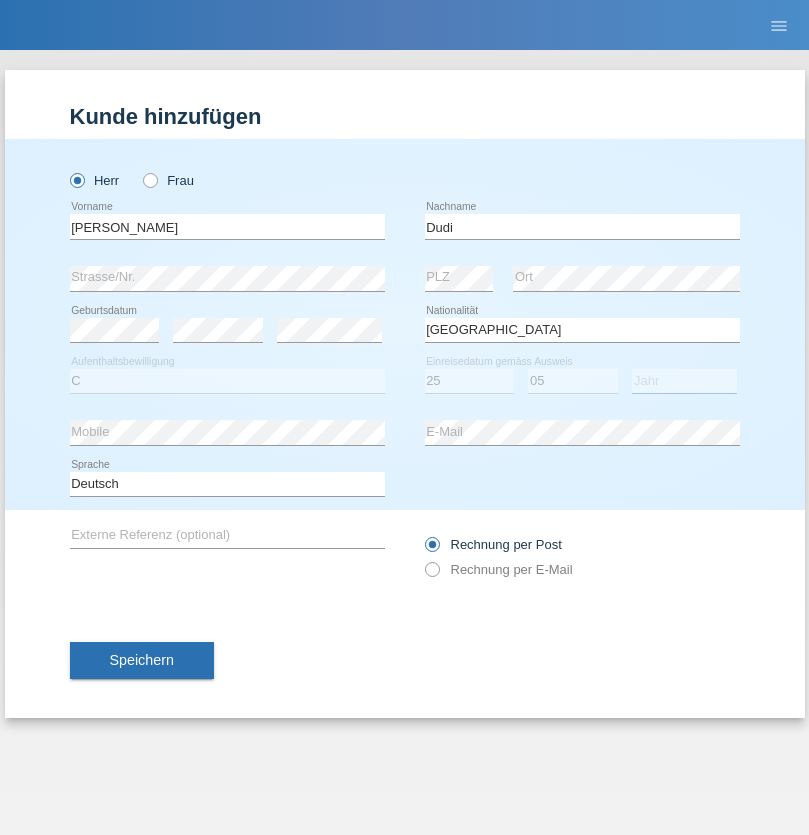 select on "2021" 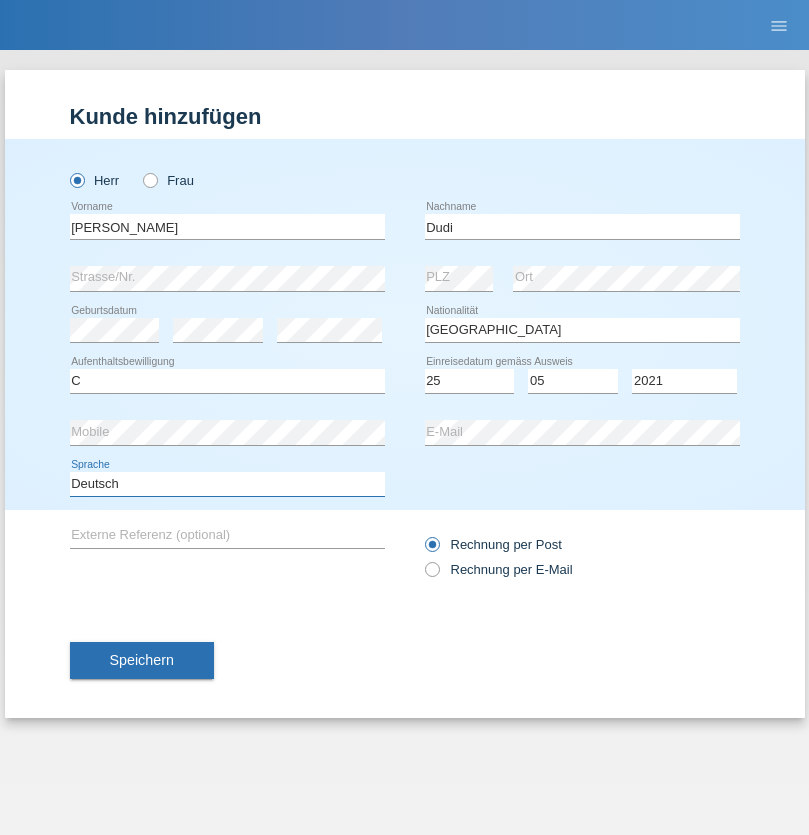 select on "en" 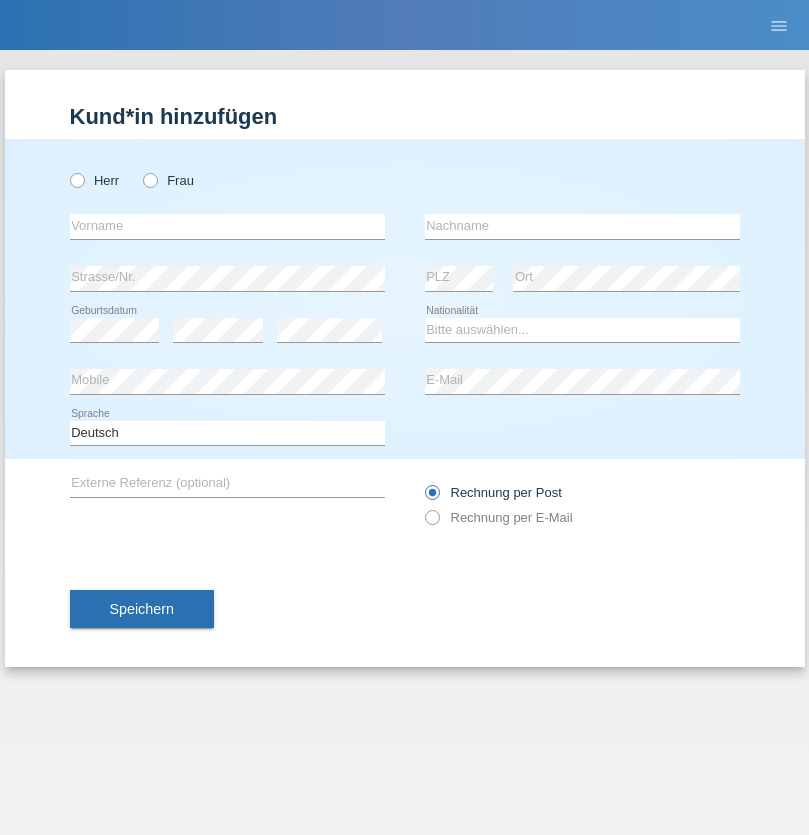 scroll, scrollTop: 0, scrollLeft: 0, axis: both 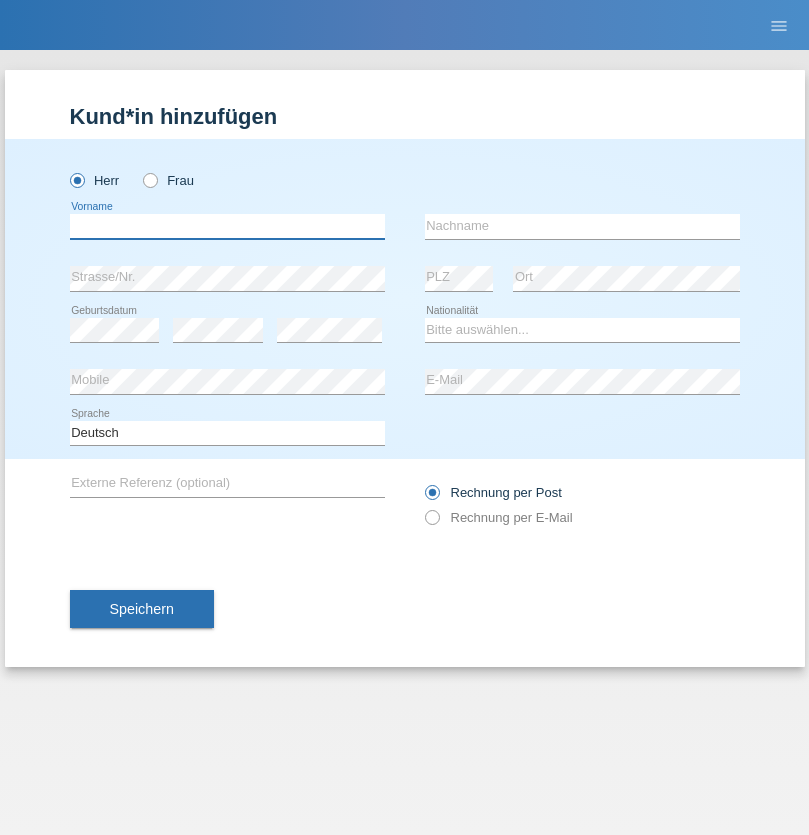 click at bounding box center (227, 226) 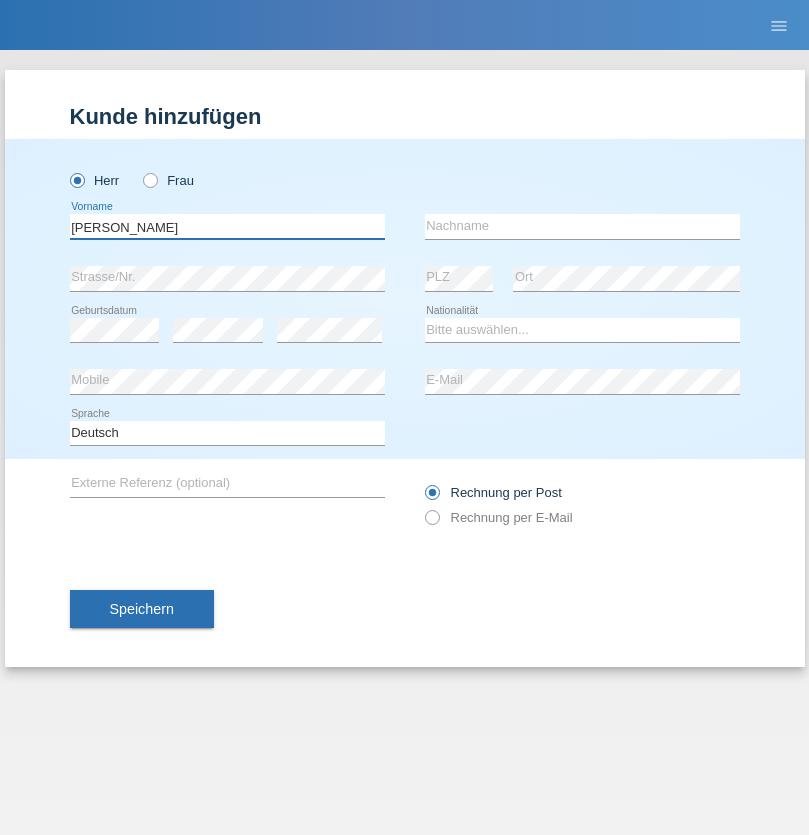 type on "[PERSON_NAME]" 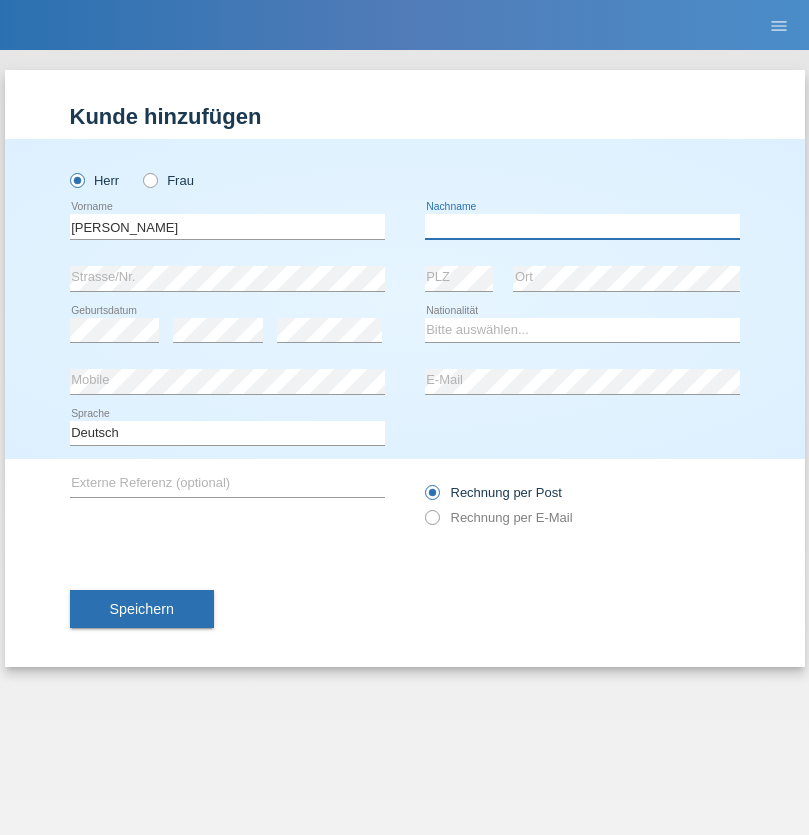 click at bounding box center (582, 226) 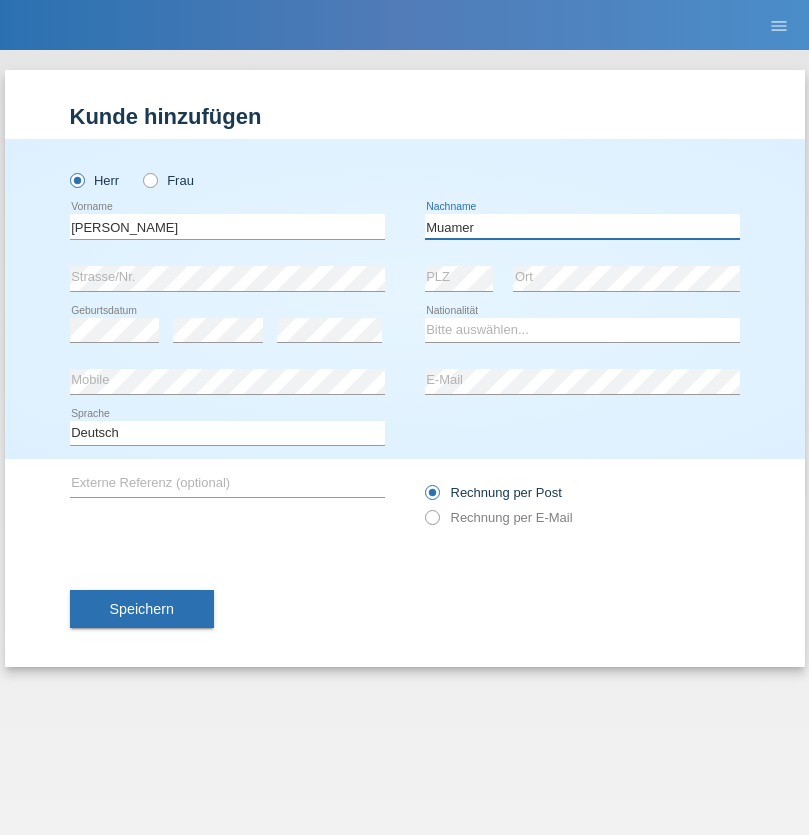 type on "Muamer" 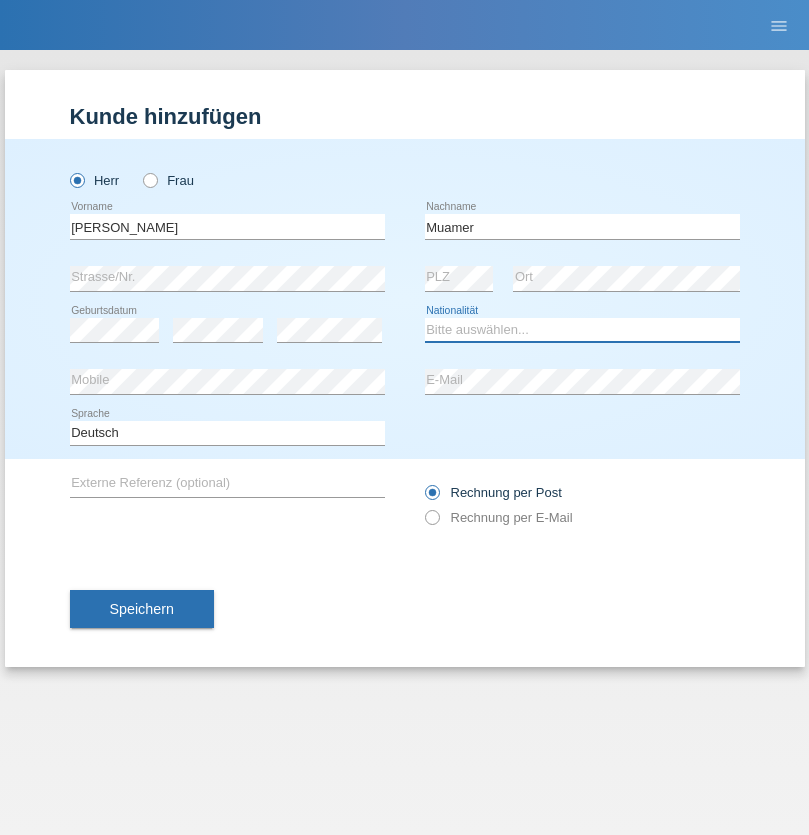select on "CH" 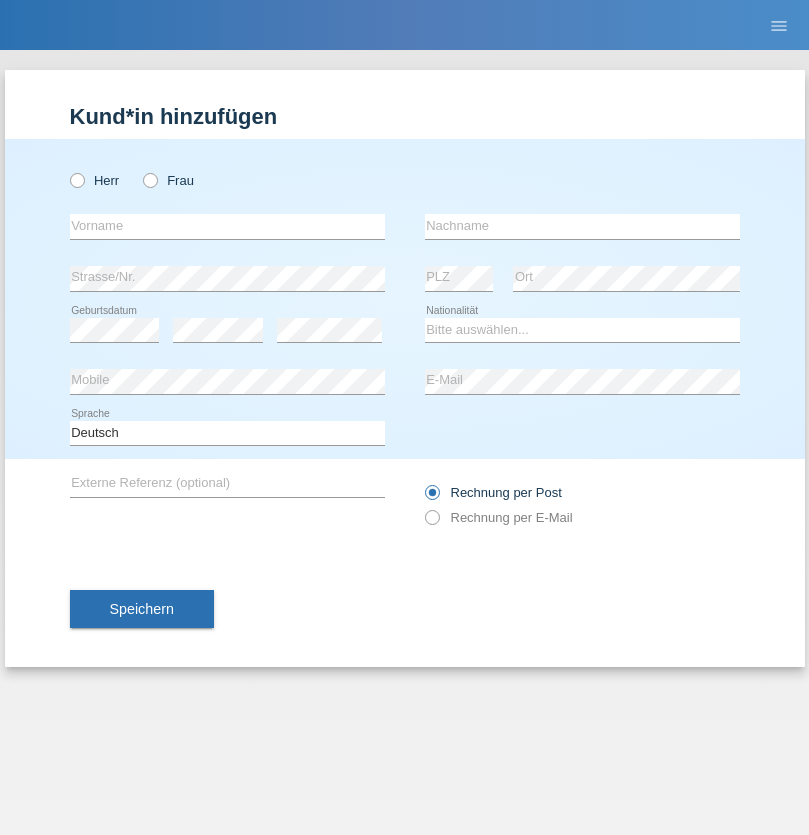 scroll, scrollTop: 0, scrollLeft: 0, axis: both 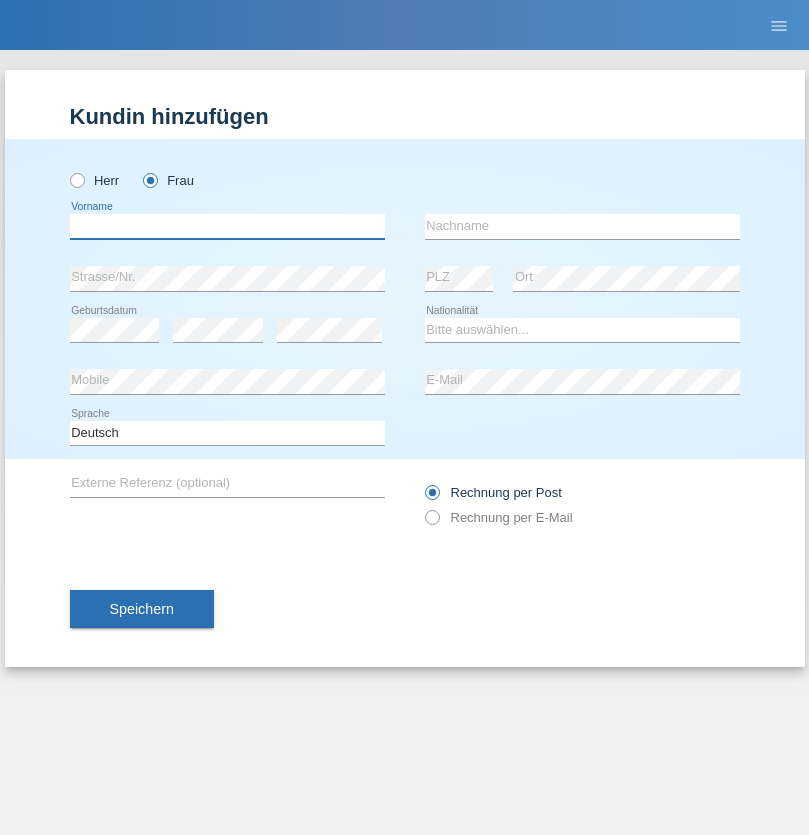 click at bounding box center [227, 226] 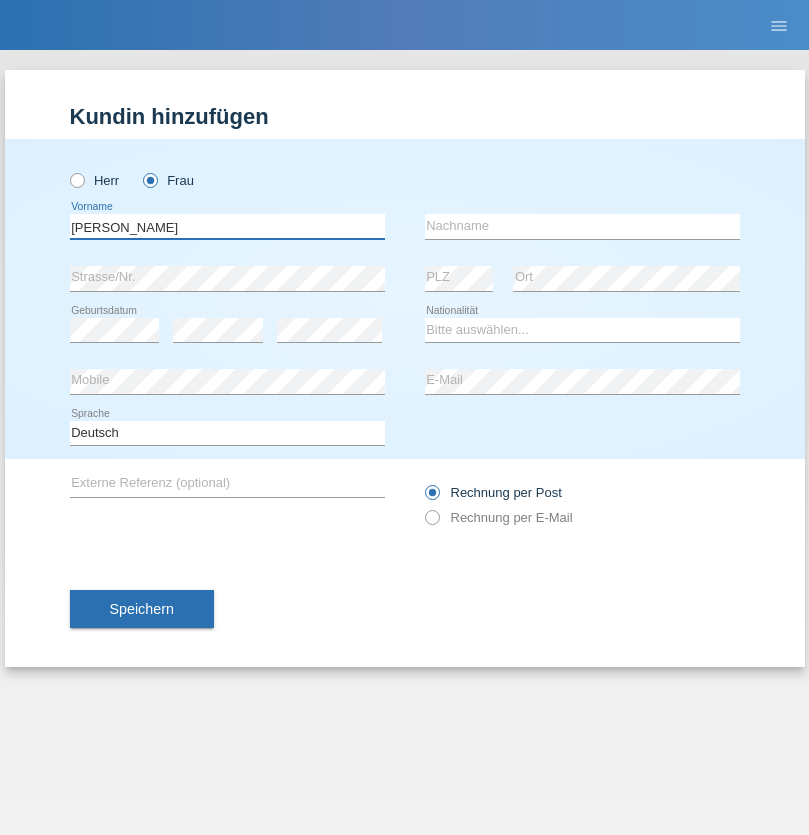 type on "Alberto" 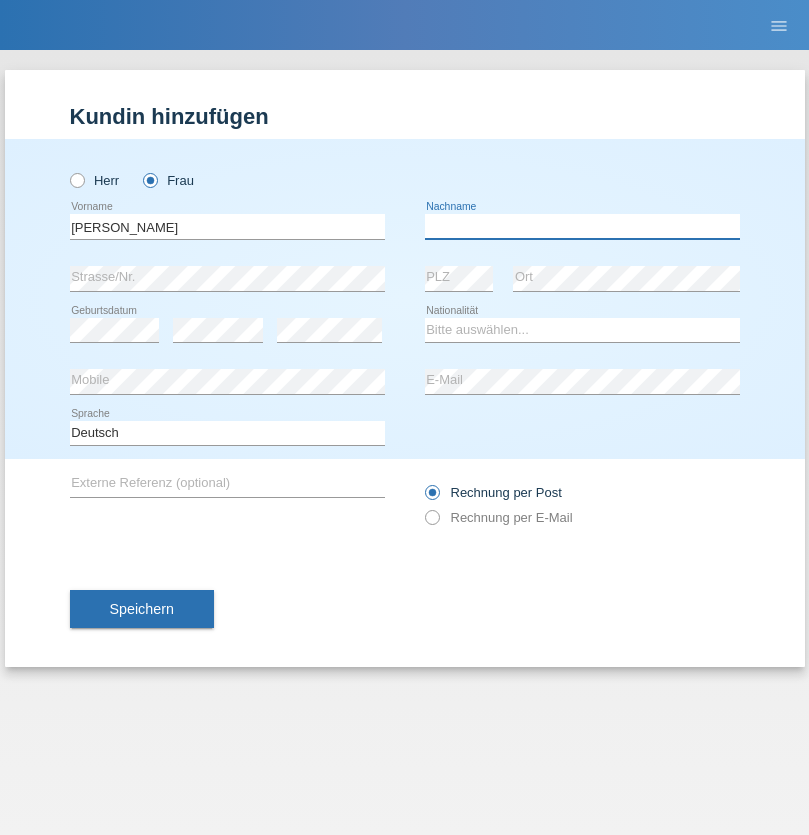 click at bounding box center [582, 226] 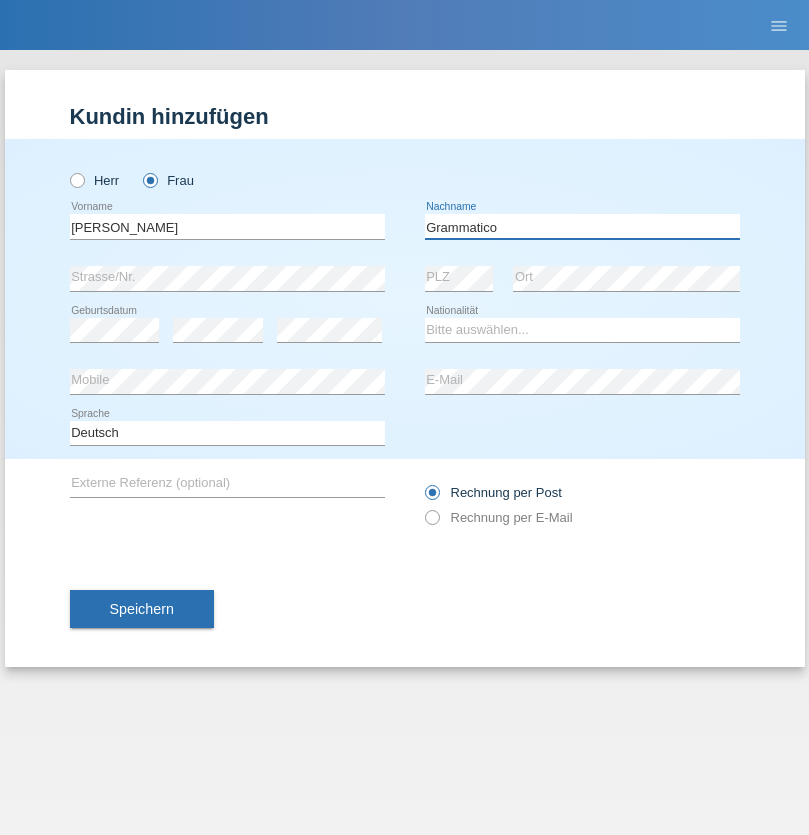 type on "Grammatico" 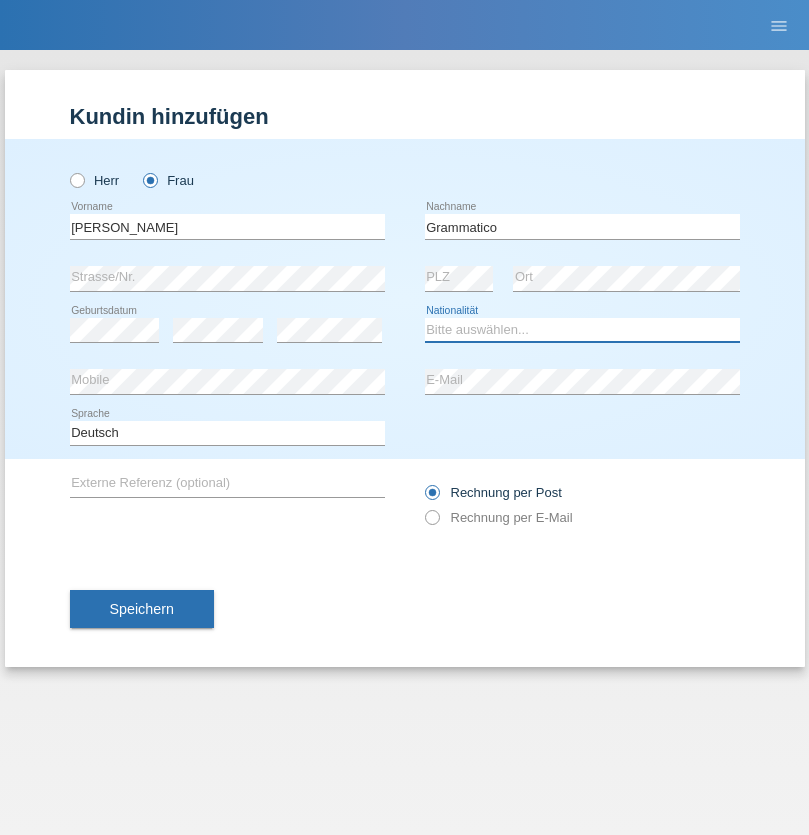 select on "CH" 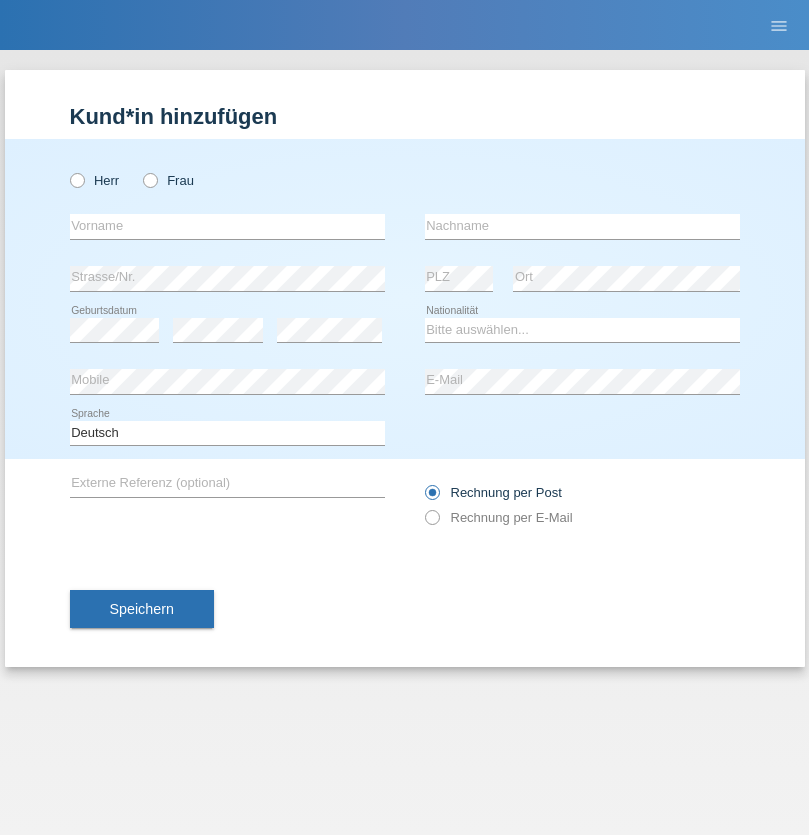 scroll, scrollTop: 0, scrollLeft: 0, axis: both 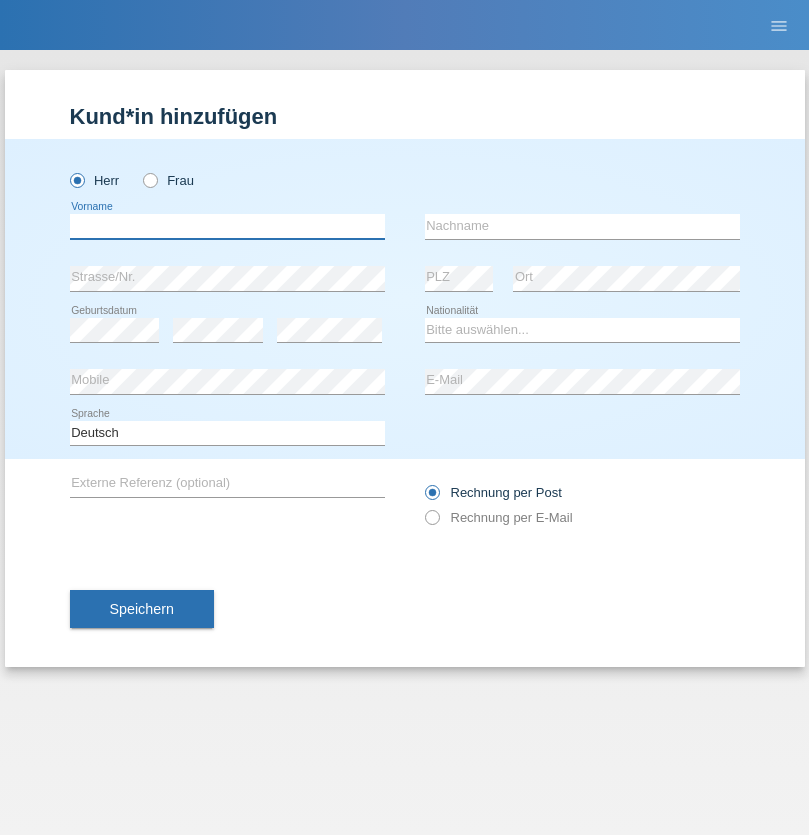 click at bounding box center (227, 226) 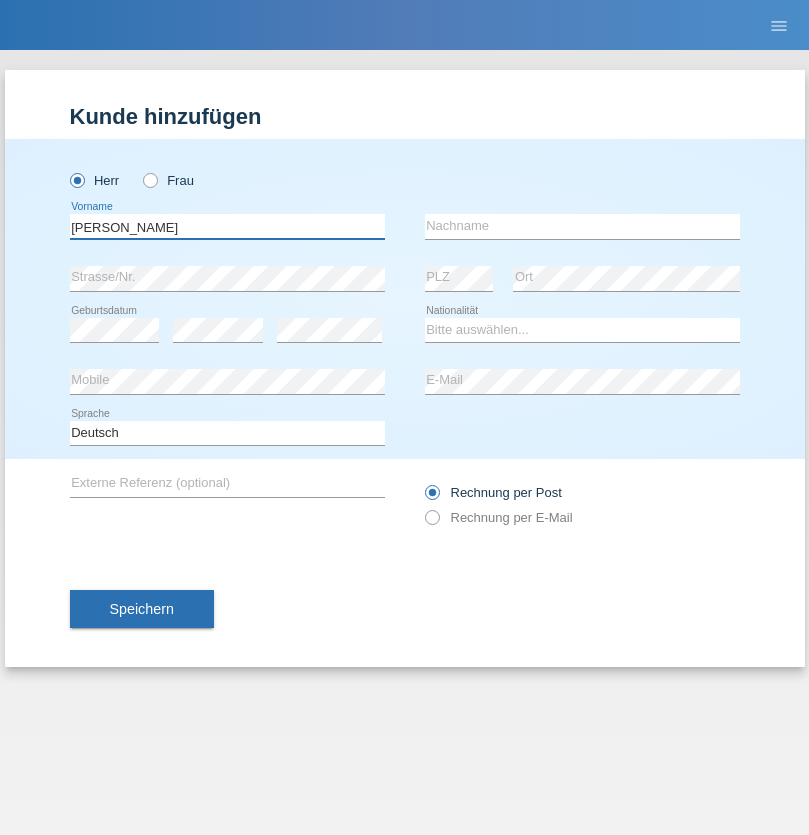 type on "Ivo" 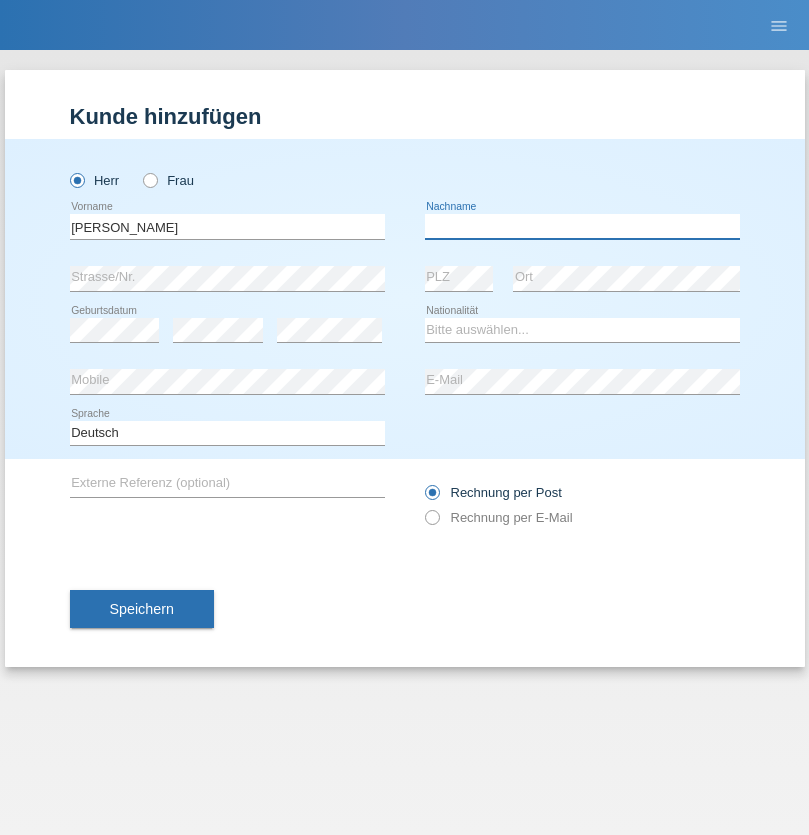 click at bounding box center [582, 226] 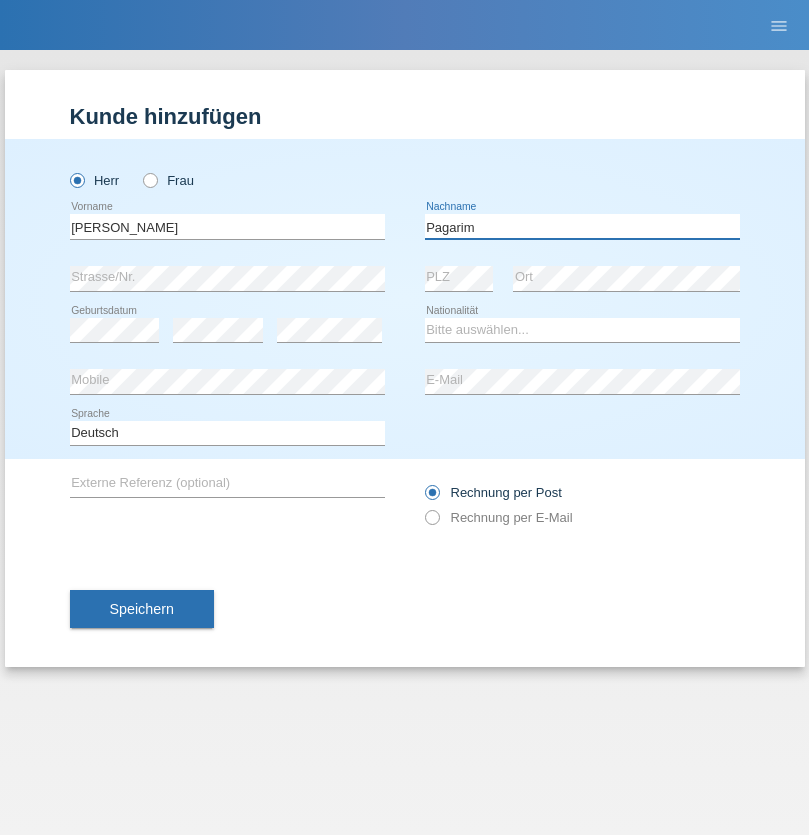type on "Pagarim" 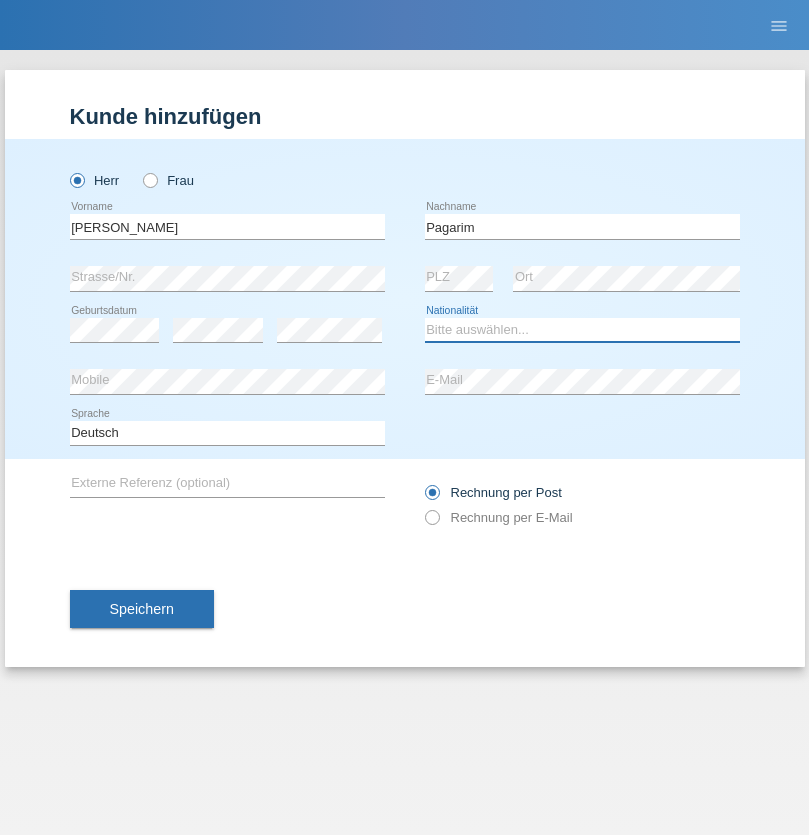 select on "CH" 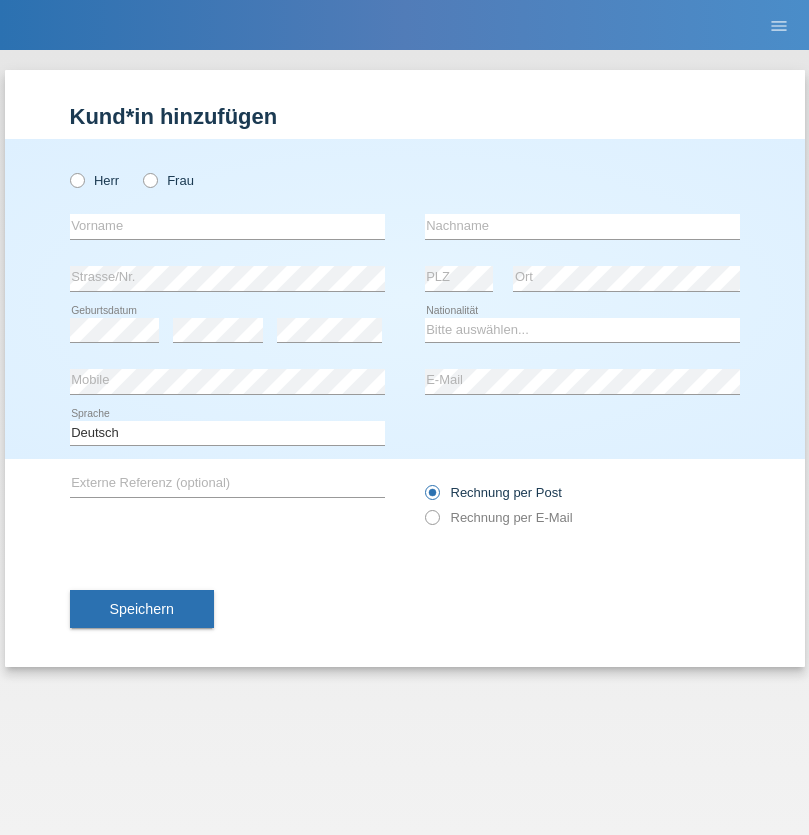 scroll, scrollTop: 0, scrollLeft: 0, axis: both 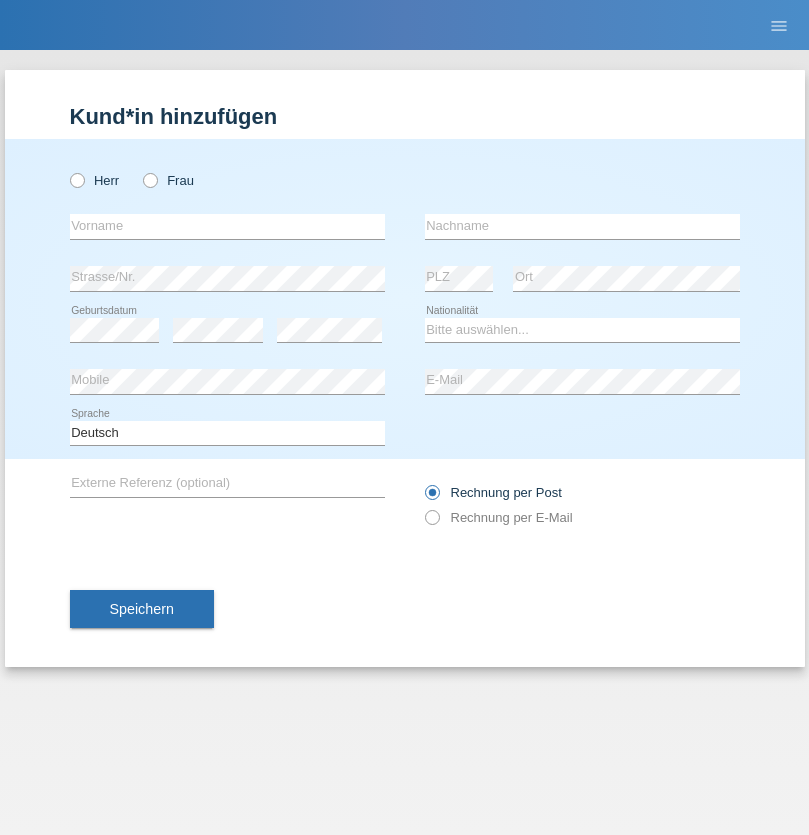 radio on "true" 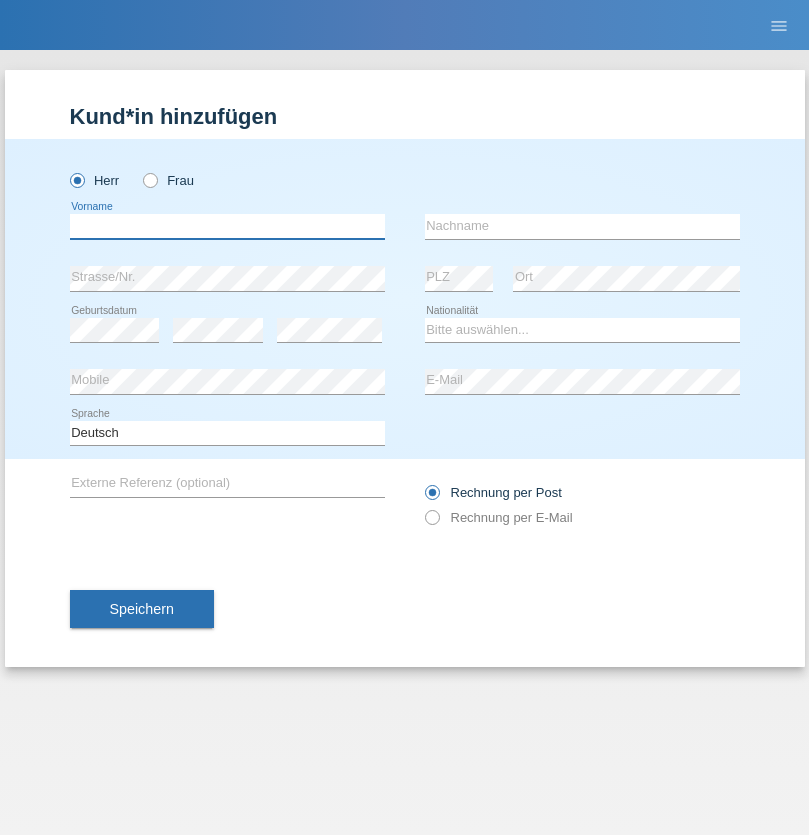 click at bounding box center (227, 226) 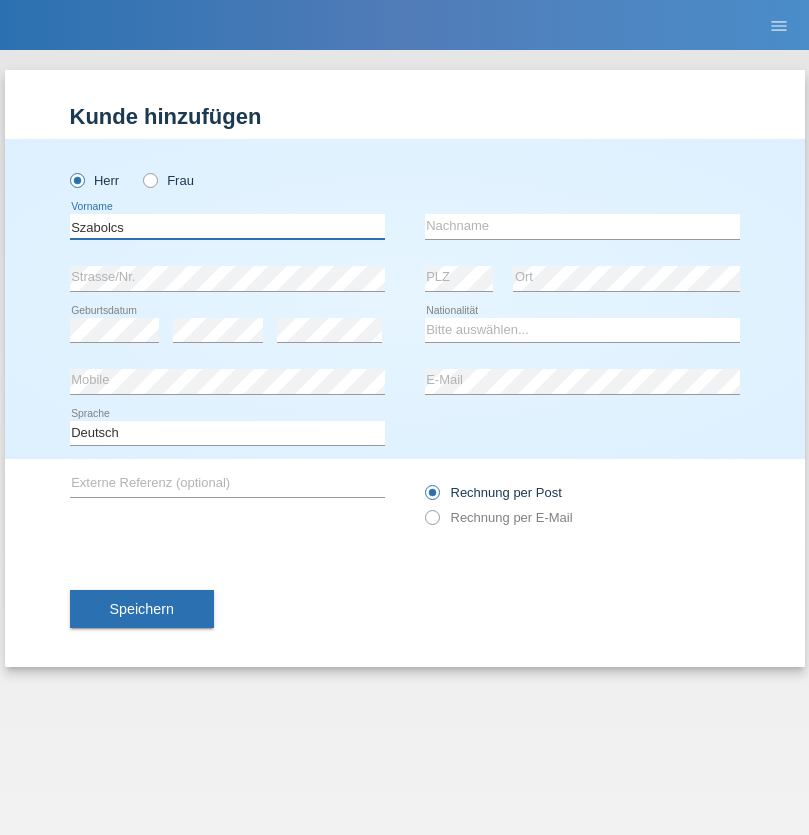 type on "Szabolcs" 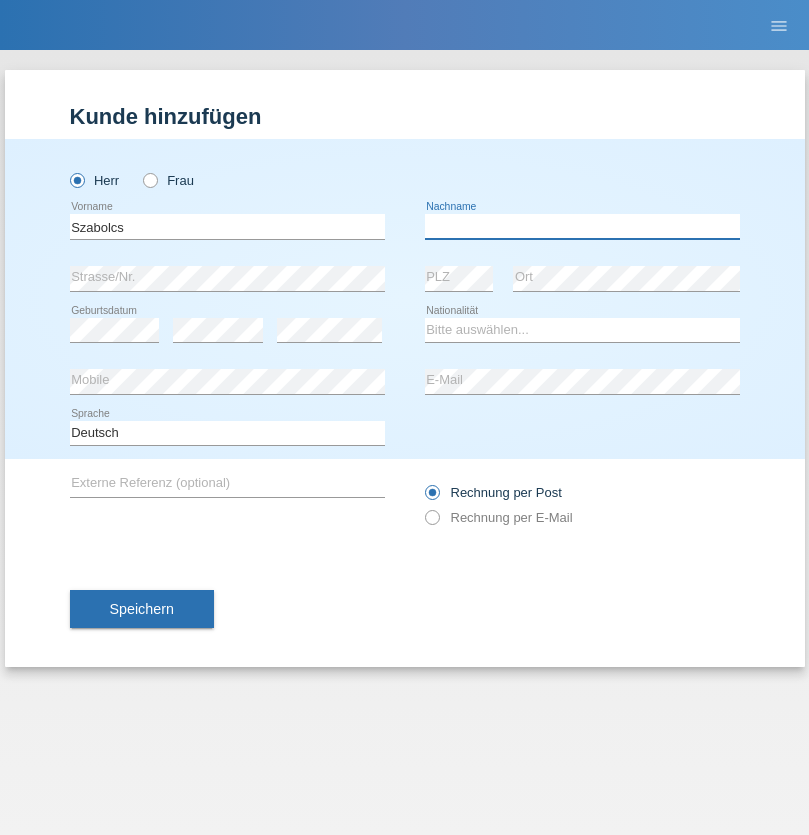 click at bounding box center (582, 226) 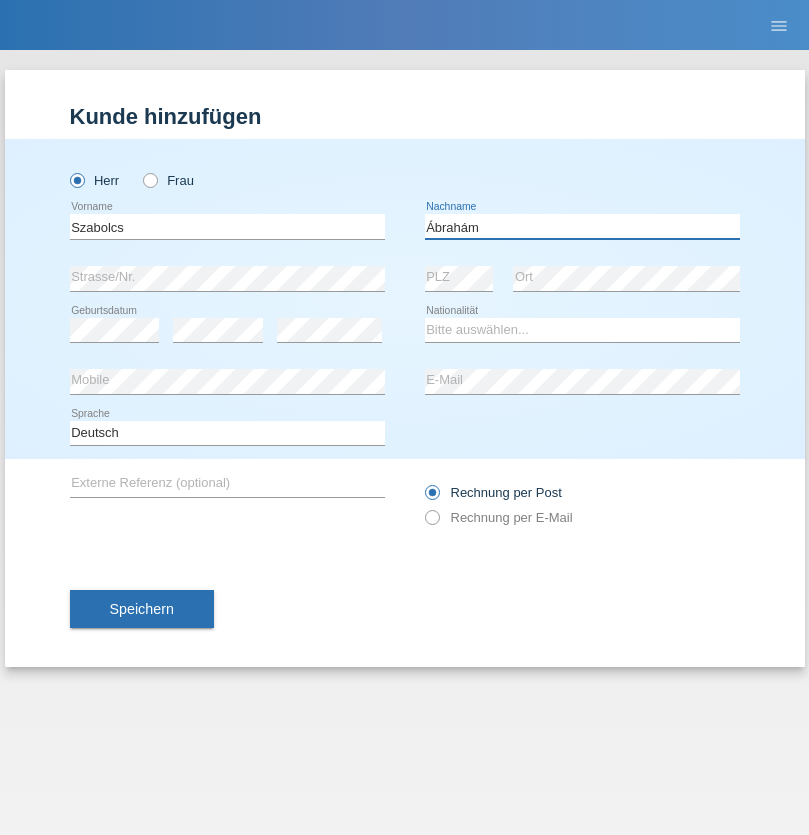 type on "Ábrahám" 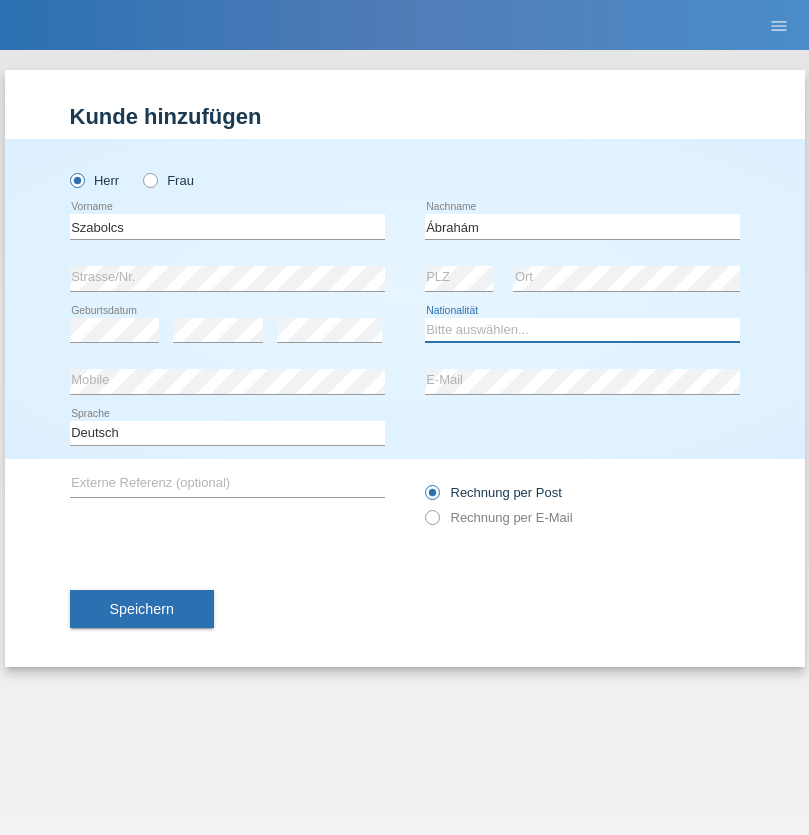 select on "HU" 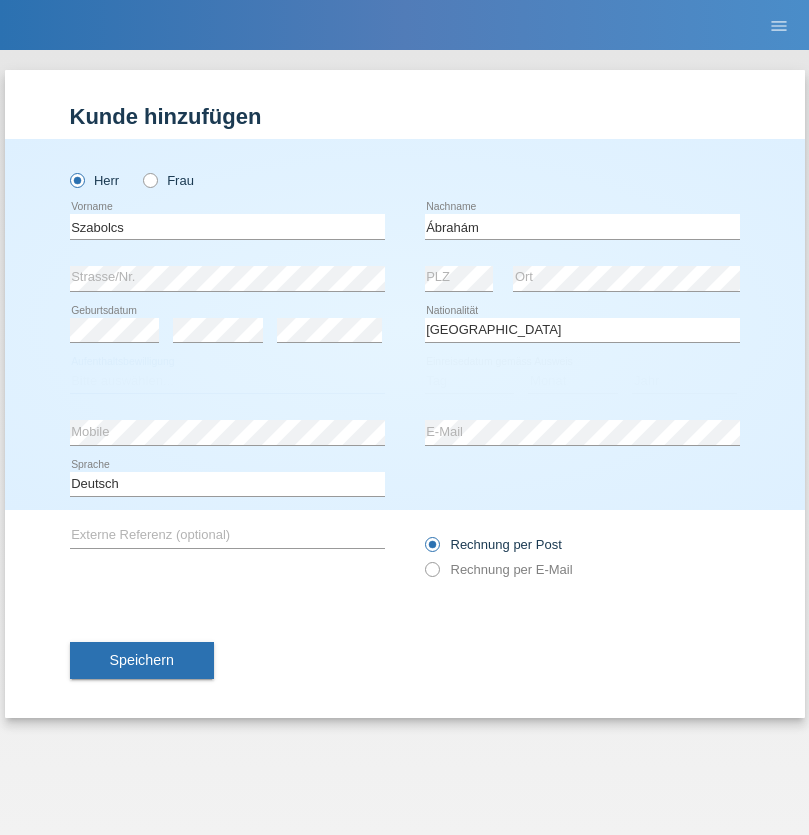 select on "C" 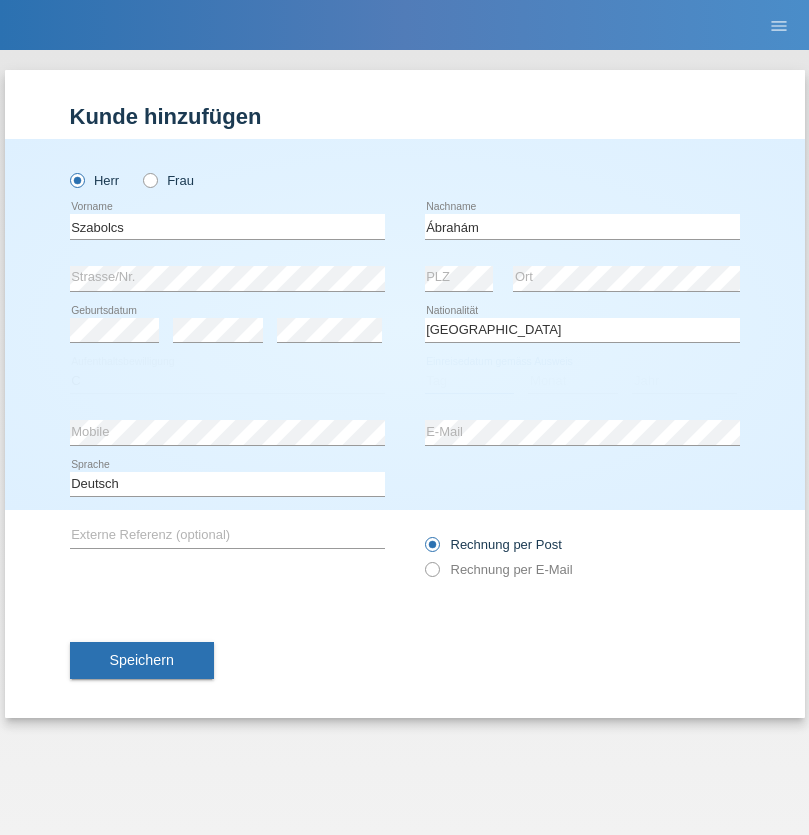 select on "09" 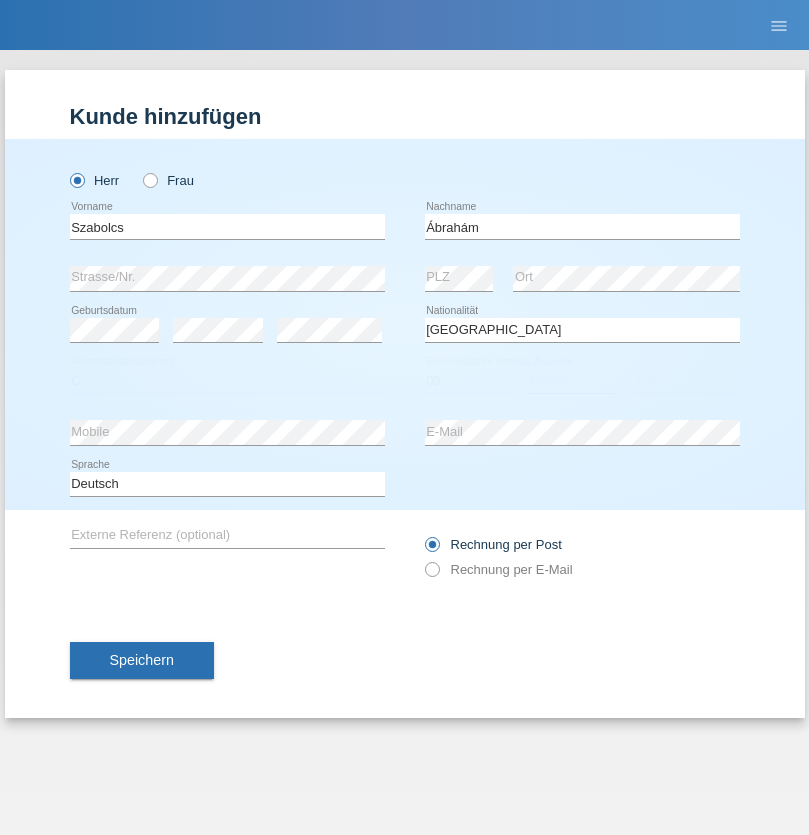 select on "12" 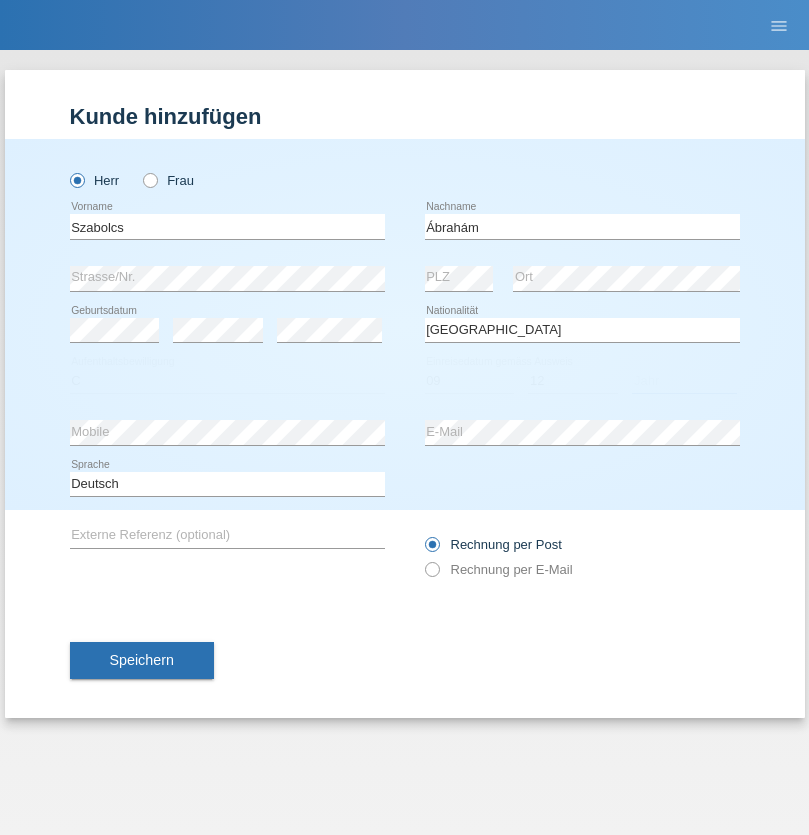 select on "2021" 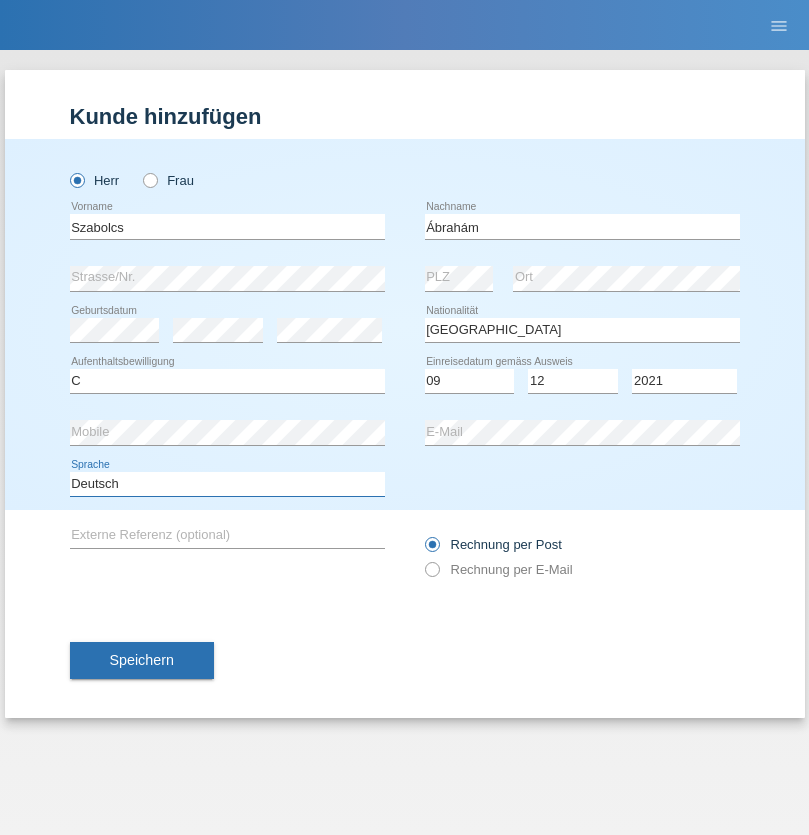 select on "en" 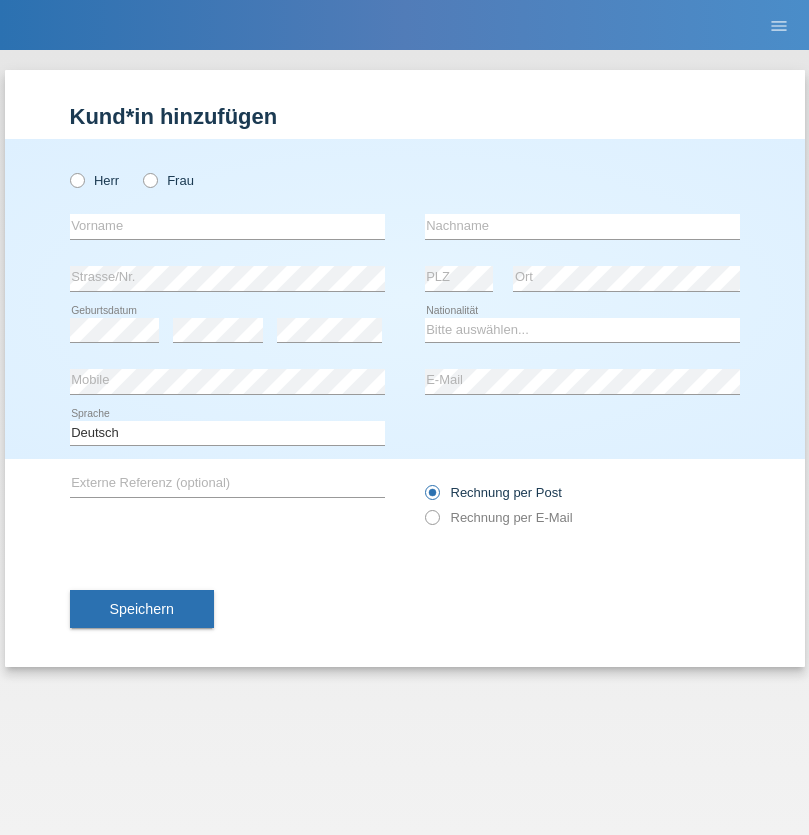 scroll, scrollTop: 0, scrollLeft: 0, axis: both 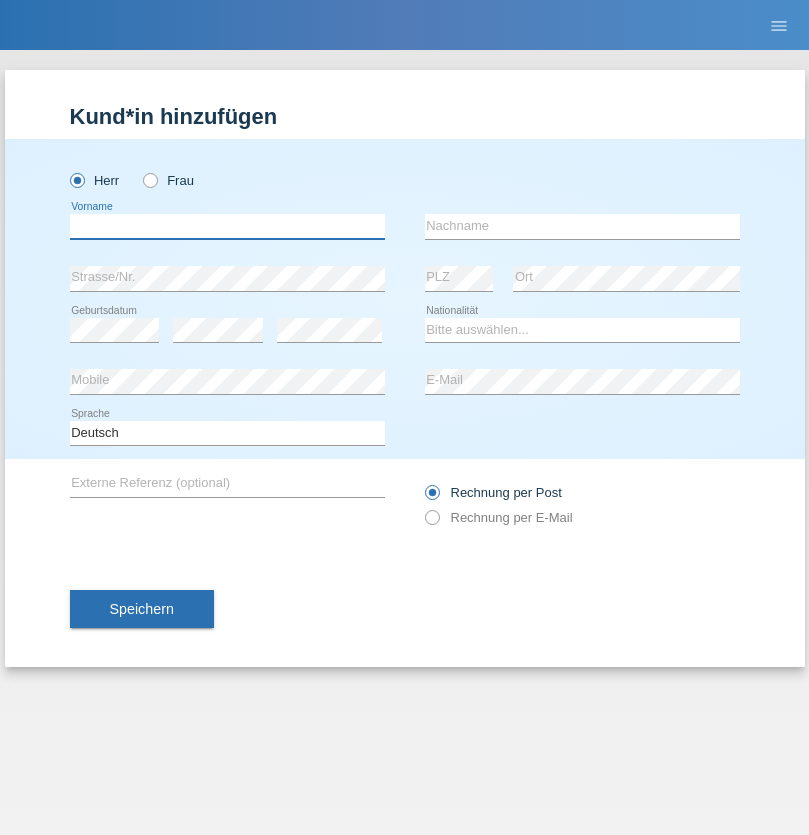click at bounding box center (227, 226) 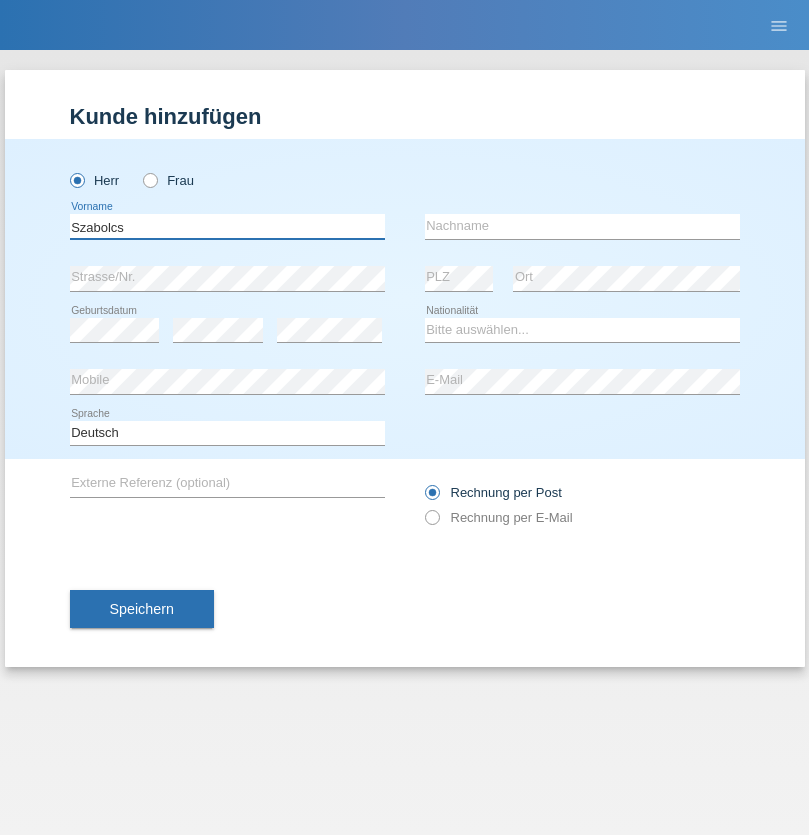 type on "Szabolcs" 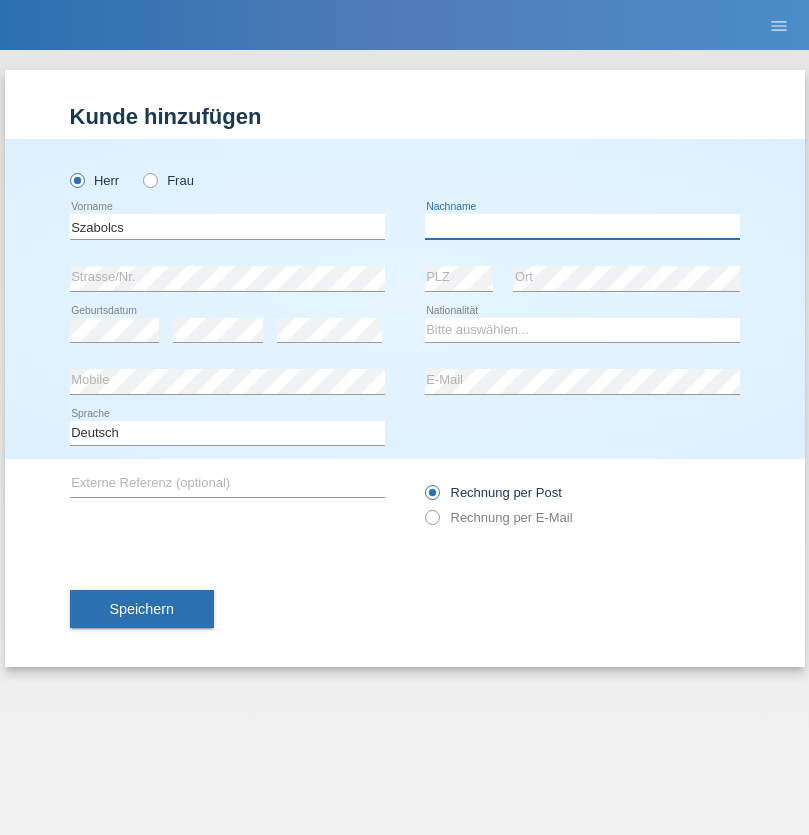 click at bounding box center (582, 226) 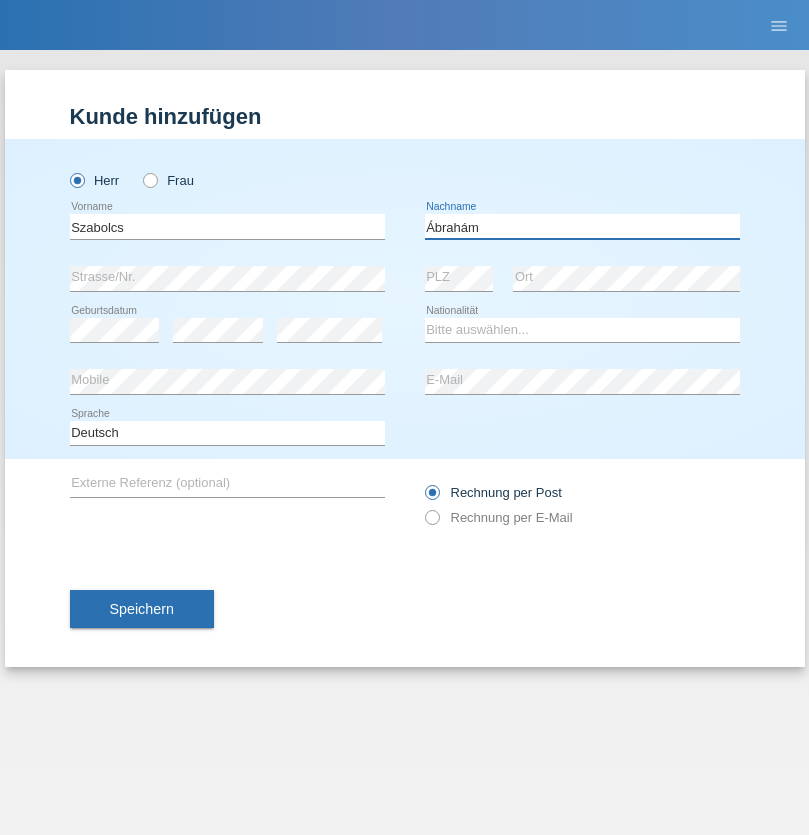 type on "Ábrahám" 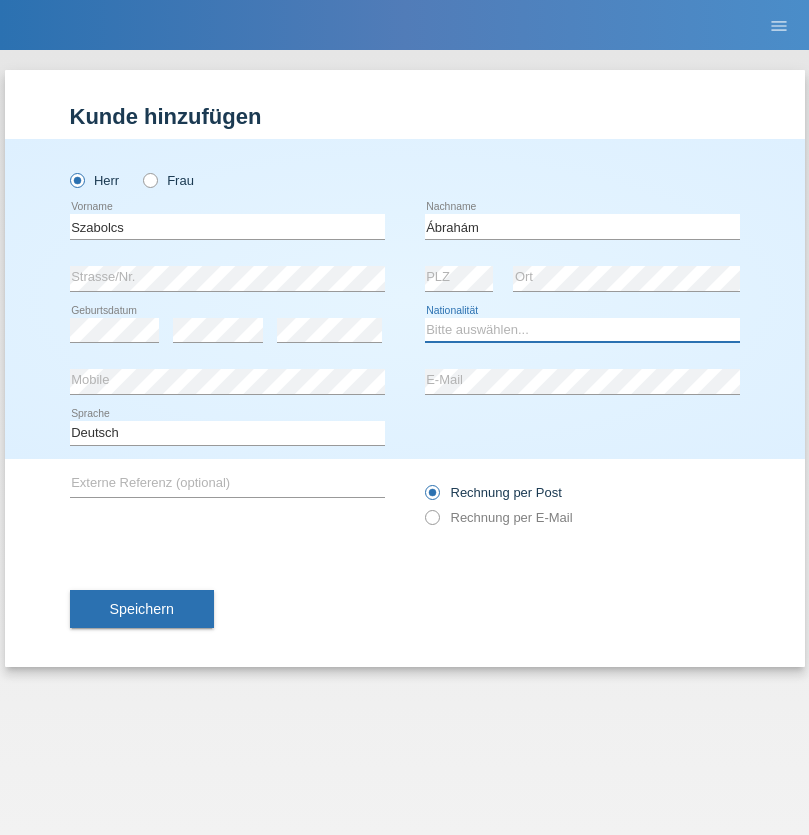 select on "HU" 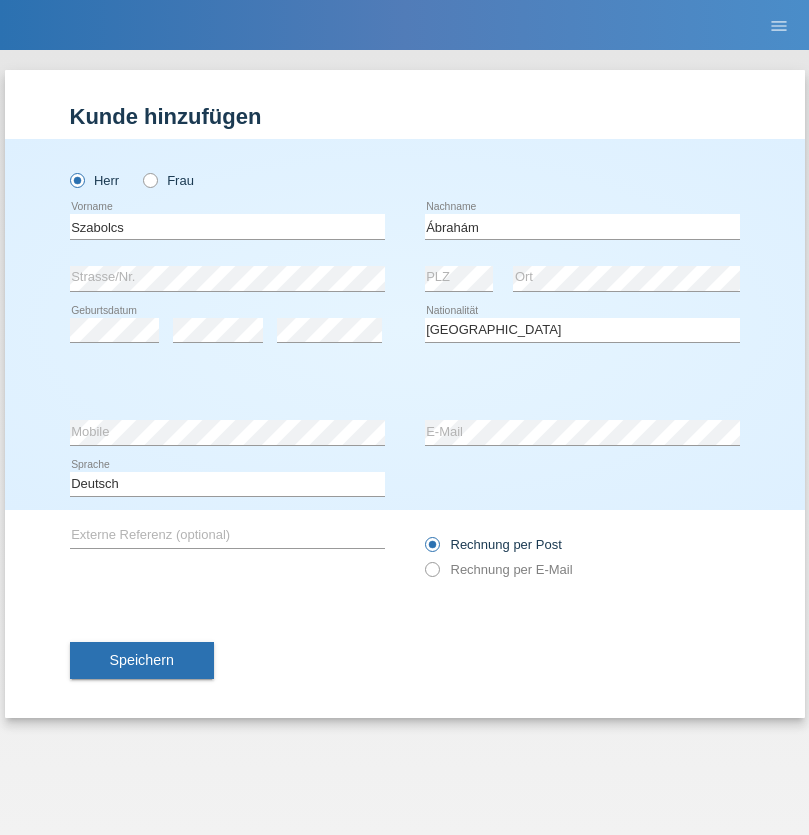 select on "C" 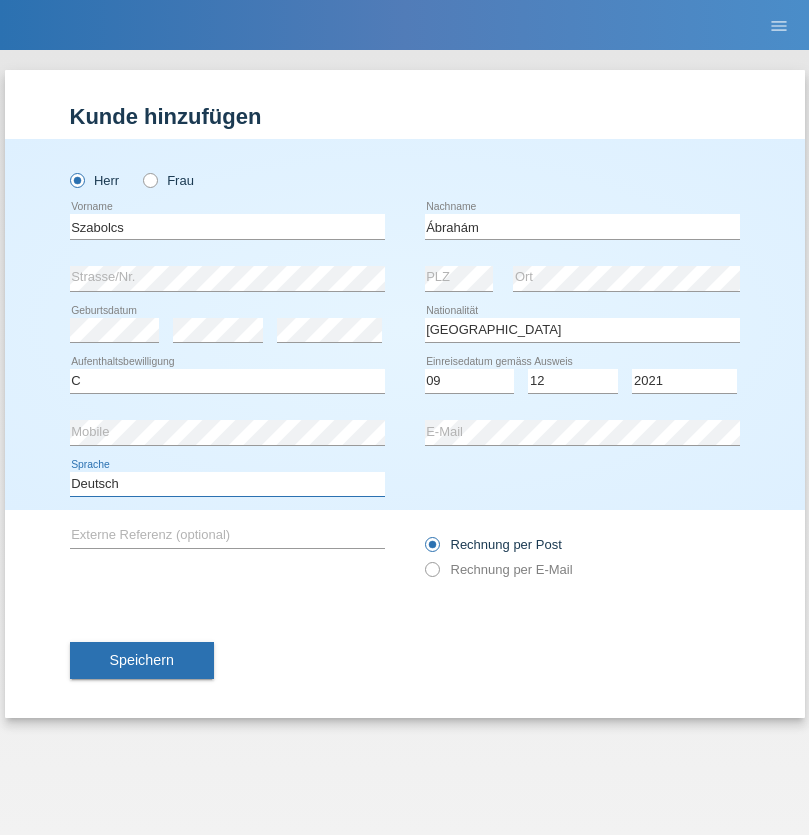 select on "en" 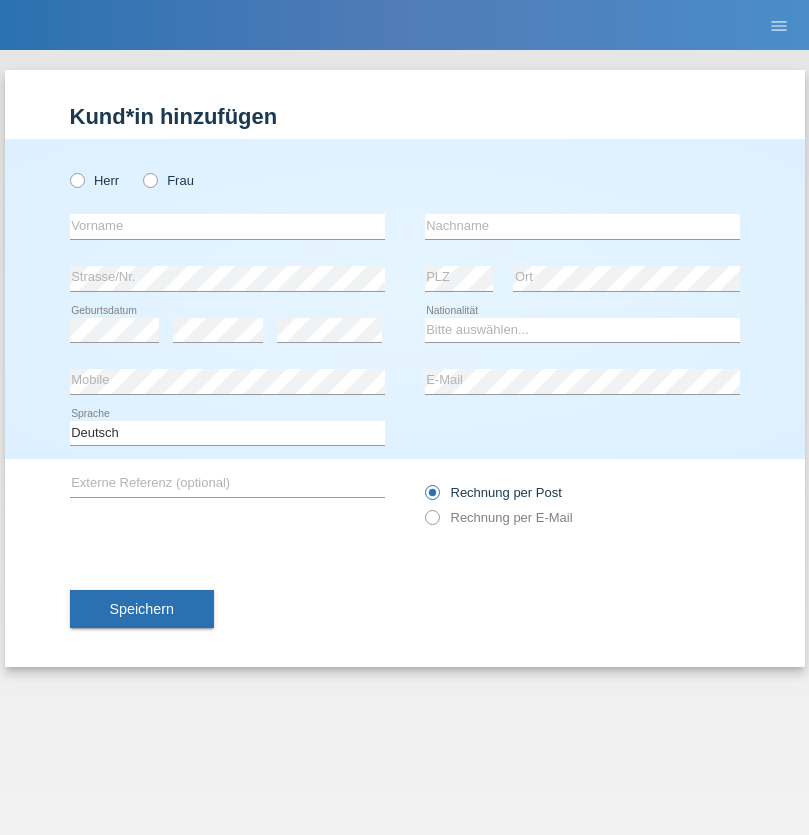 scroll, scrollTop: 0, scrollLeft: 0, axis: both 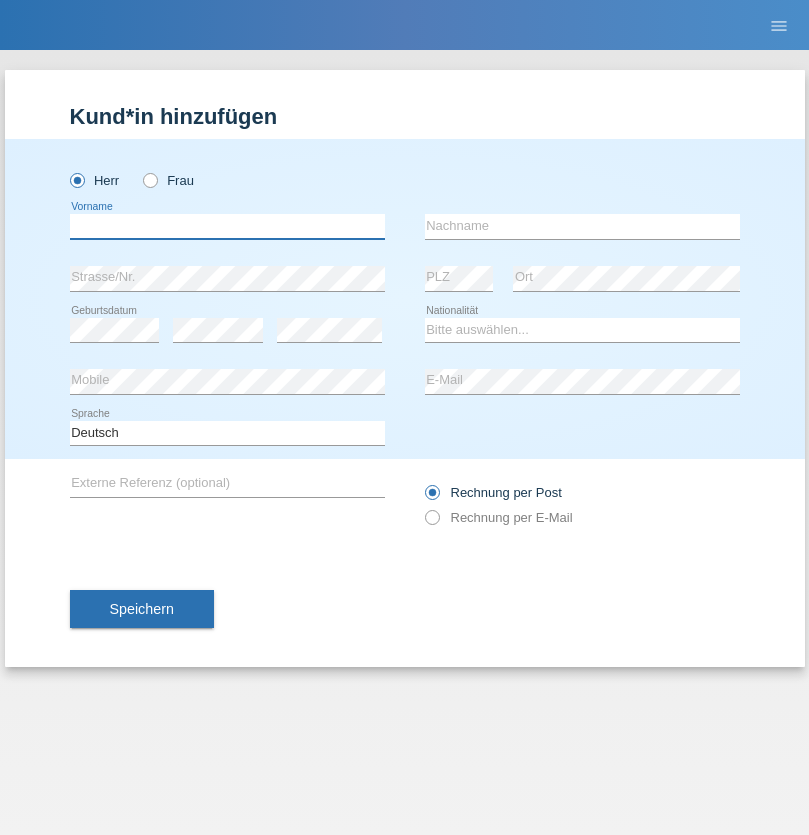 click at bounding box center (227, 226) 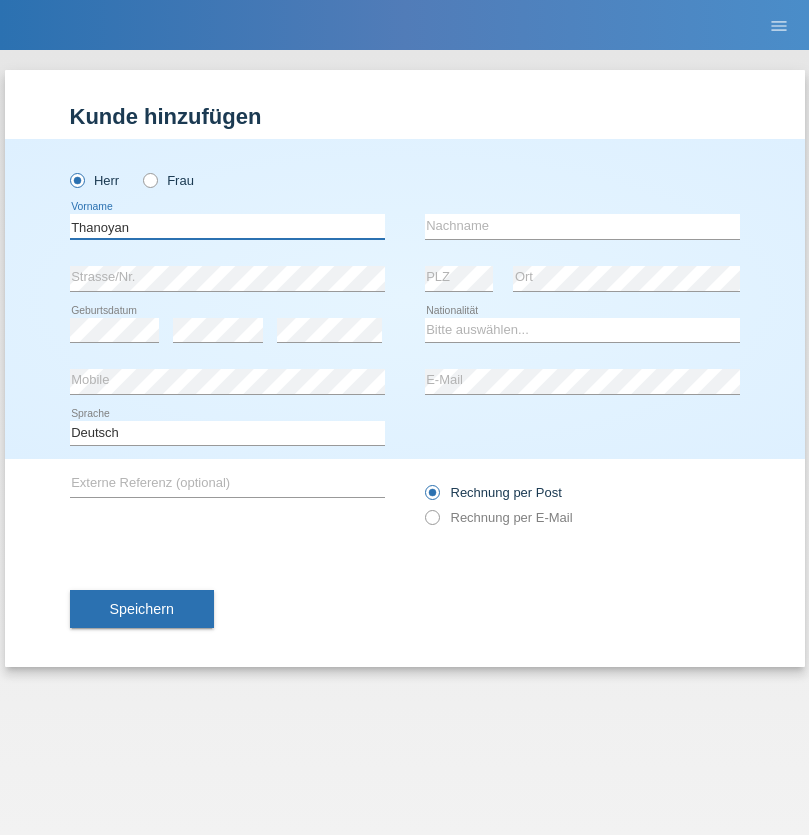 type on "Thanoyan" 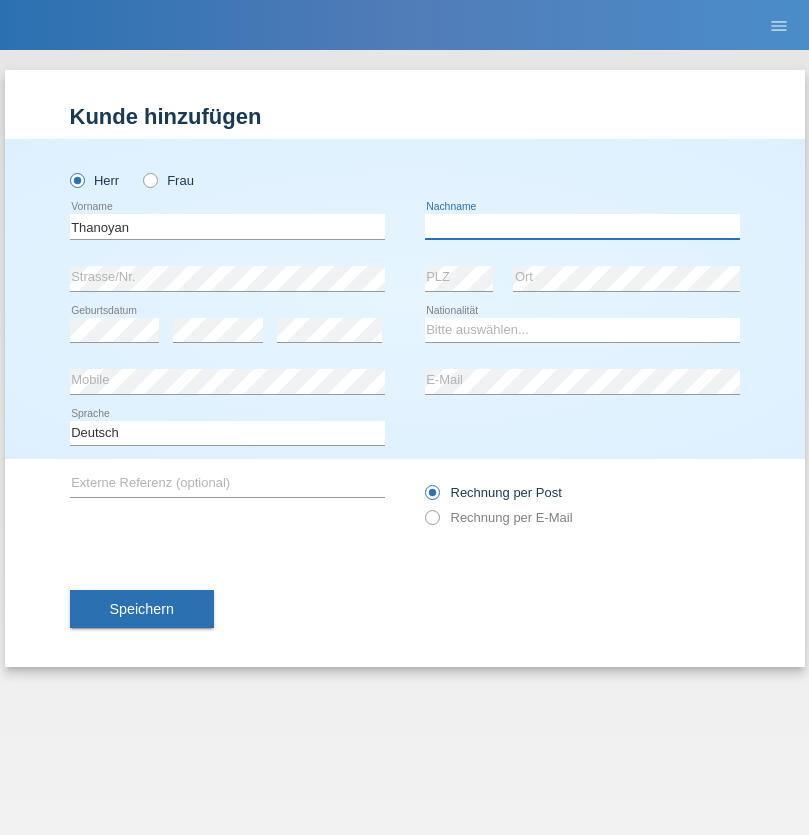 click at bounding box center (582, 226) 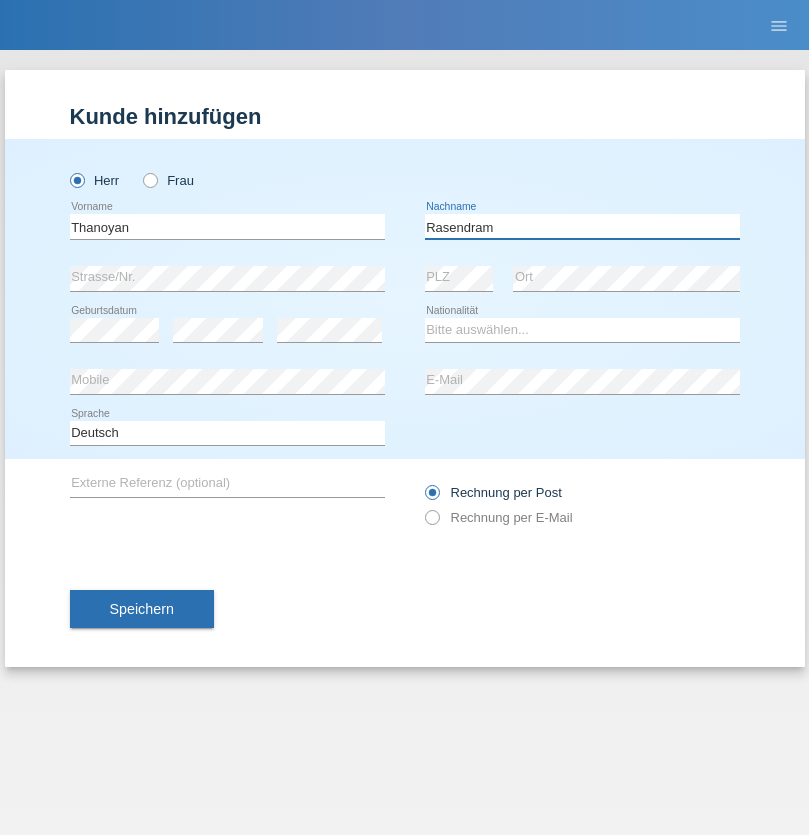 type on "Rasendram" 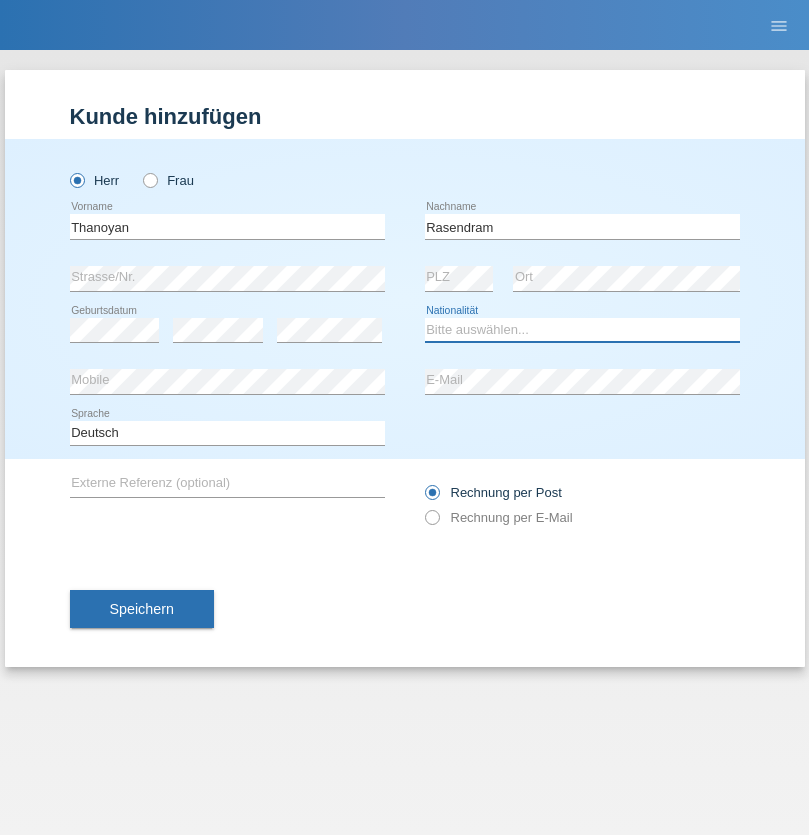 select on "LK" 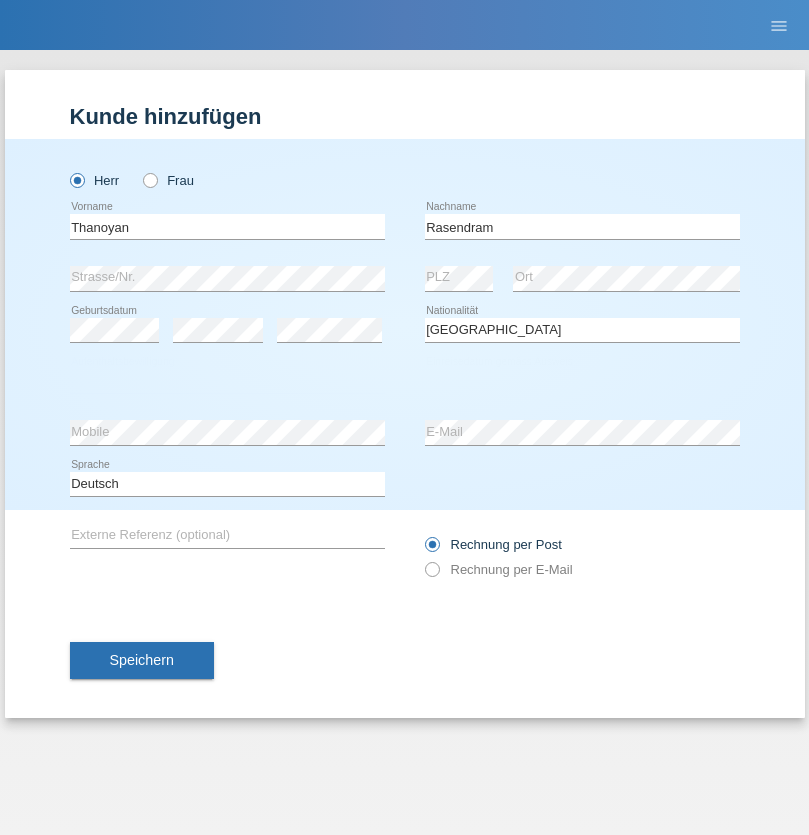select on "C" 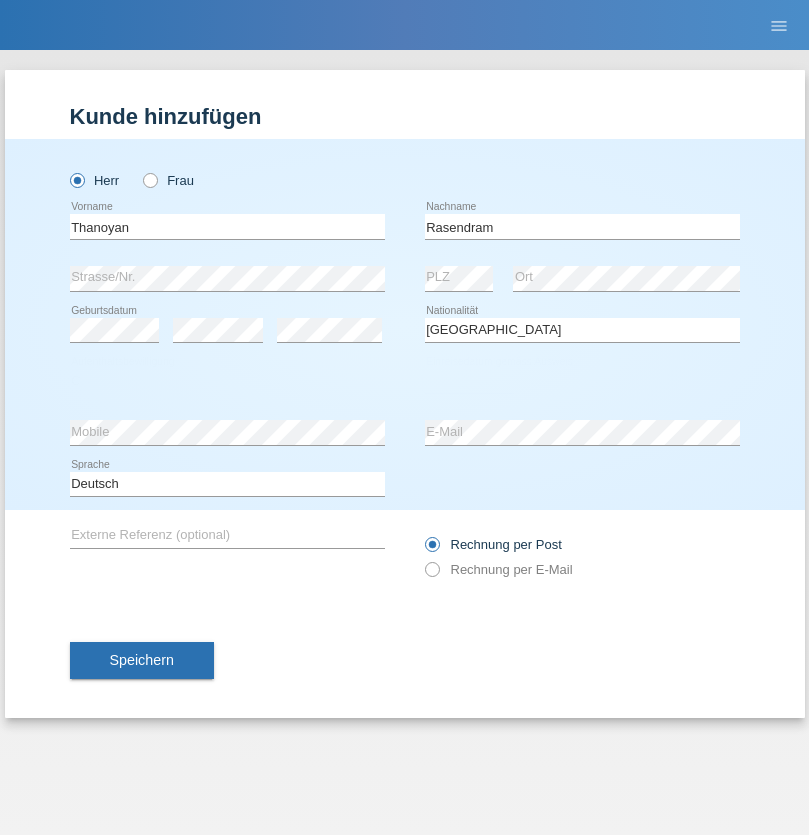 select on "23" 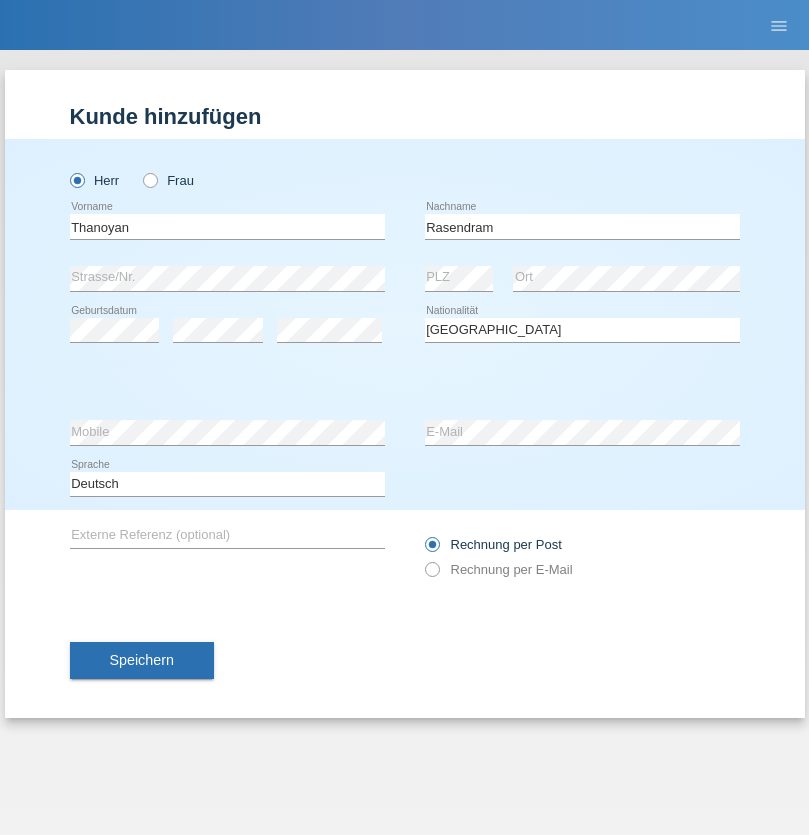 select on "02" 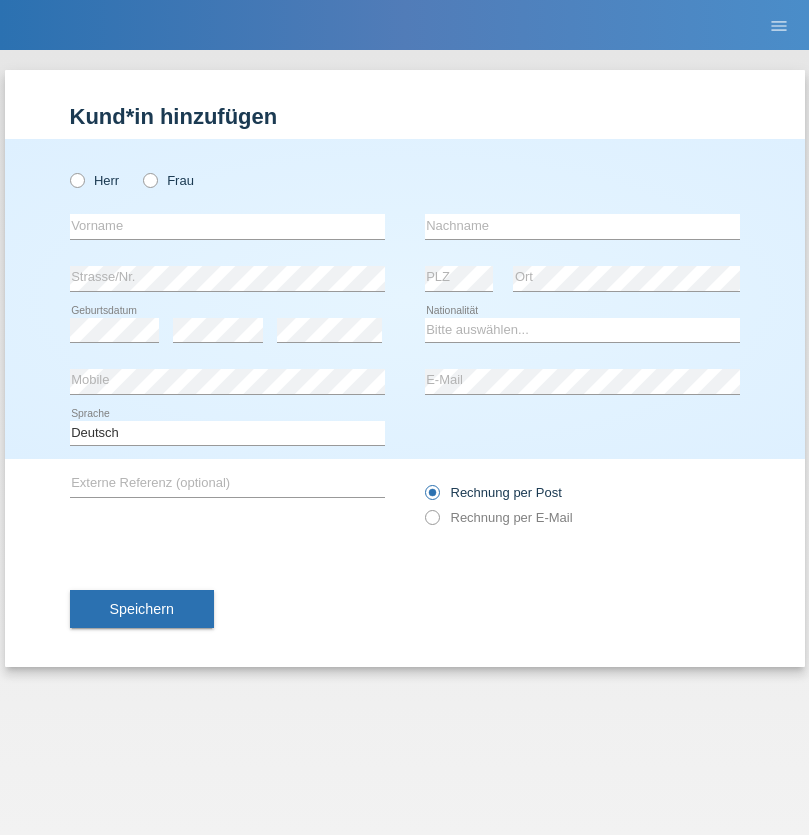 scroll, scrollTop: 0, scrollLeft: 0, axis: both 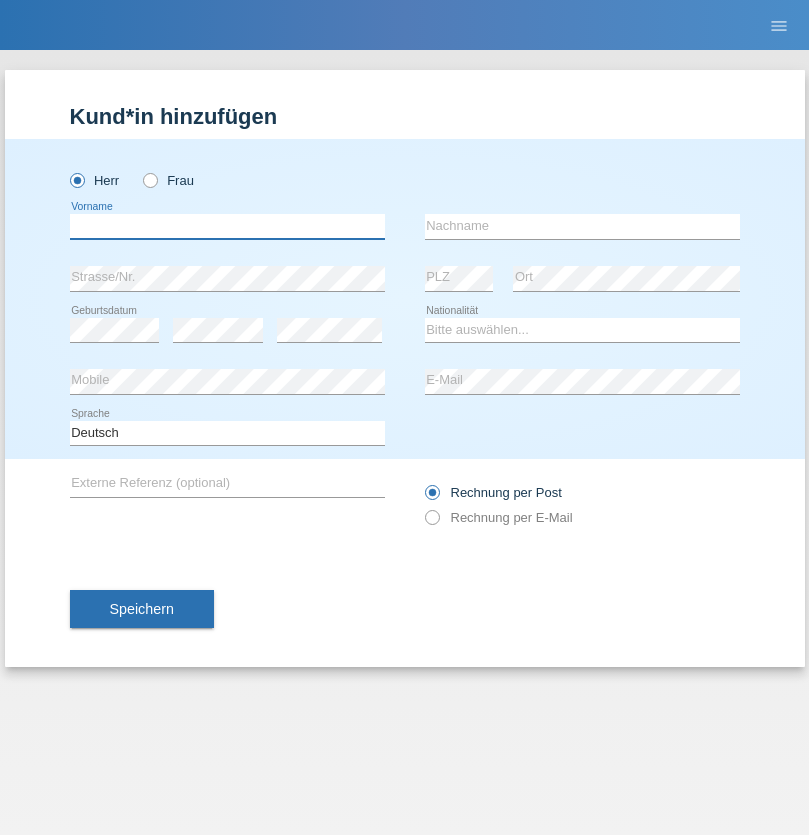 click at bounding box center (227, 226) 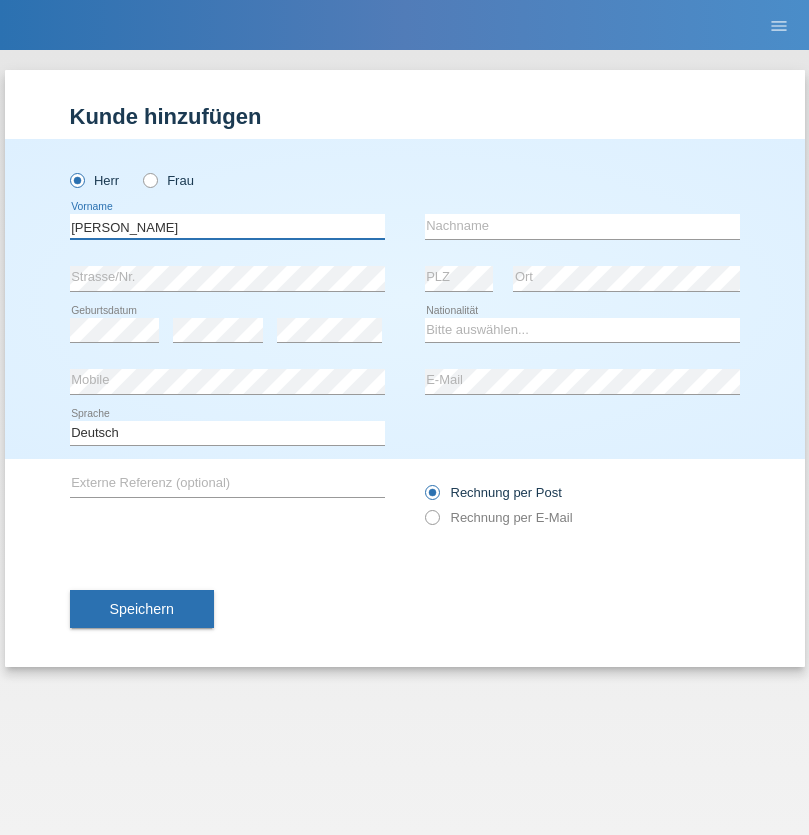 type on "Slawomir" 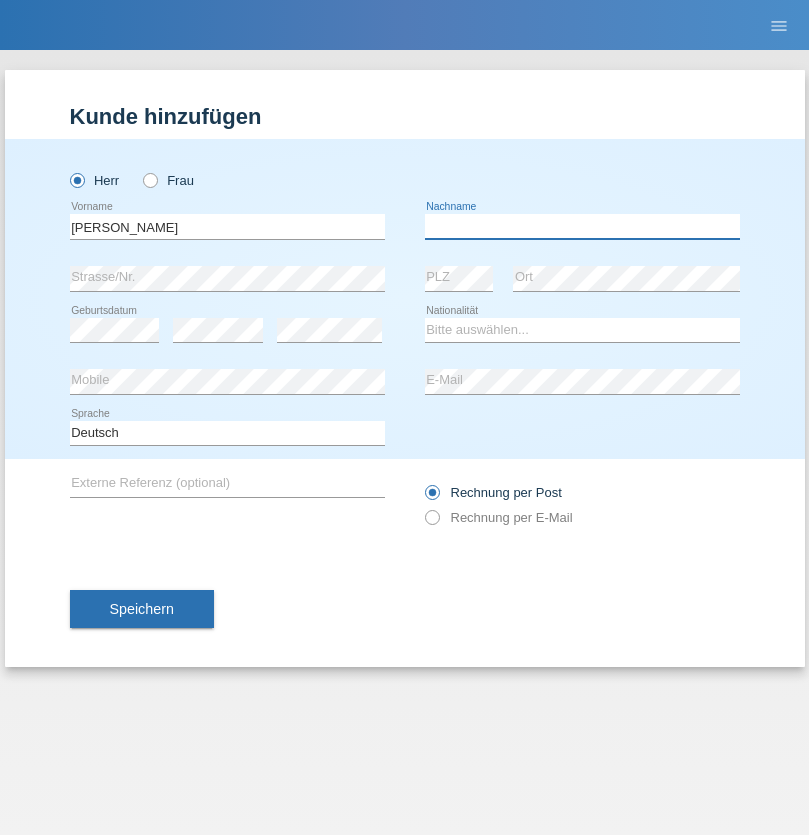 click at bounding box center [582, 226] 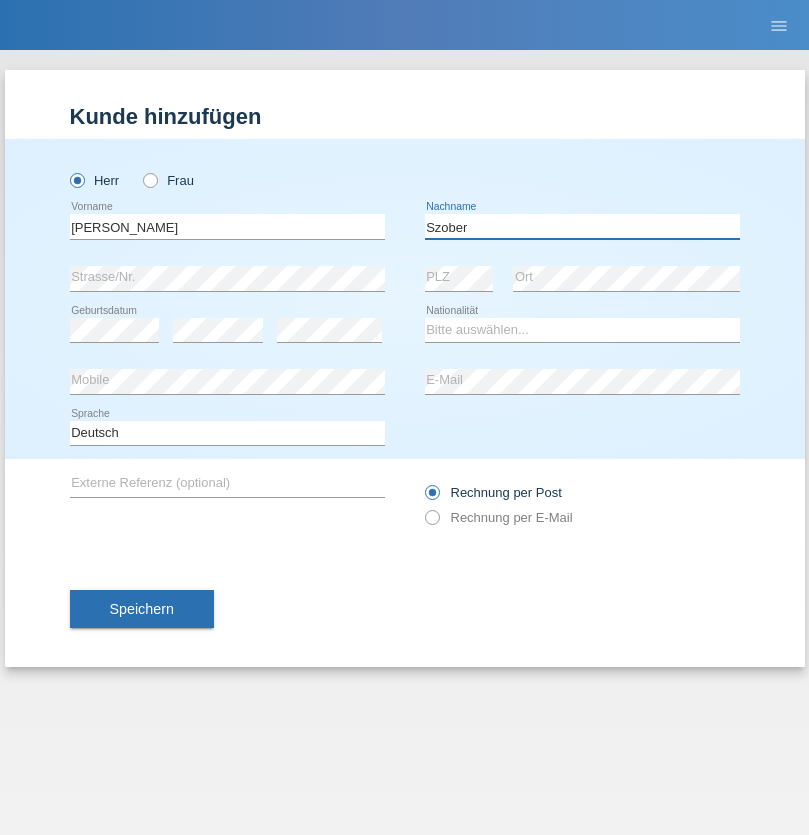 type on "Szober" 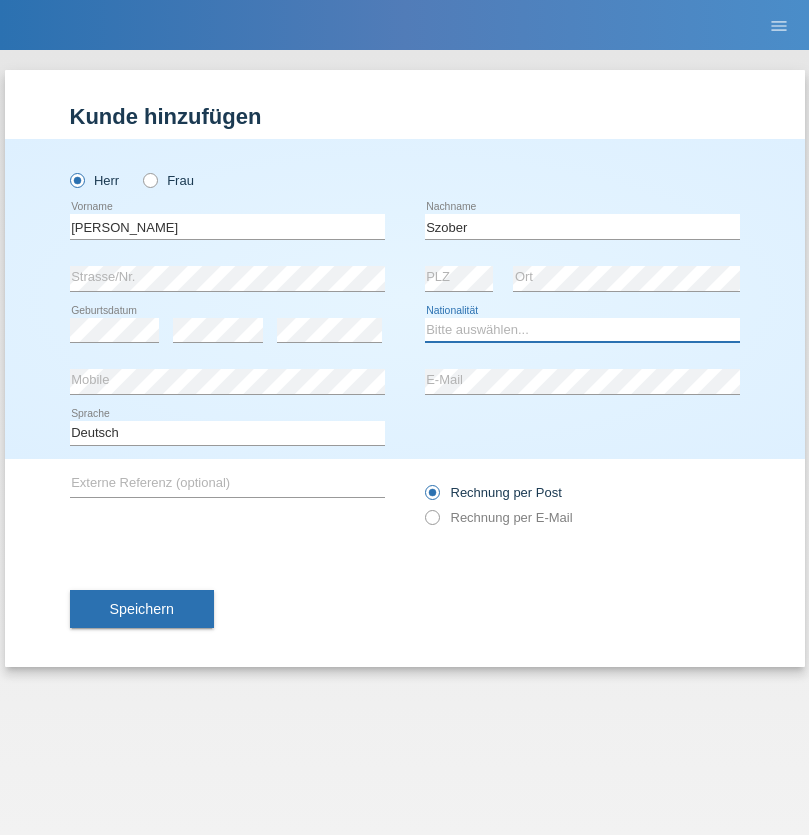 select on "PL" 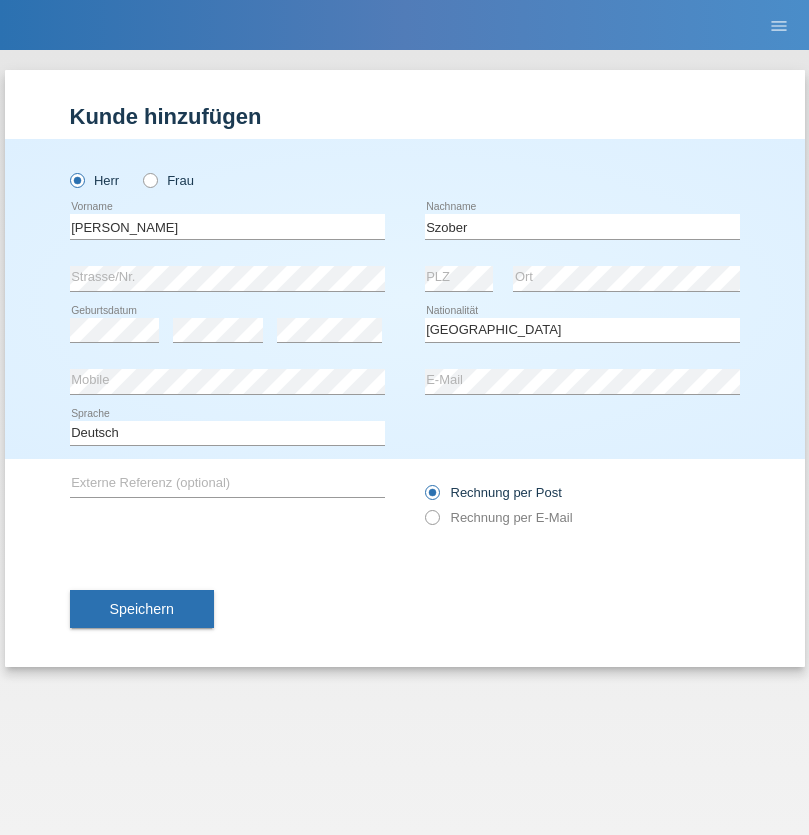 select on "C" 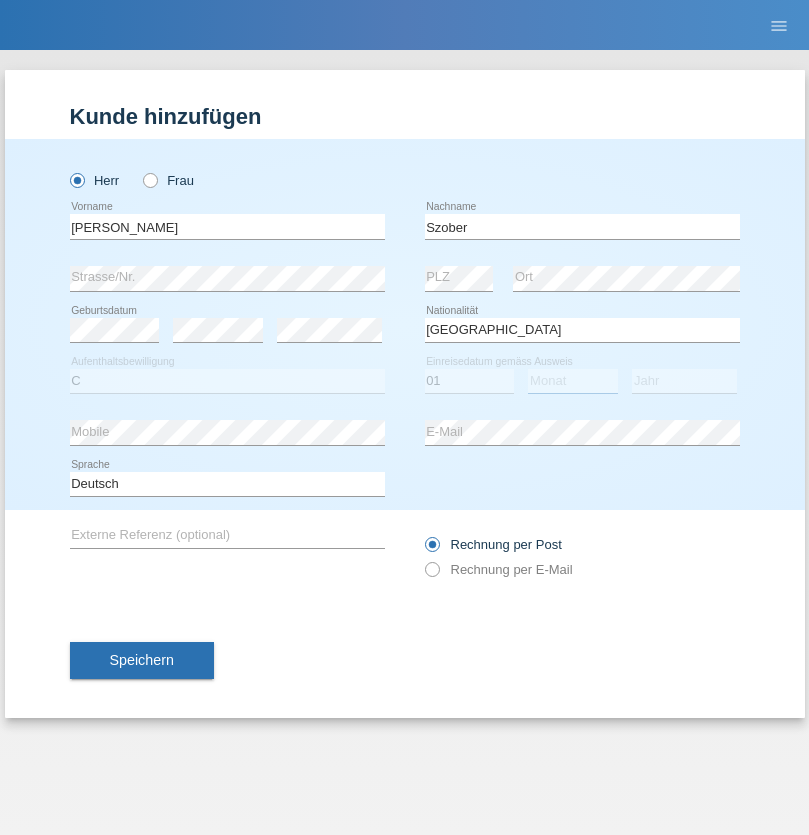 select on "05" 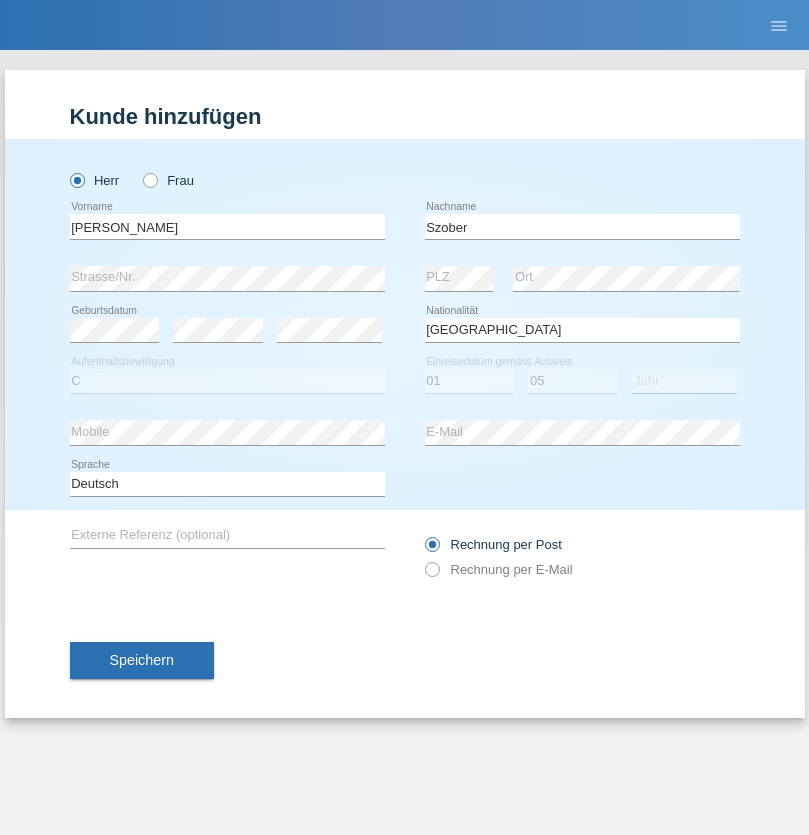 select on "2021" 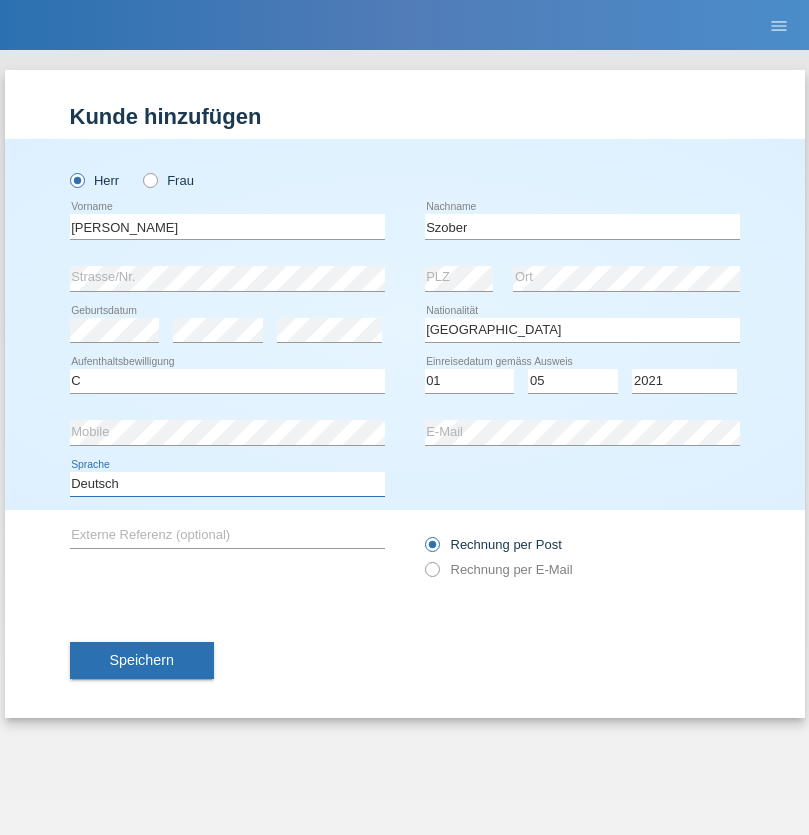 select on "en" 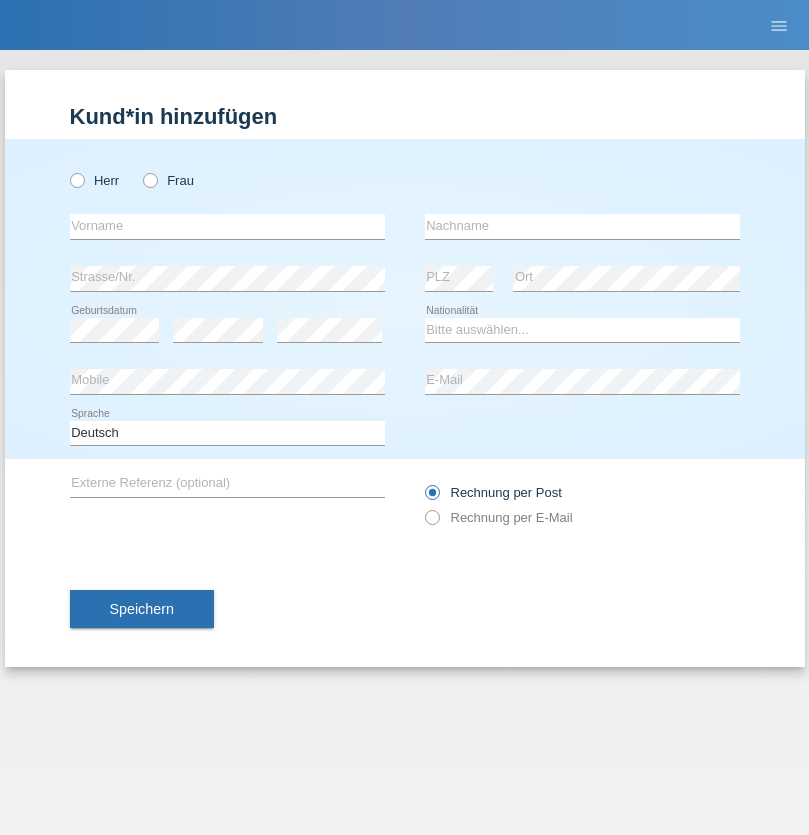 scroll, scrollTop: 0, scrollLeft: 0, axis: both 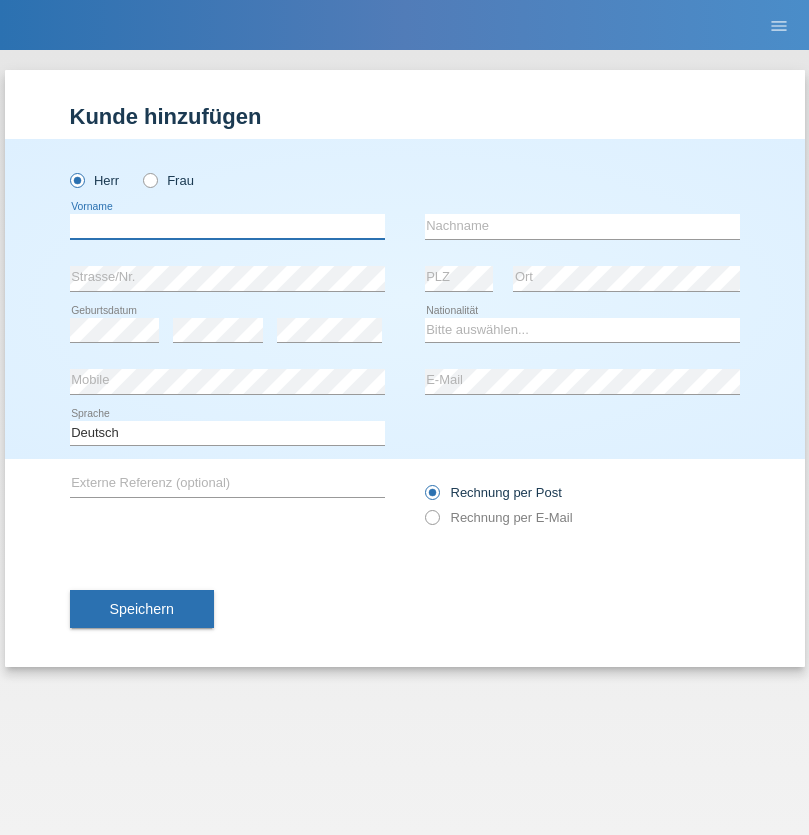 click at bounding box center (227, 226) 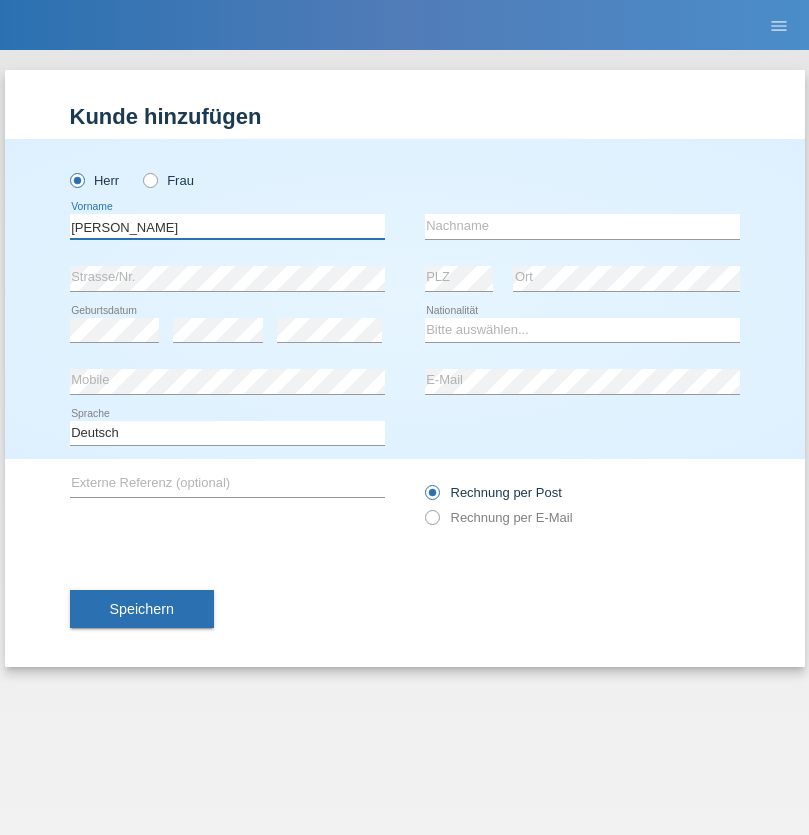 type on "Slawomir" 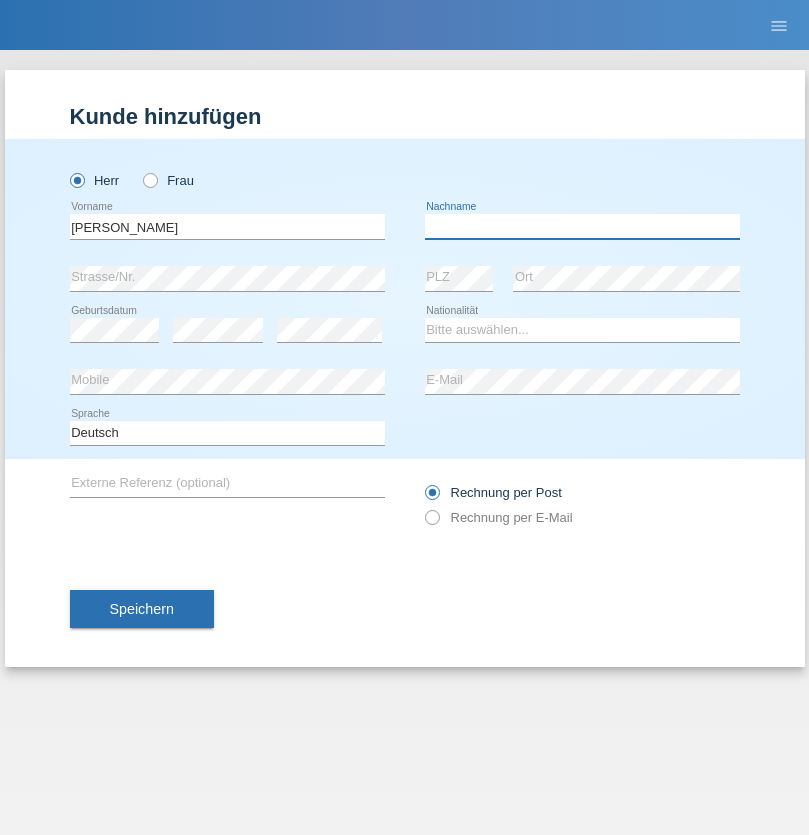 click at bounding box center (582, 226) 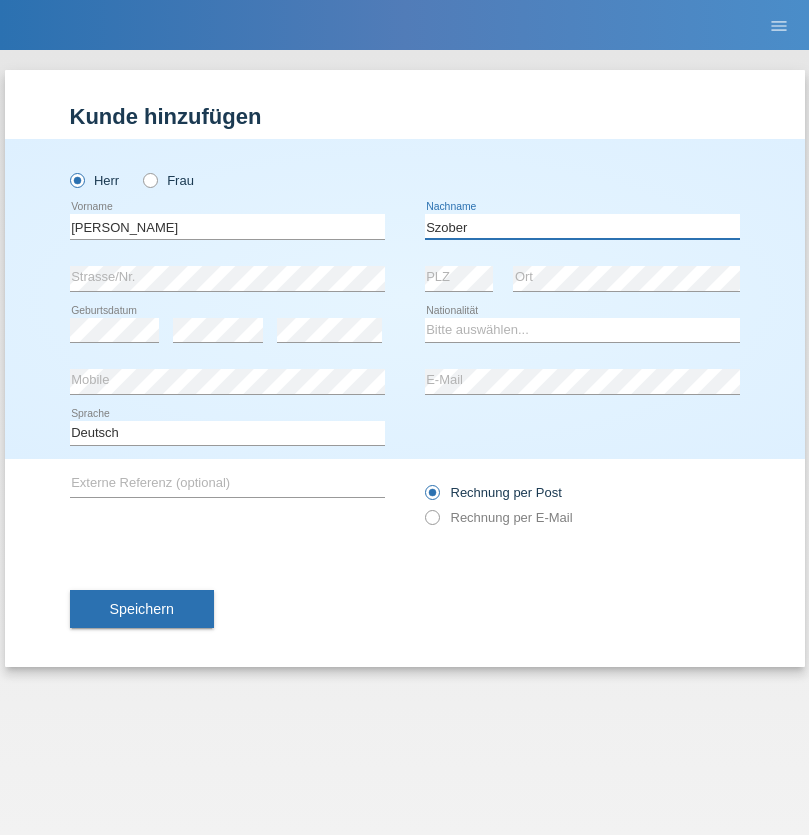 type on "Szober" 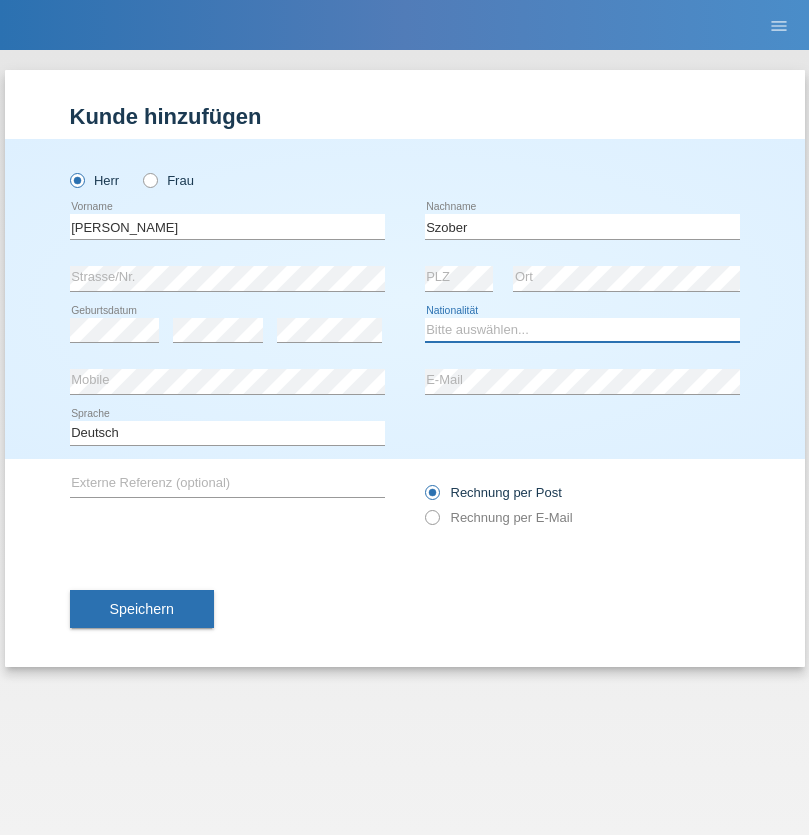 select on "PL" 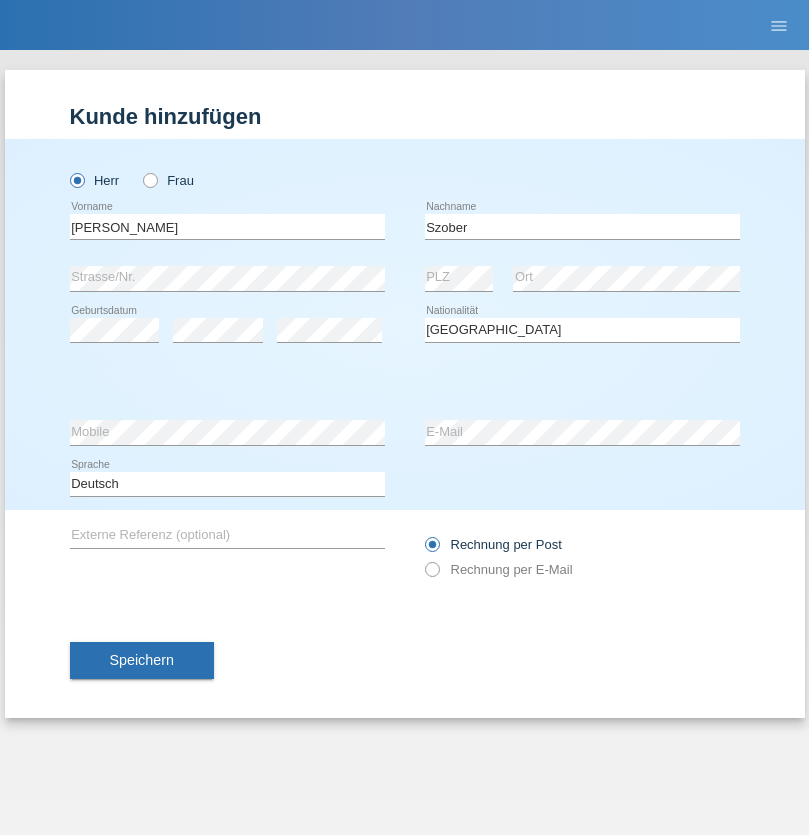 select on "C" 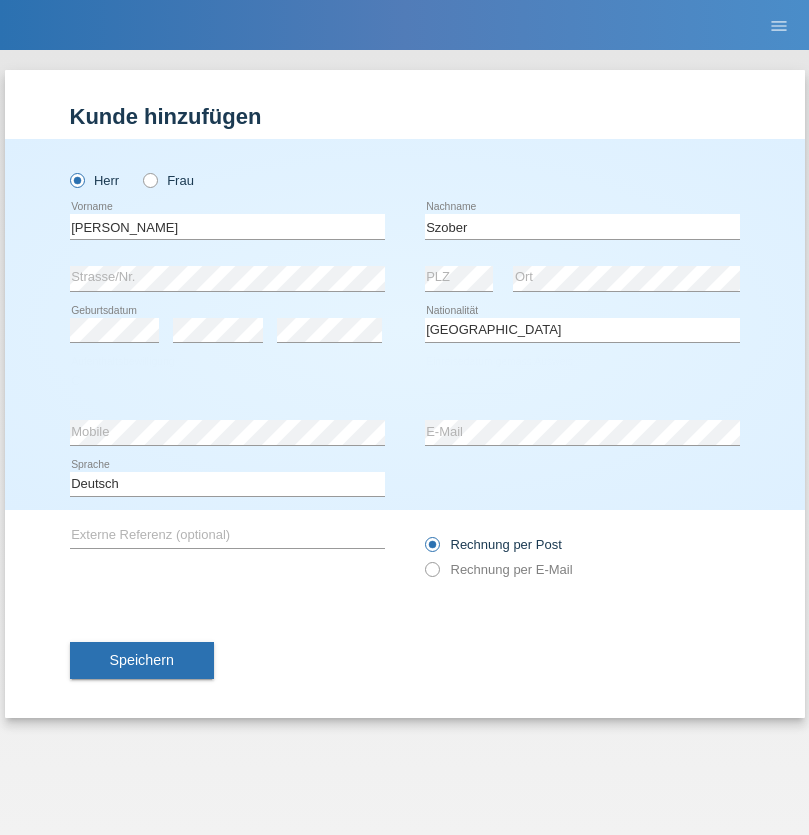 select on "01" 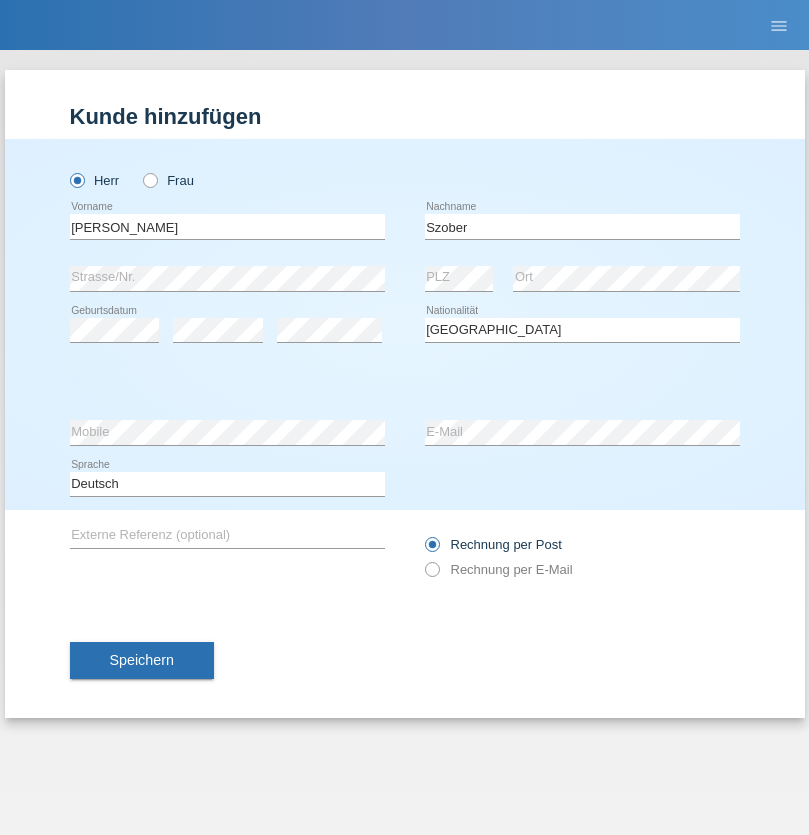 select on "05" 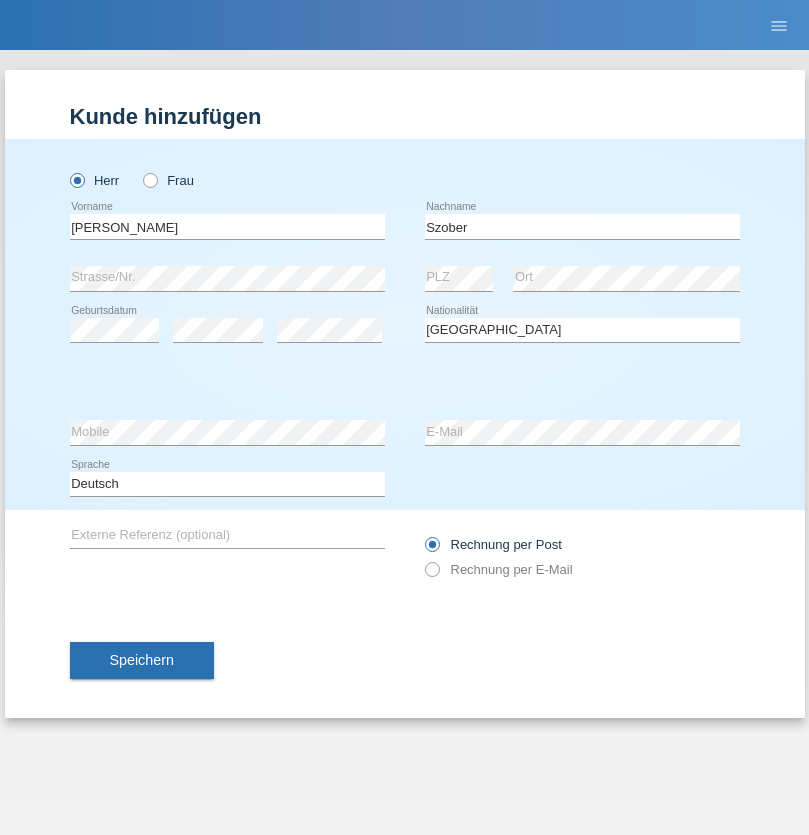 select on "2021" 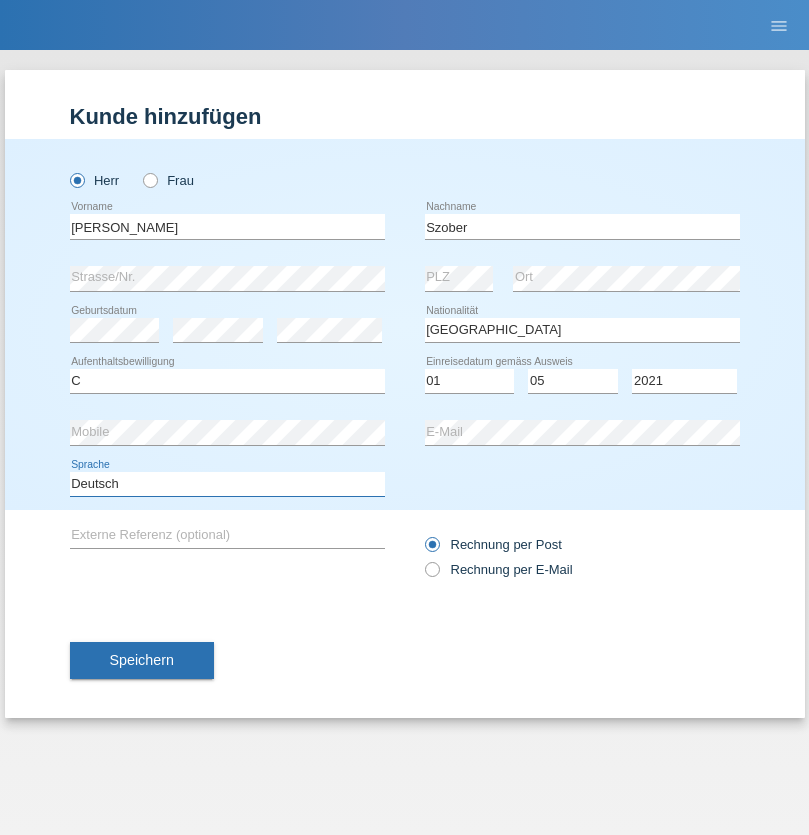 select on "en" 